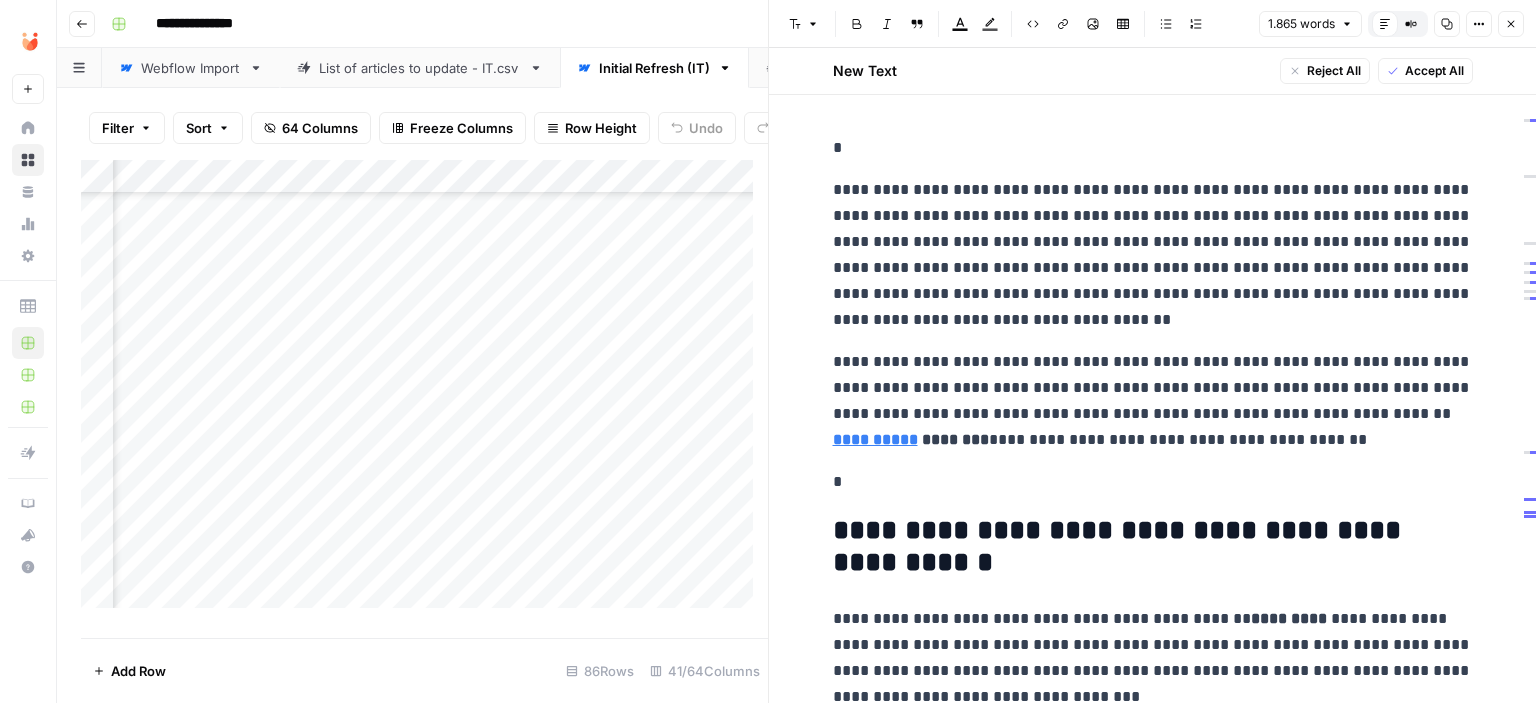 scroll, scrollTop: 0, scrollLeft: 0, axis: both 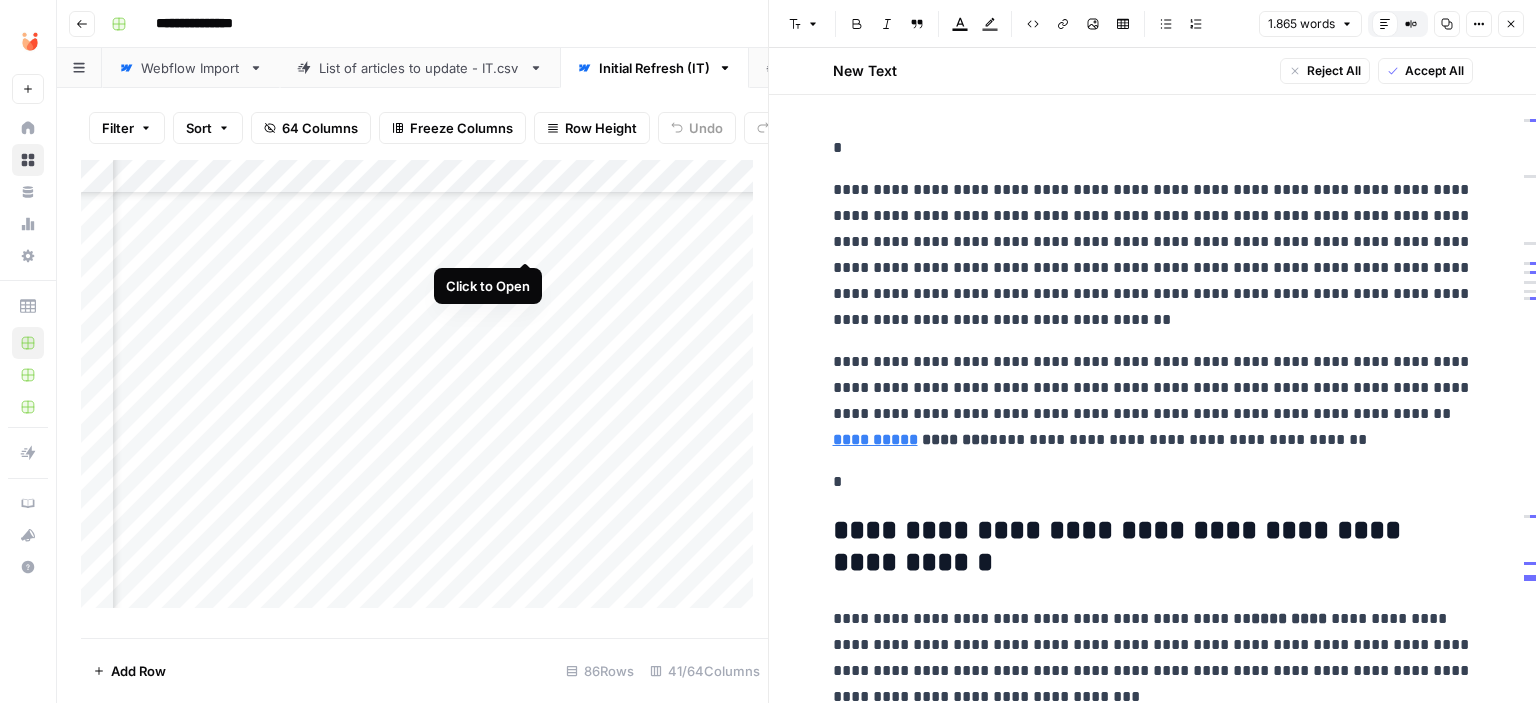 click on "Add Column" at bounding box center [424, 392] 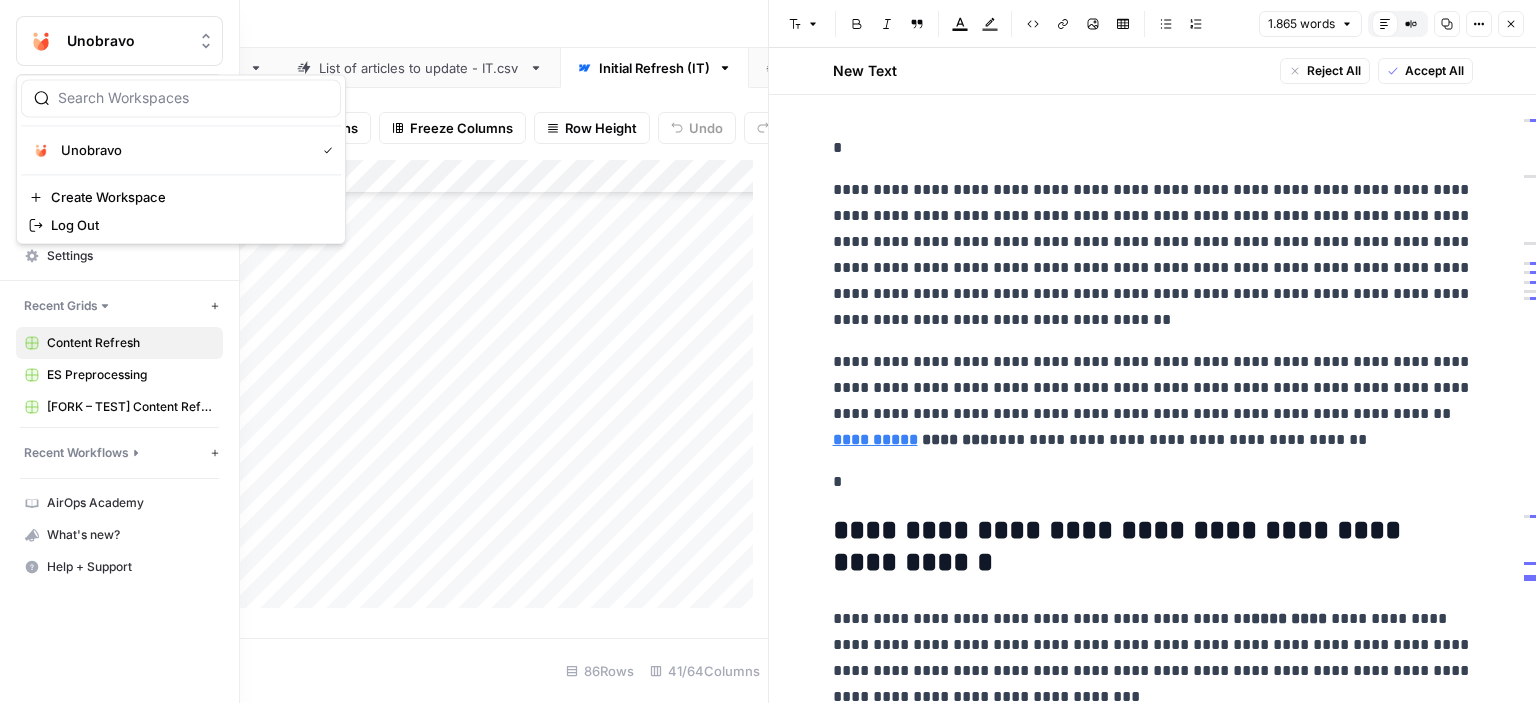 drag, startPoint x: 75, startPoint y: 28, endPoint x: 296, endPoint y: -3, distance: 223.16362 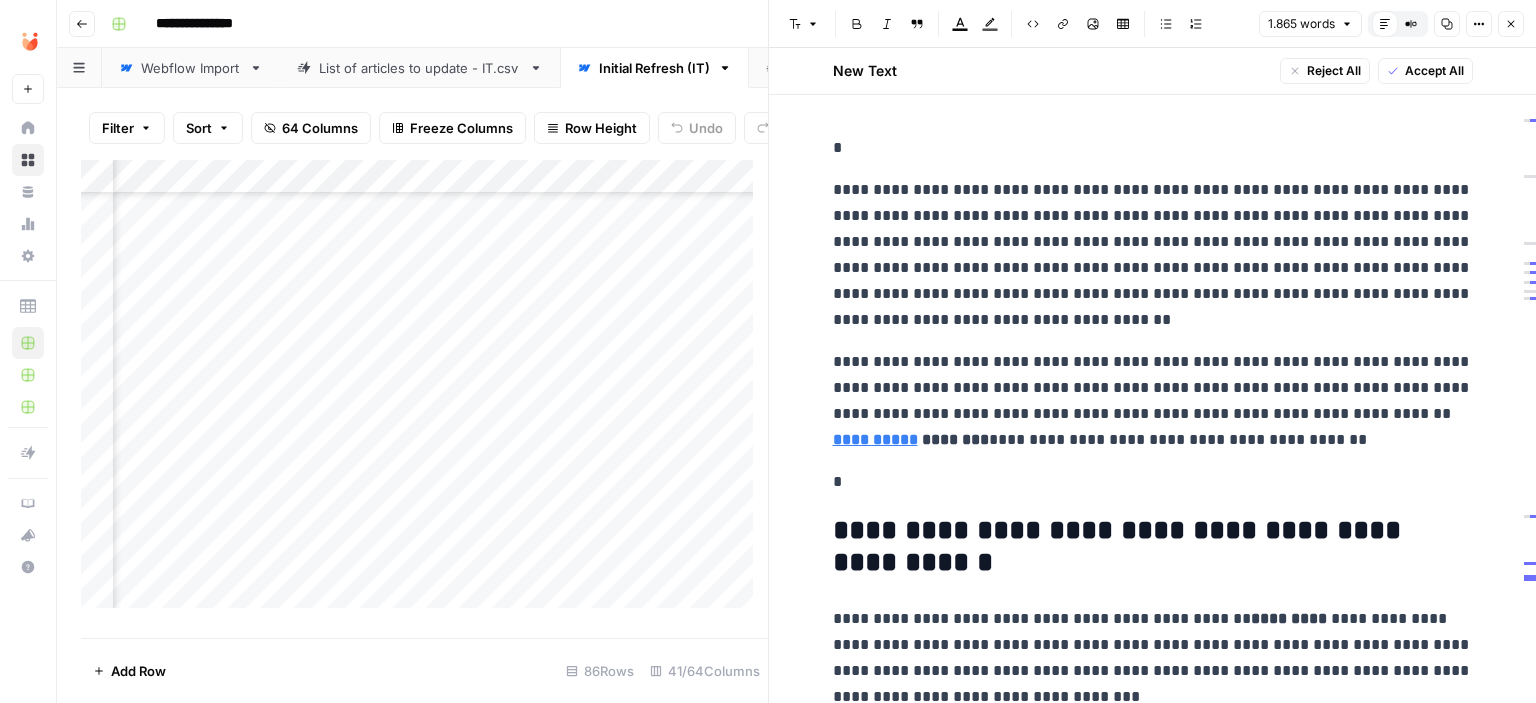 click on "Add Column" at bounding box center (424, 392) 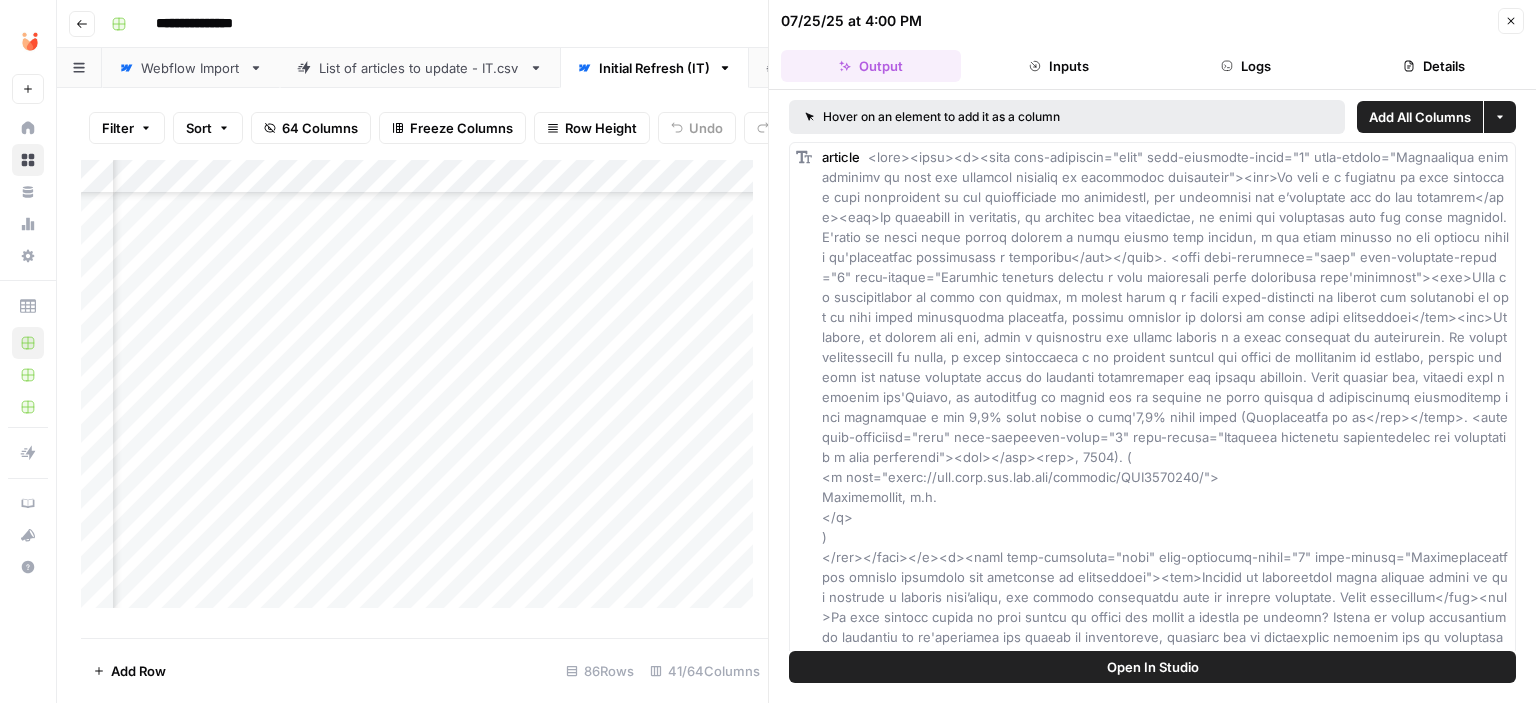 scroll, scrollTop: 254, scrollLeft: 7471, axis: both 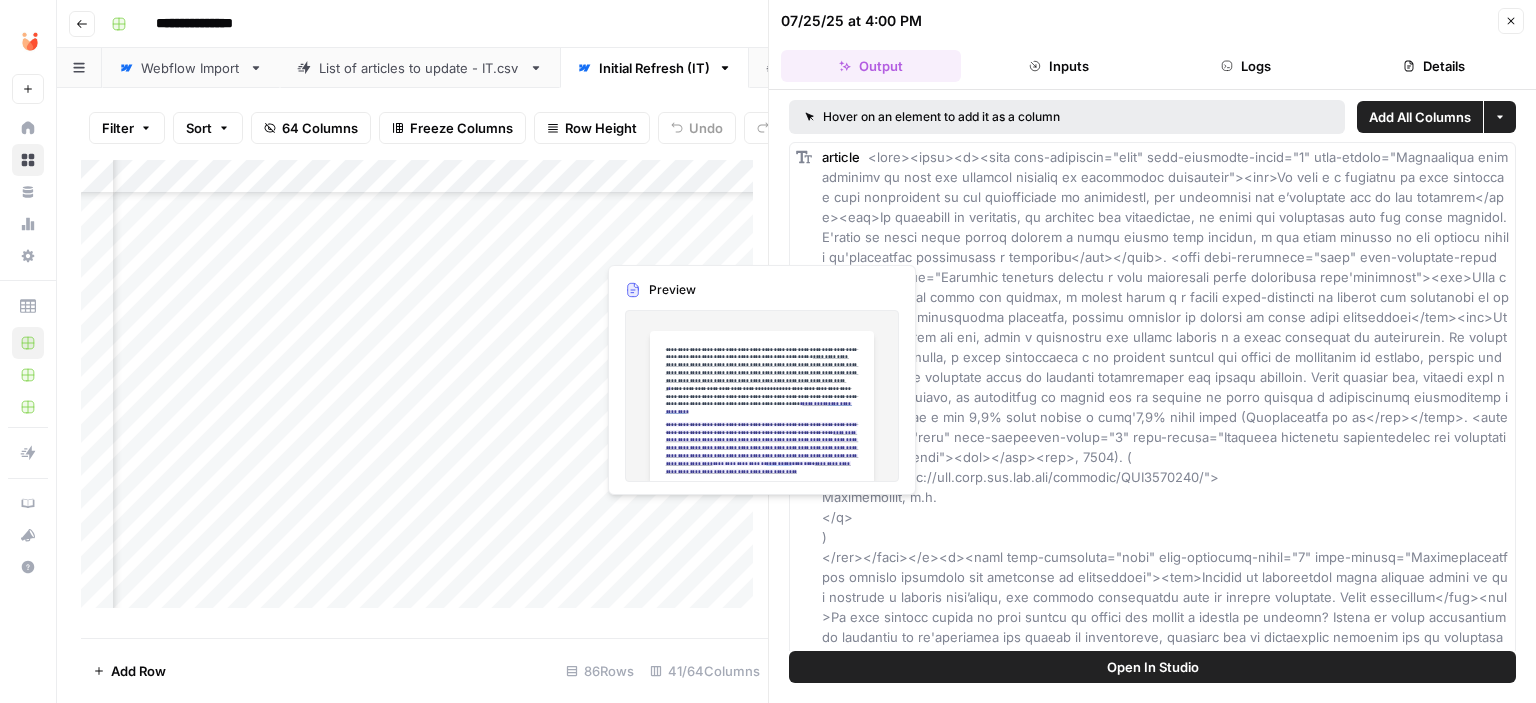 click on "Add Column" at bounding box center (424, 392) 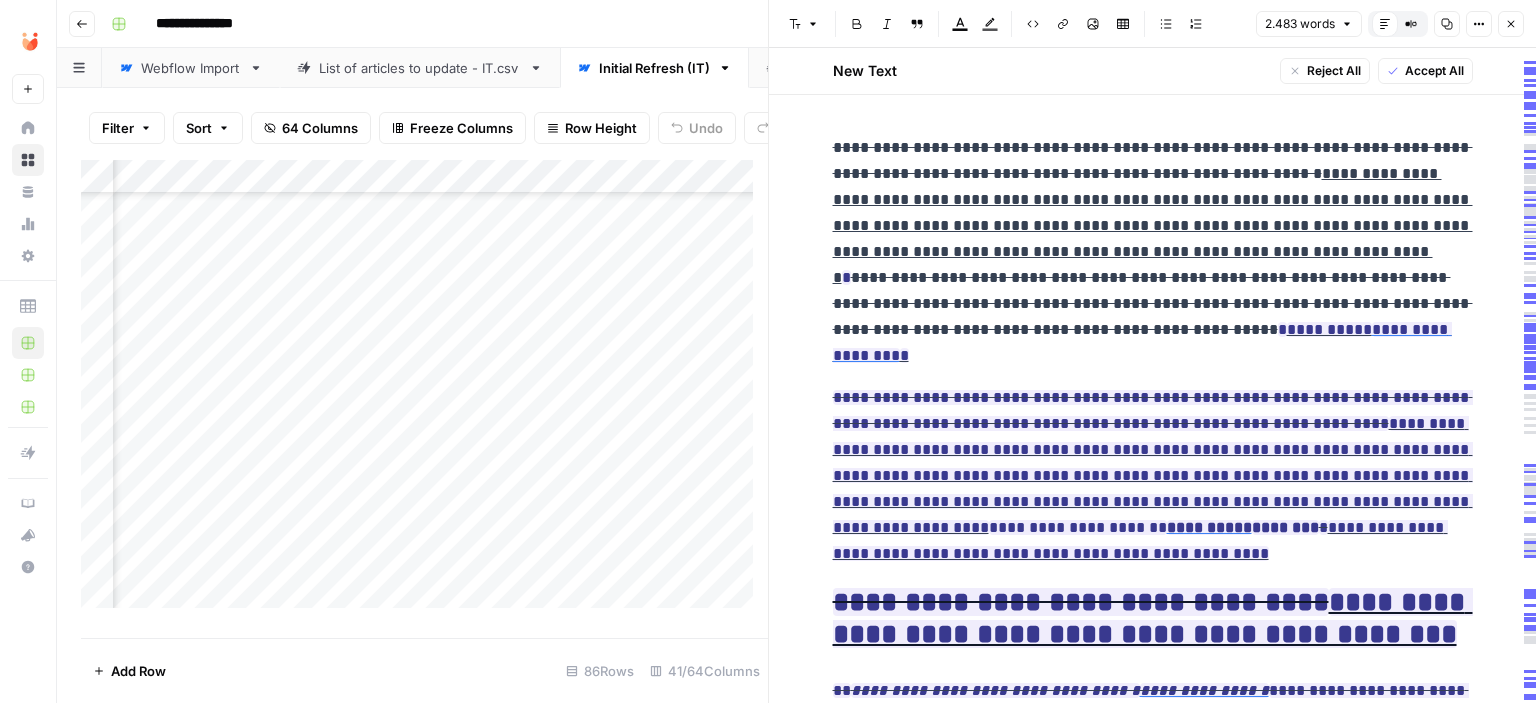 scroll, scrollTop: 254, scrollLeft: 7606, axis: both 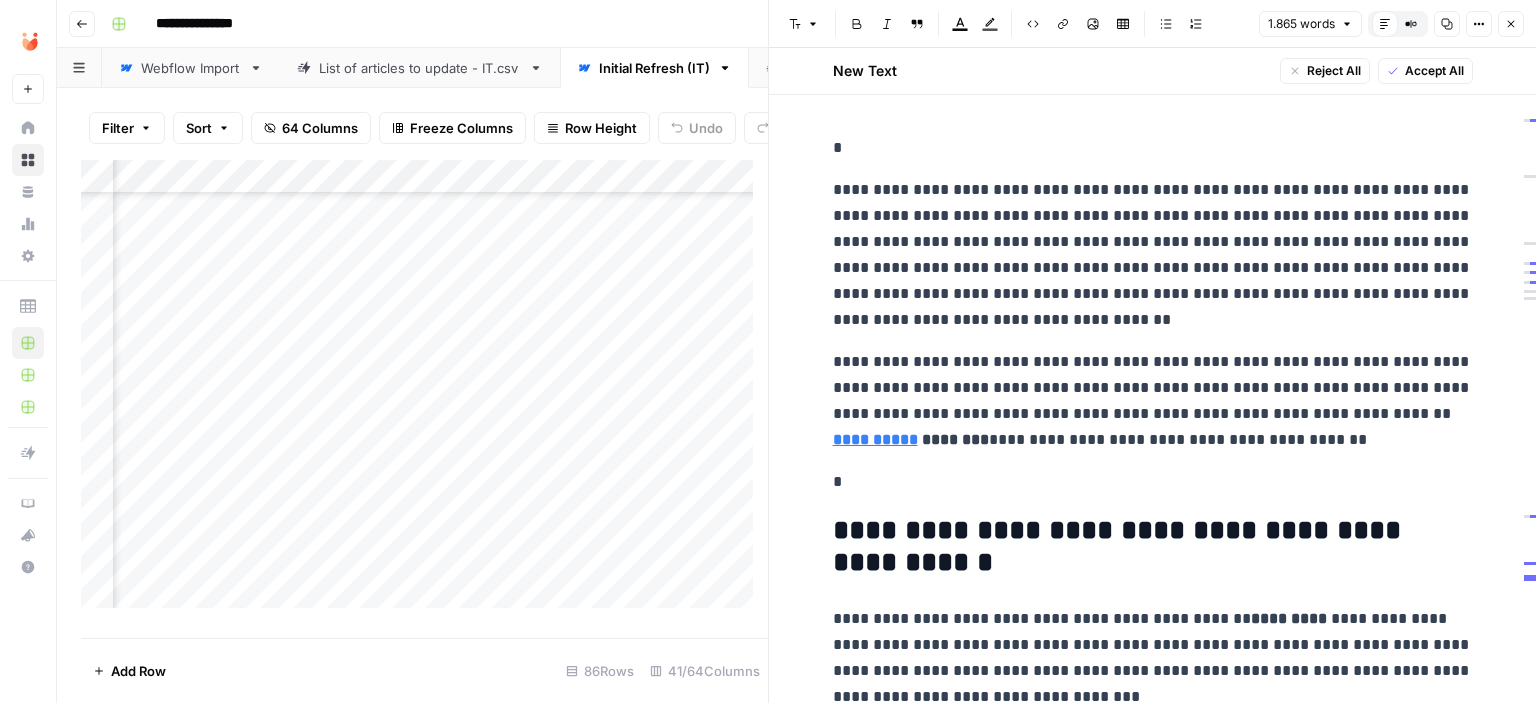 click on "**********" at bounding box center [1153, 255] 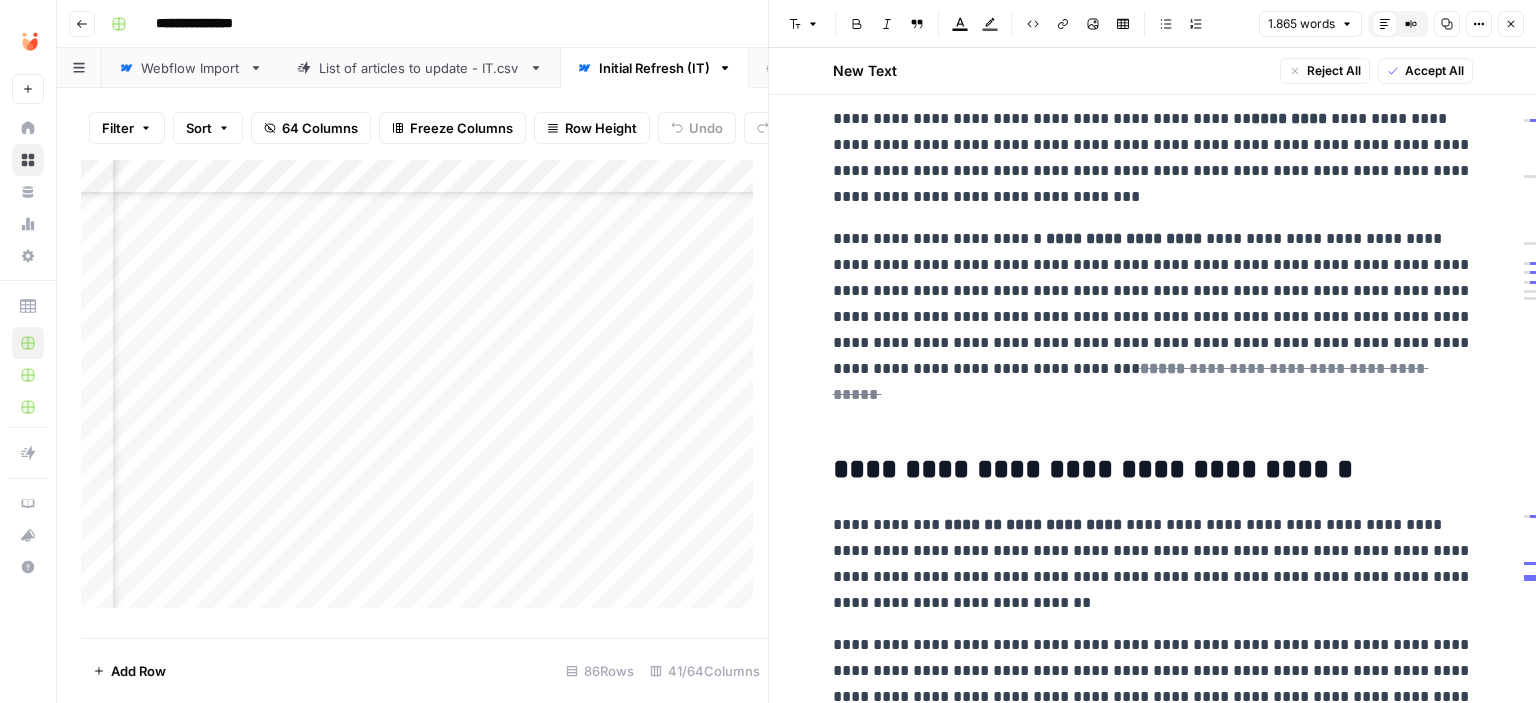 scroll, scrollTop: 0, scrollLeft: 0, axis: both 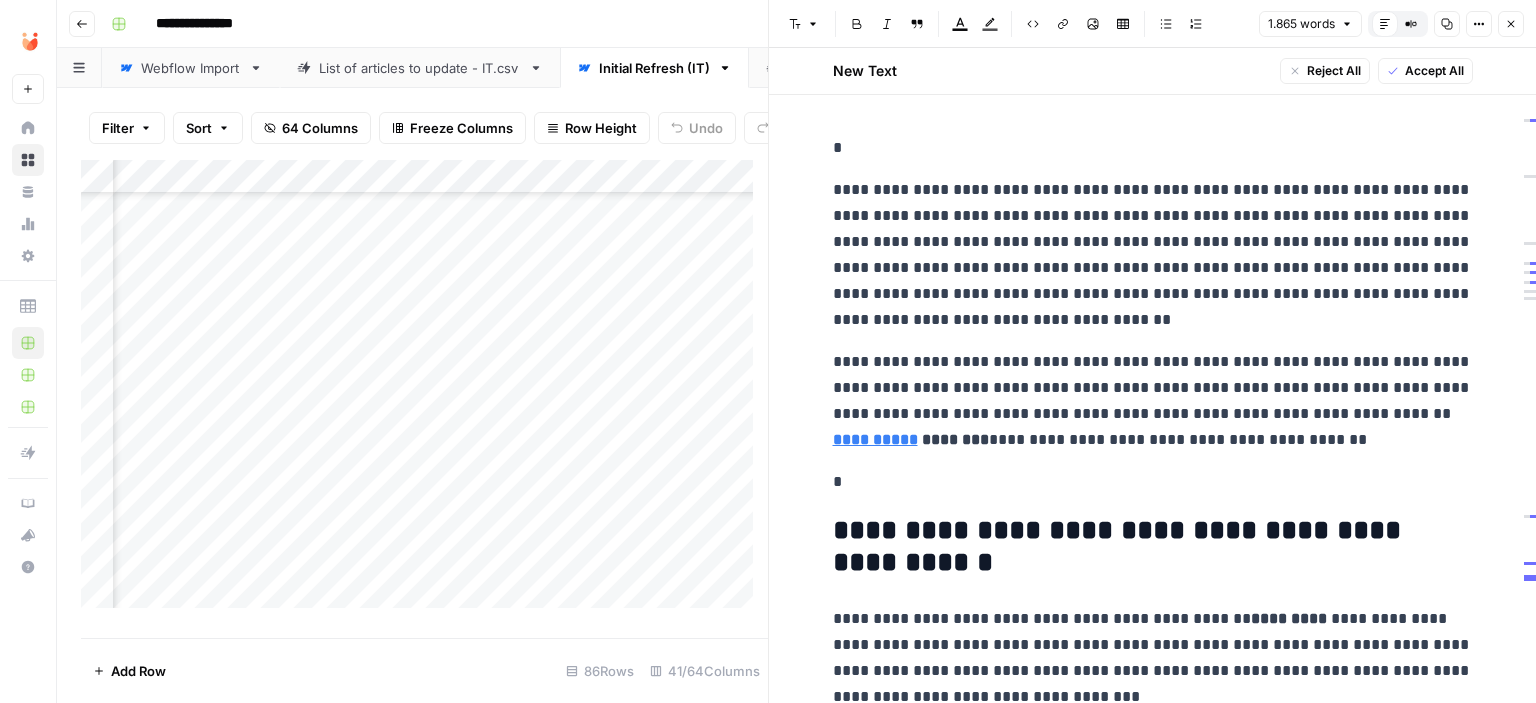 drag, startPoint x: 981, startPoint y: 309, endPoint x: 944, endPoint y: 327, distance: 41.14608 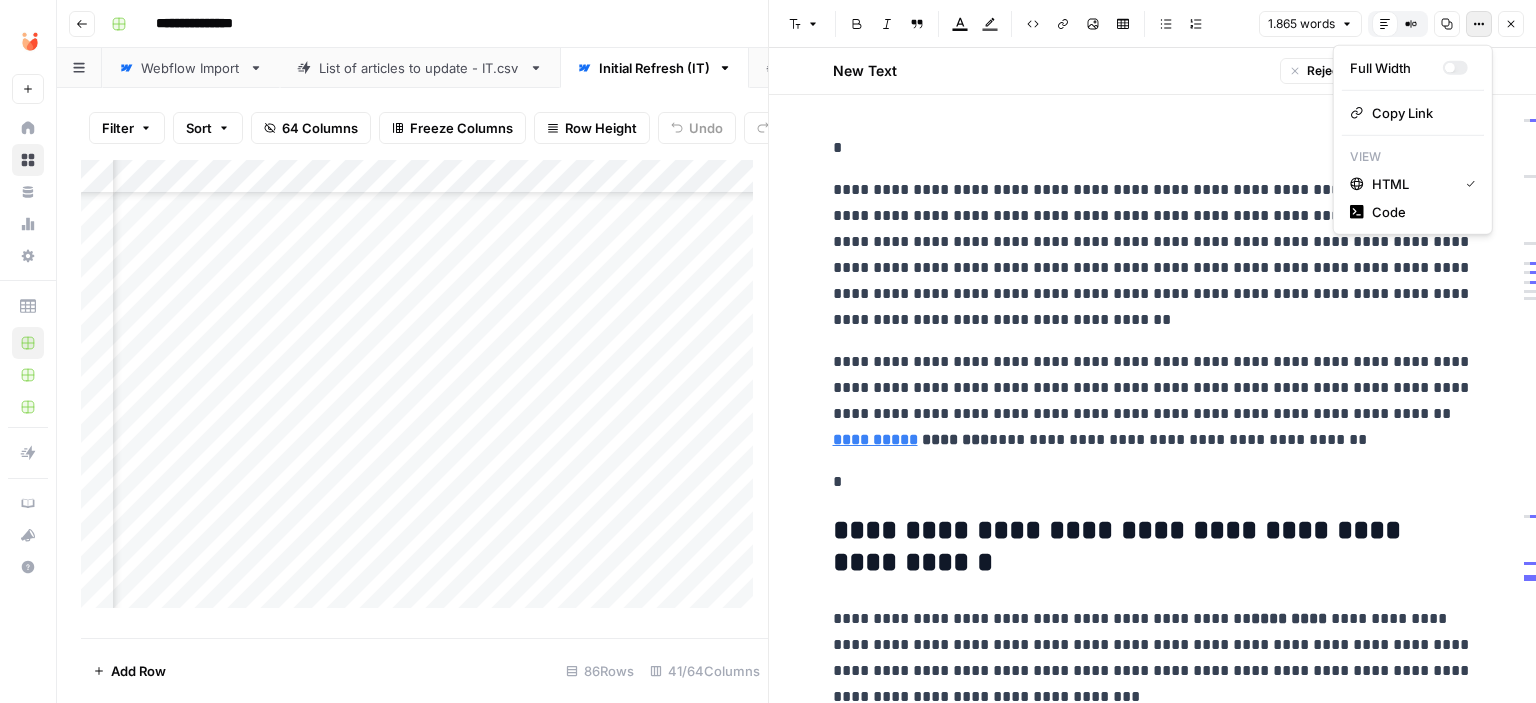 click 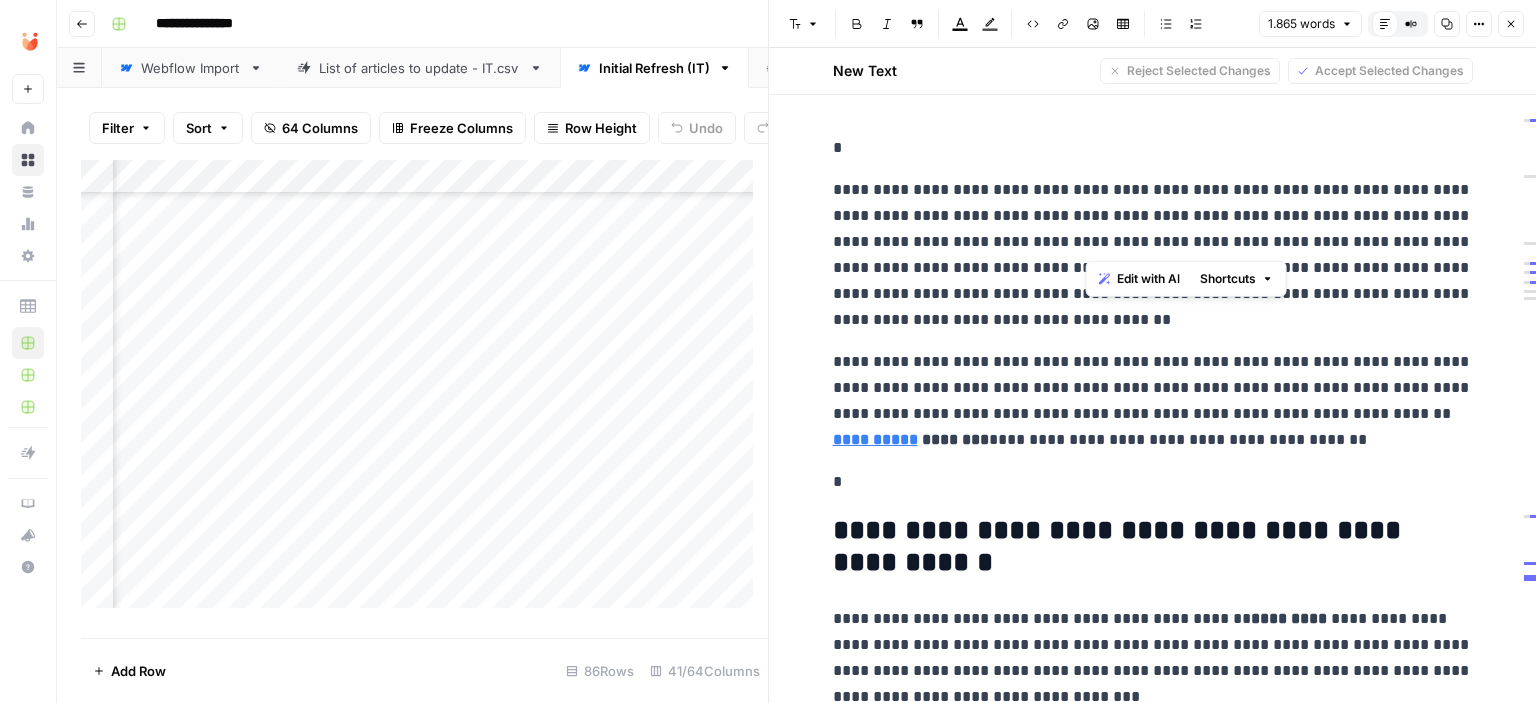 drag, startPoint x: 1109, startPoint y: 239, endPoint x: 1088, endPoint y: 239, distance: 21 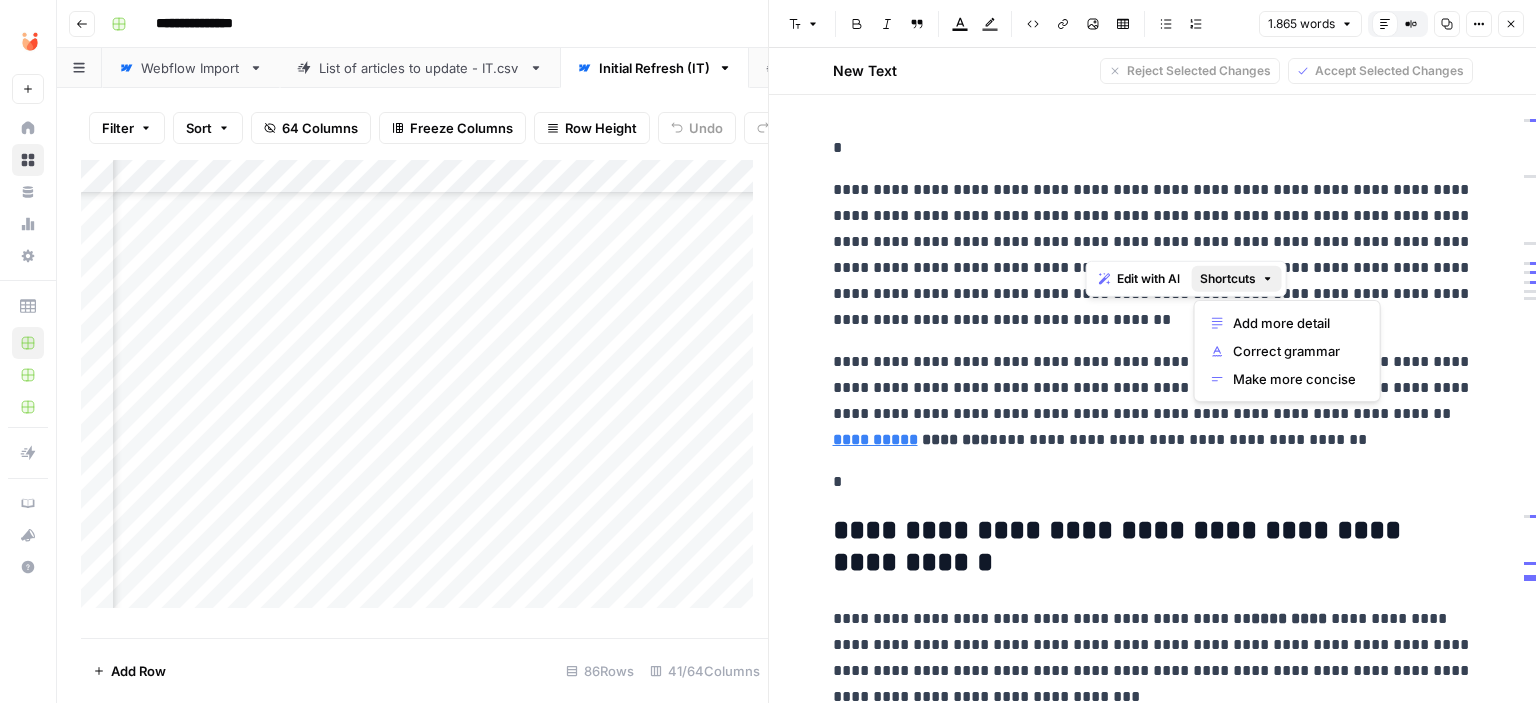 click on "Shortcuts" at bounding box center (1237, 279) 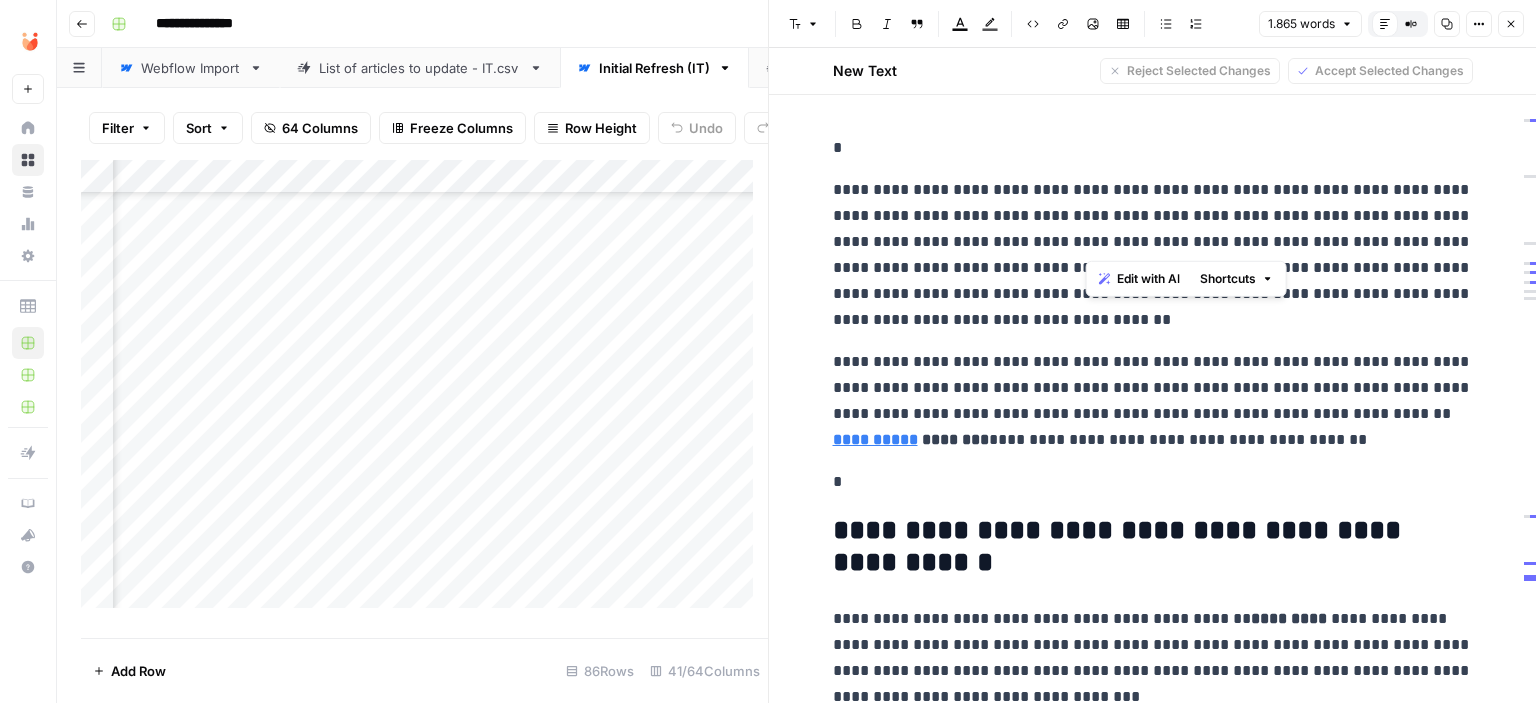 drag, startPoint x: 1112, startPoint y: 237, endPoint x: 1085, endPoint y: 241, distance: 27.294687 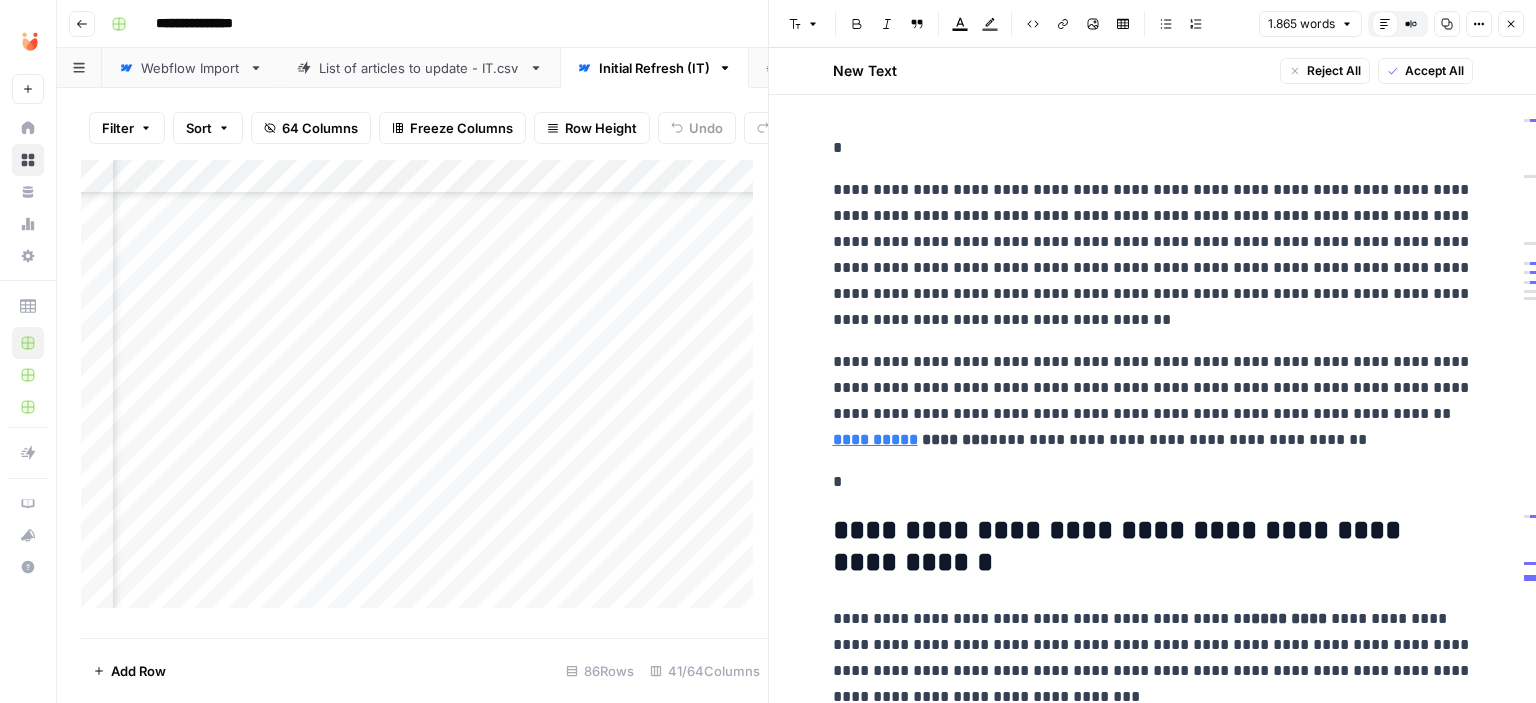 click on "**********" at bounding box center [1153, 255] 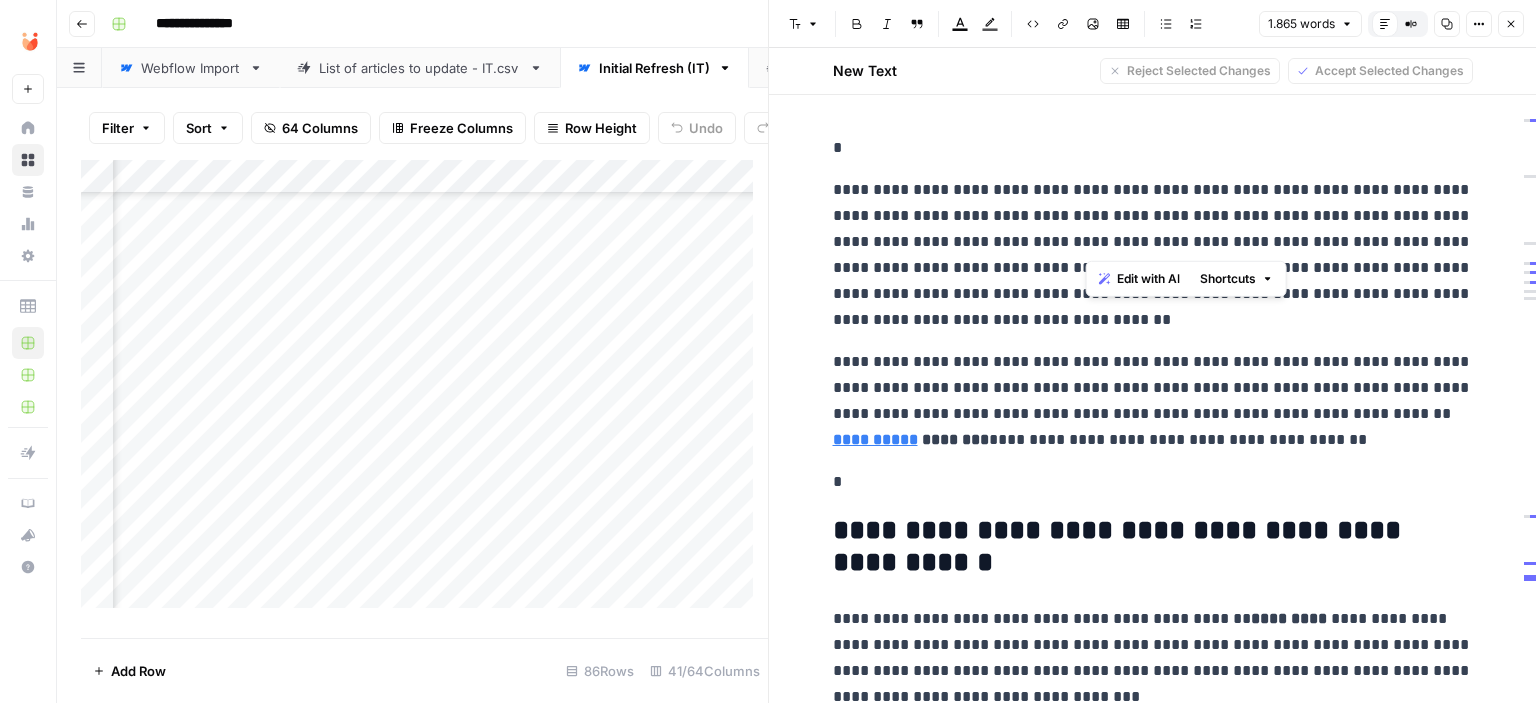 drag, startPoint x: 1115, startPoint y: 243, endPoint x: 1087, endPoint y: 243, distance: 28 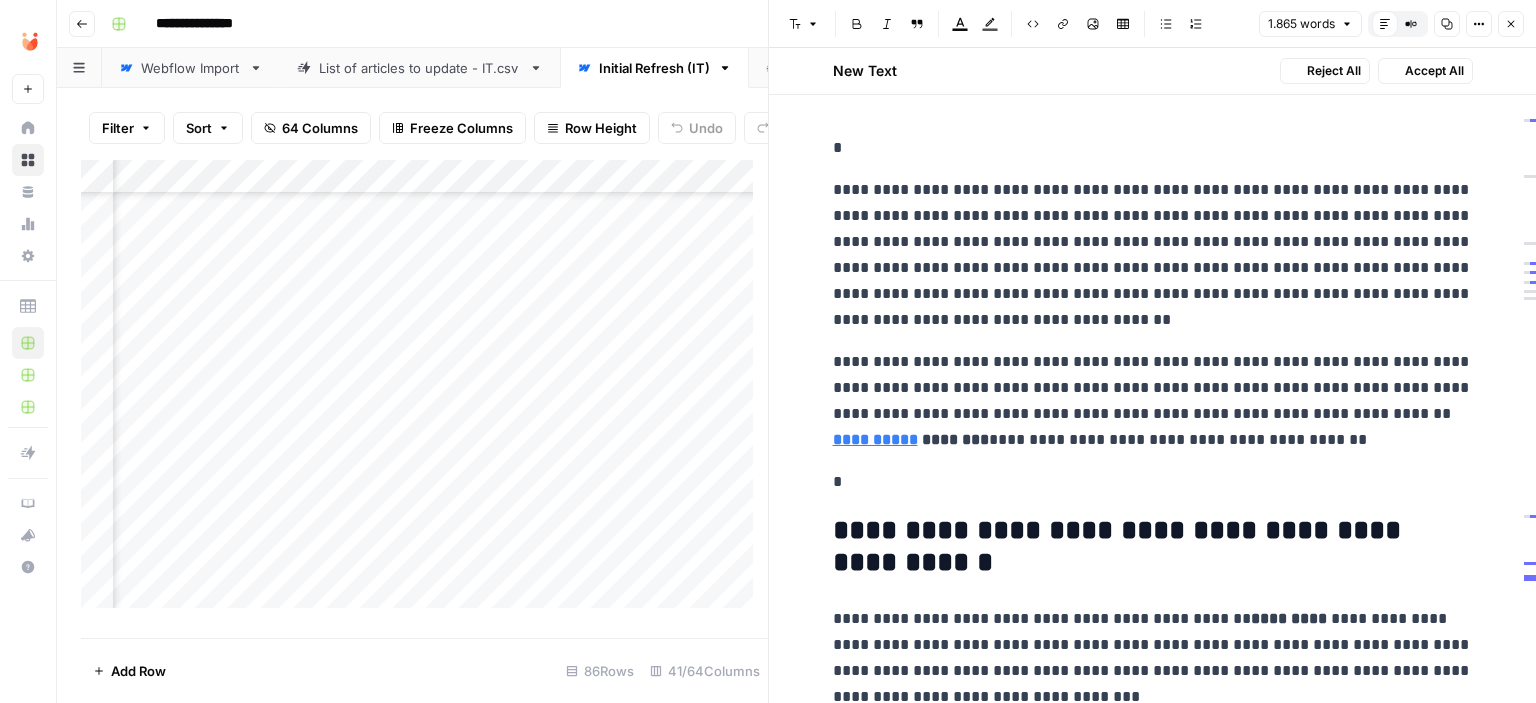 drag, startPoint x: 1092, startPoint y: 236, endPoint x: 1082, endPoint y: 248, distance: 15.6205 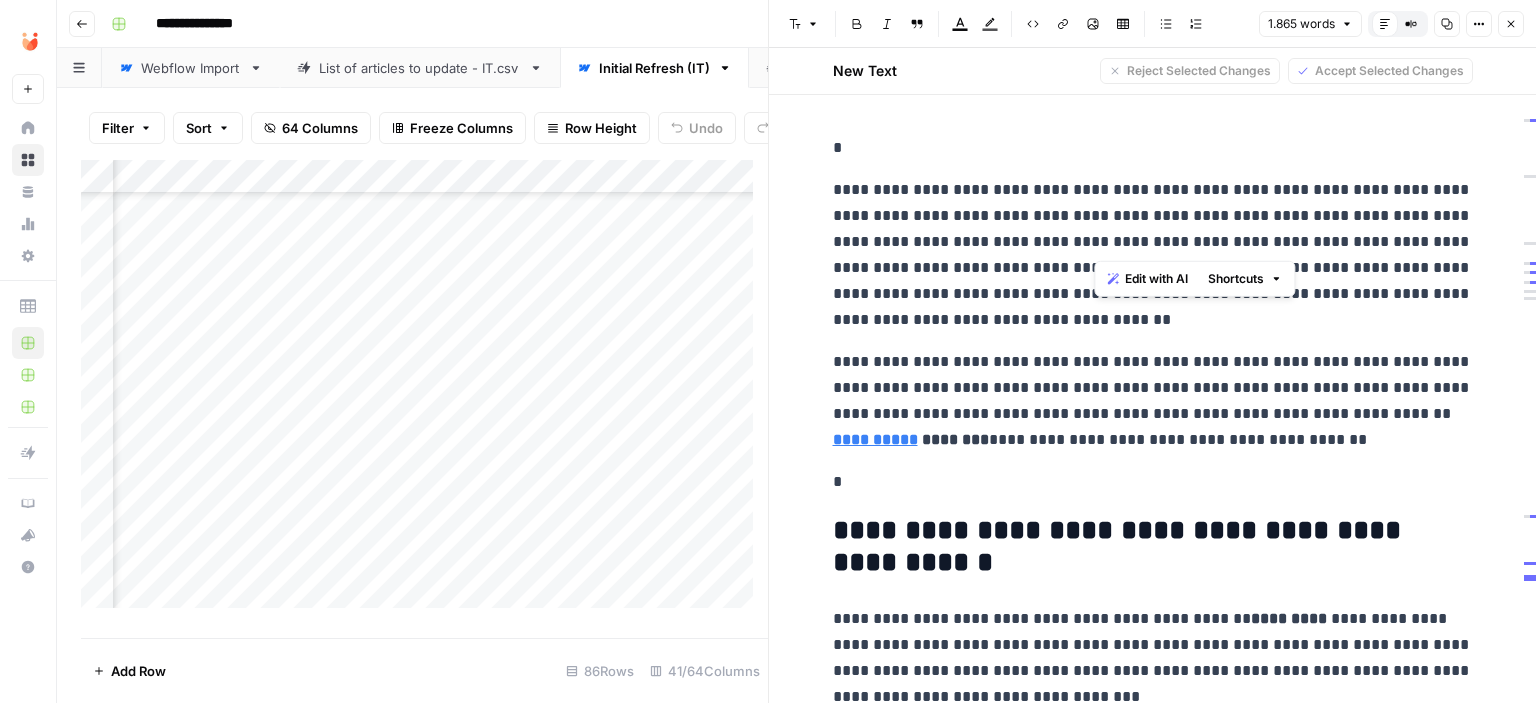 drag, startPoint x: 1113, startPoint y: 241, endPoint x: 1092, endPoint y: 251, distance: 23.259407 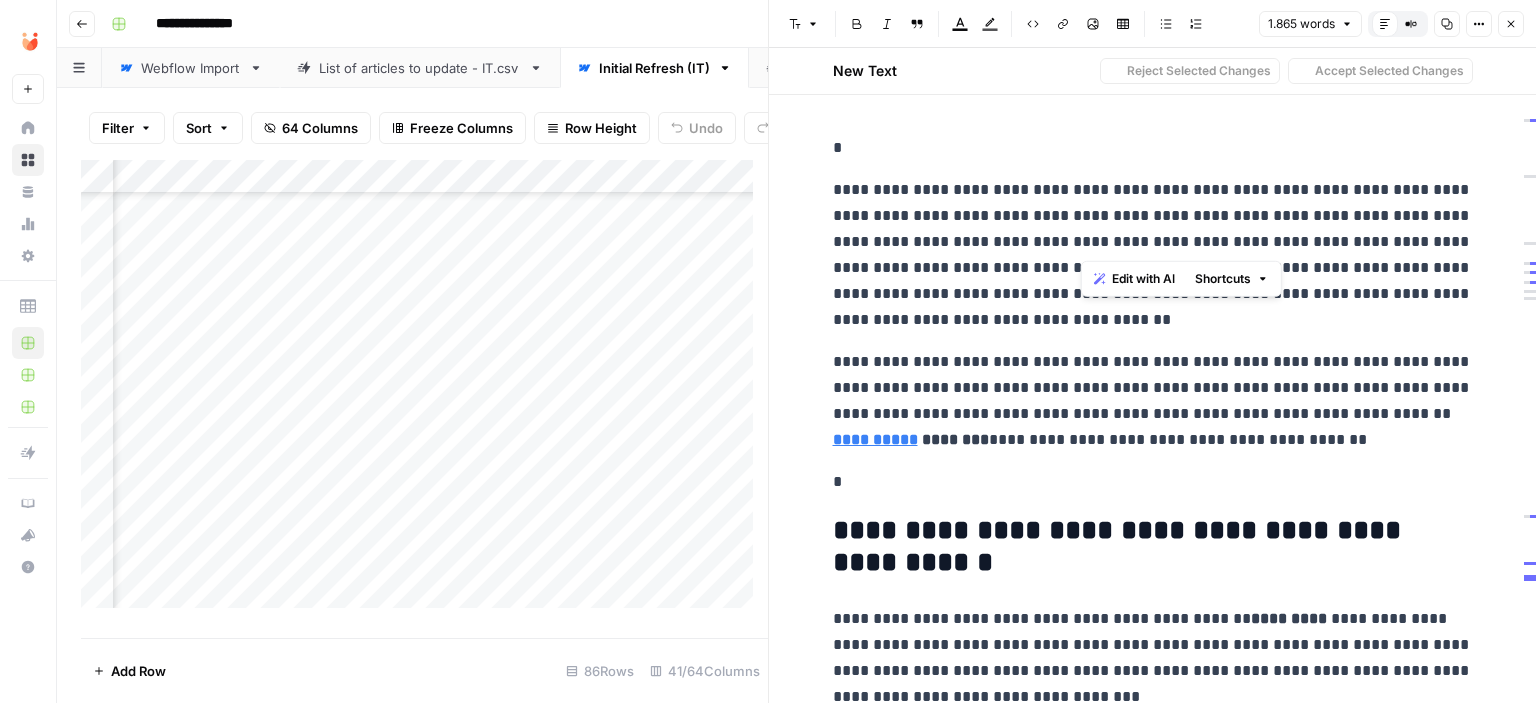 drag, startPoint x: 1083, startPoint y: 251, endPoint x: 1103, endPoint y: 251, distance: 20 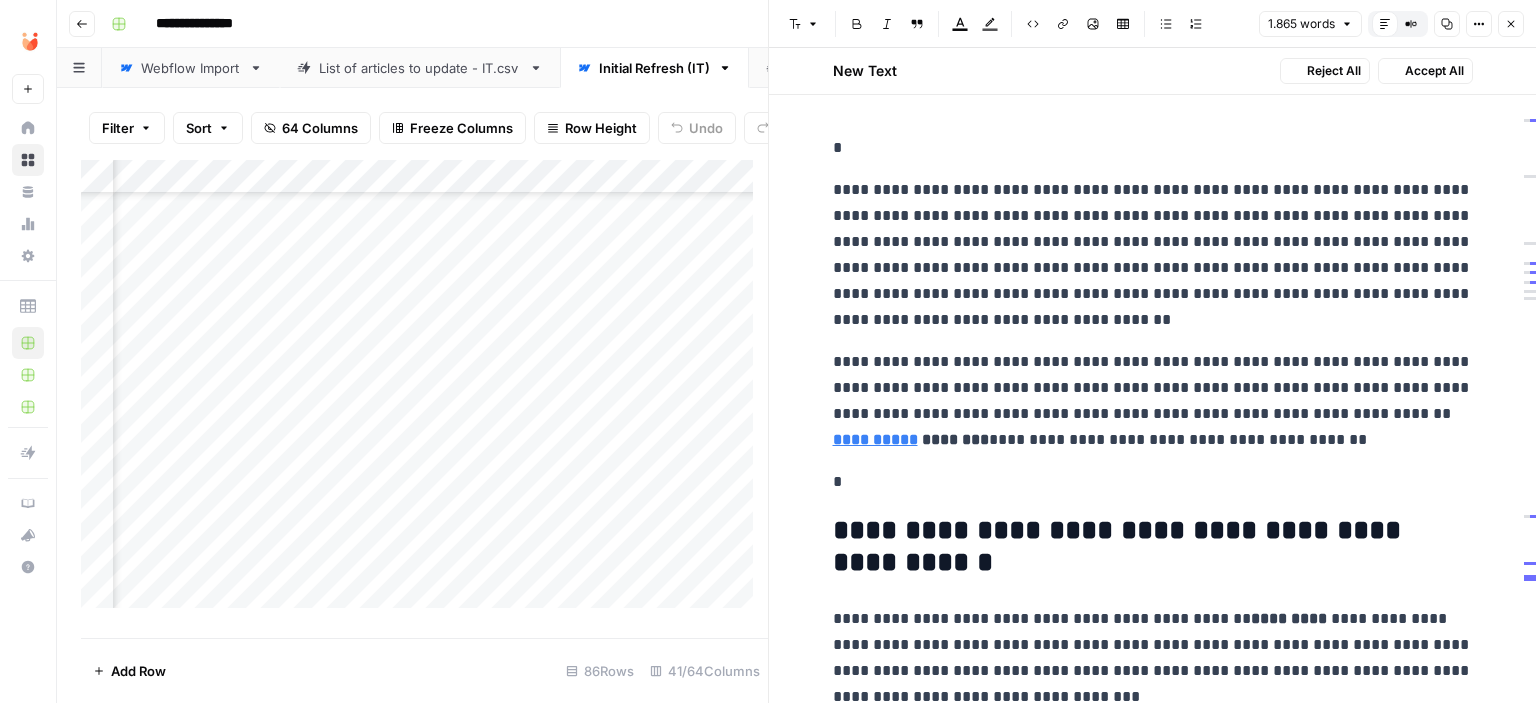 click on "**********" at bounding box center (1153, 255) 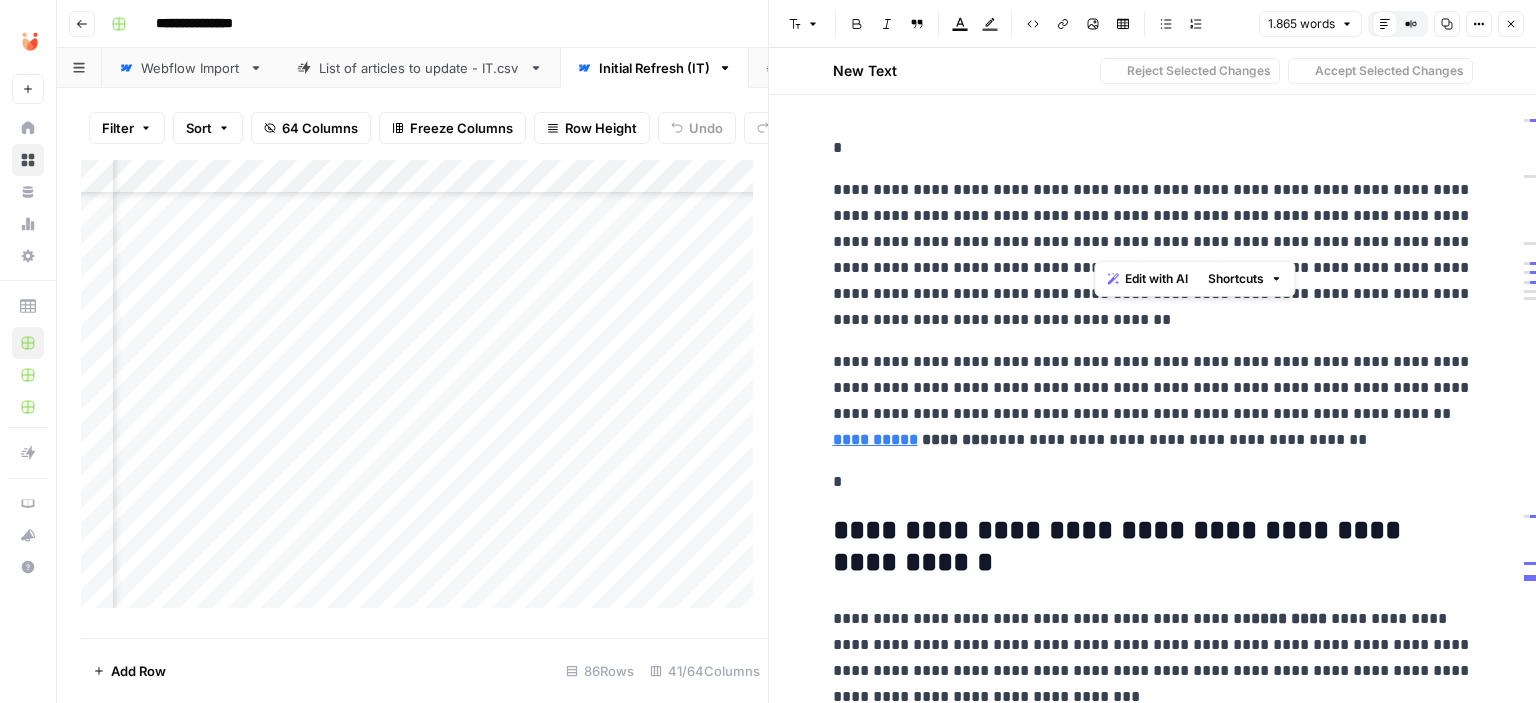 click on "**********" at bounding box center (1153, 255) 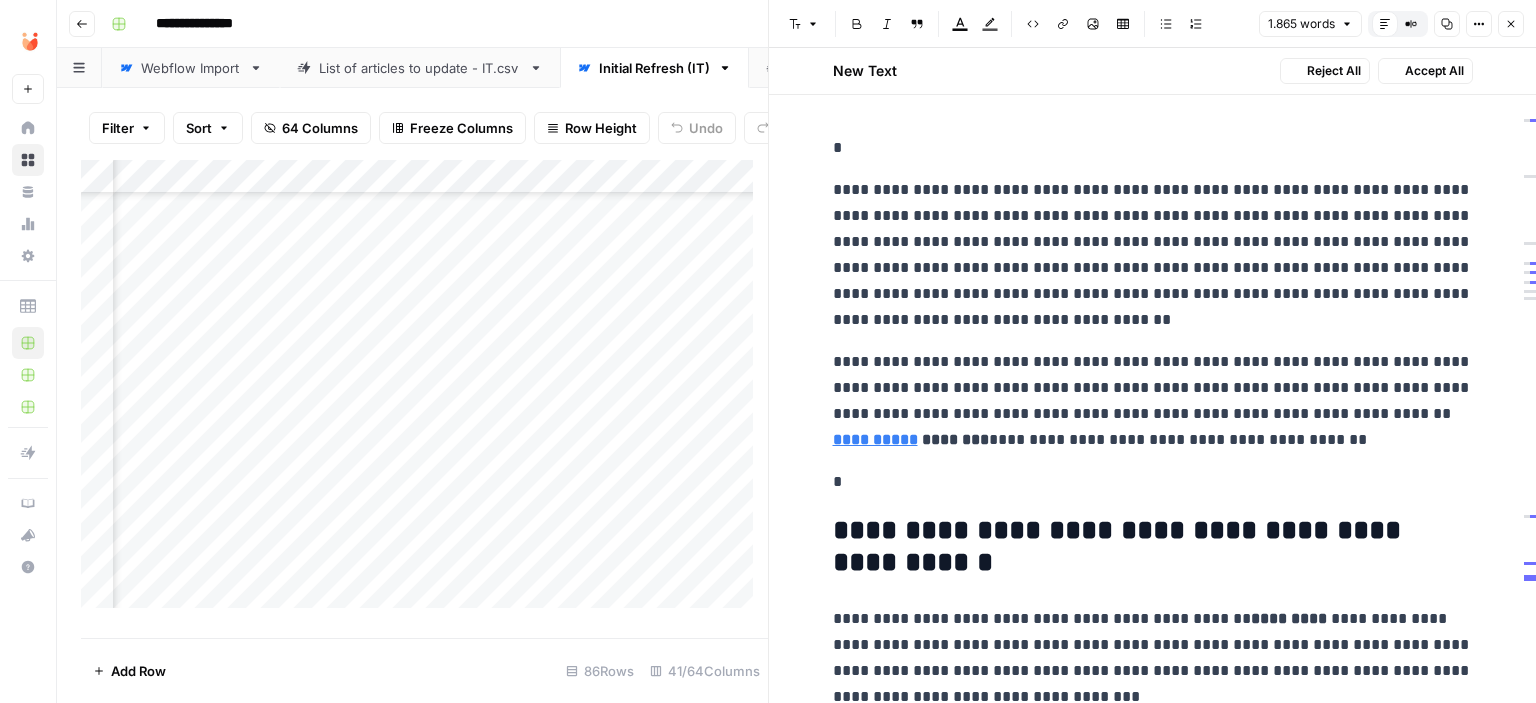 click on "**********" at bounding box center [1153, 255] 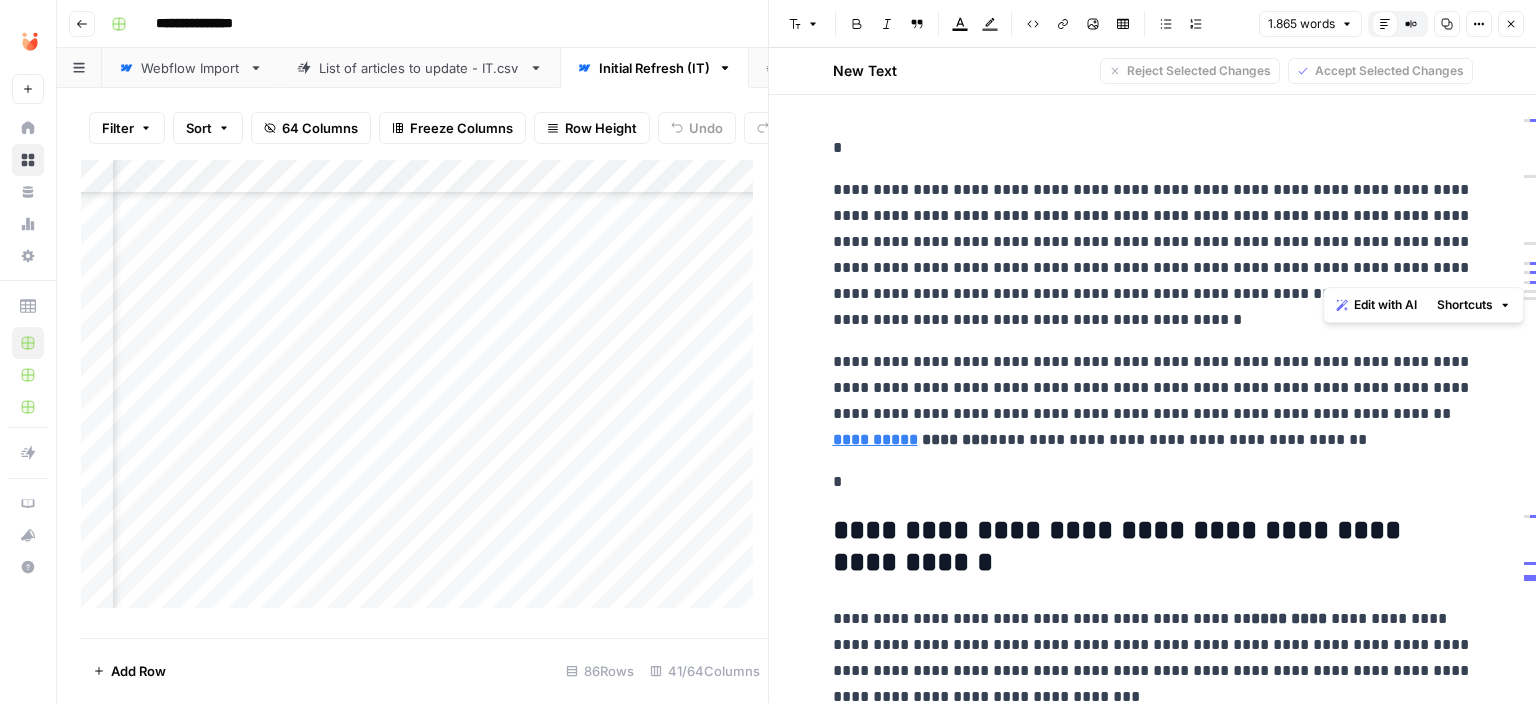 drag, startPoint x: 1324, startPoint y: 267, endPoint x: 1353, endPoint y: 270, distance: 29.15476 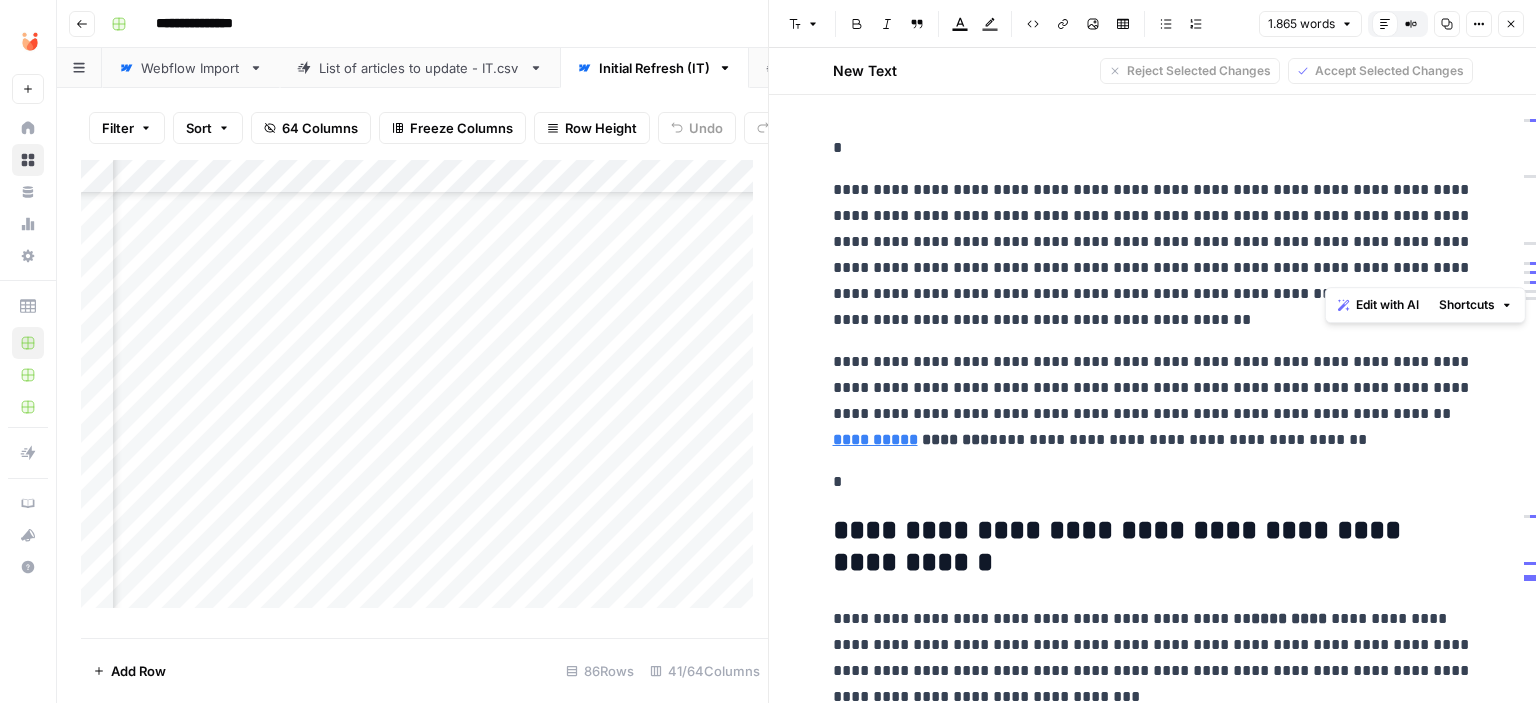 drag, startPoint x: 1362, startPoint y: 270, endPoint x: 1345, endPoint y: 270, distance: 17 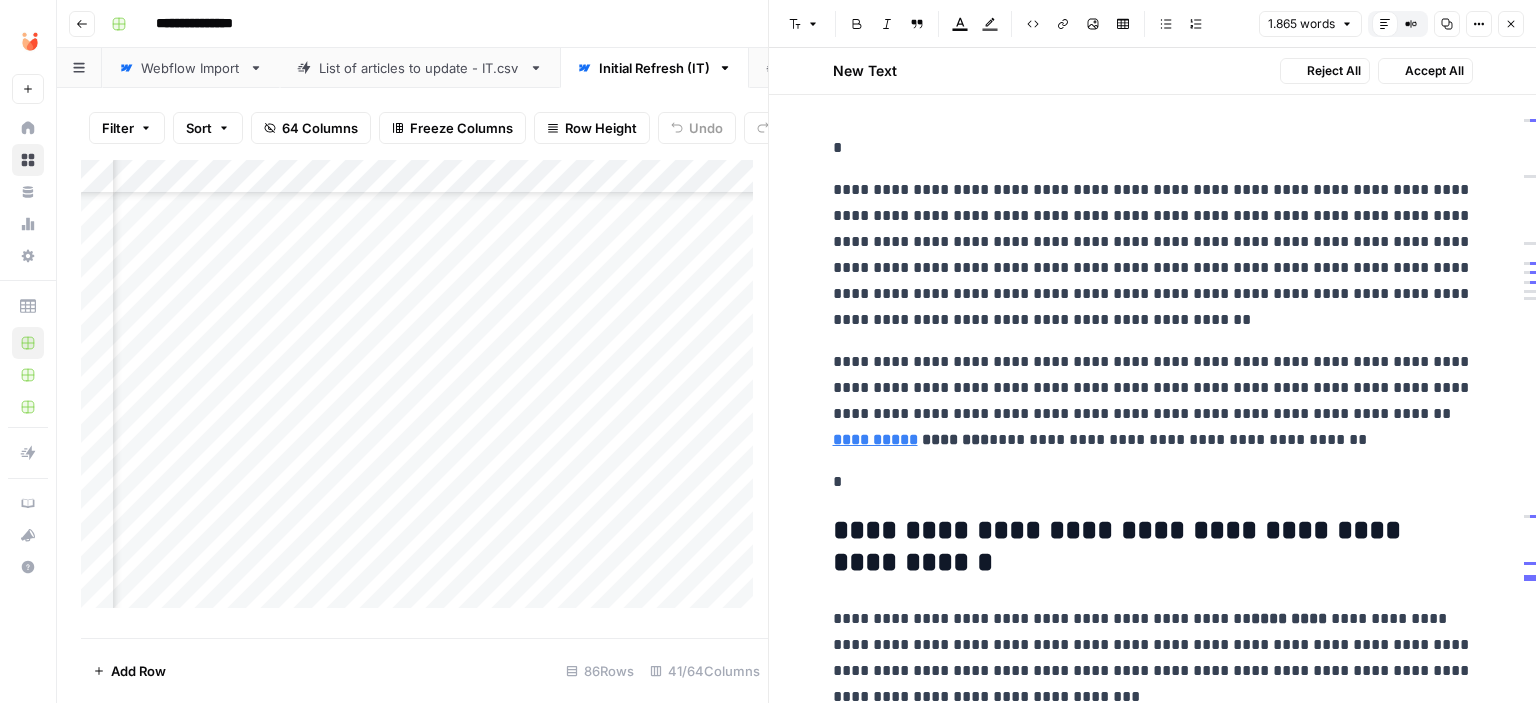 click on "**********" at bounding box center [1153, 255] 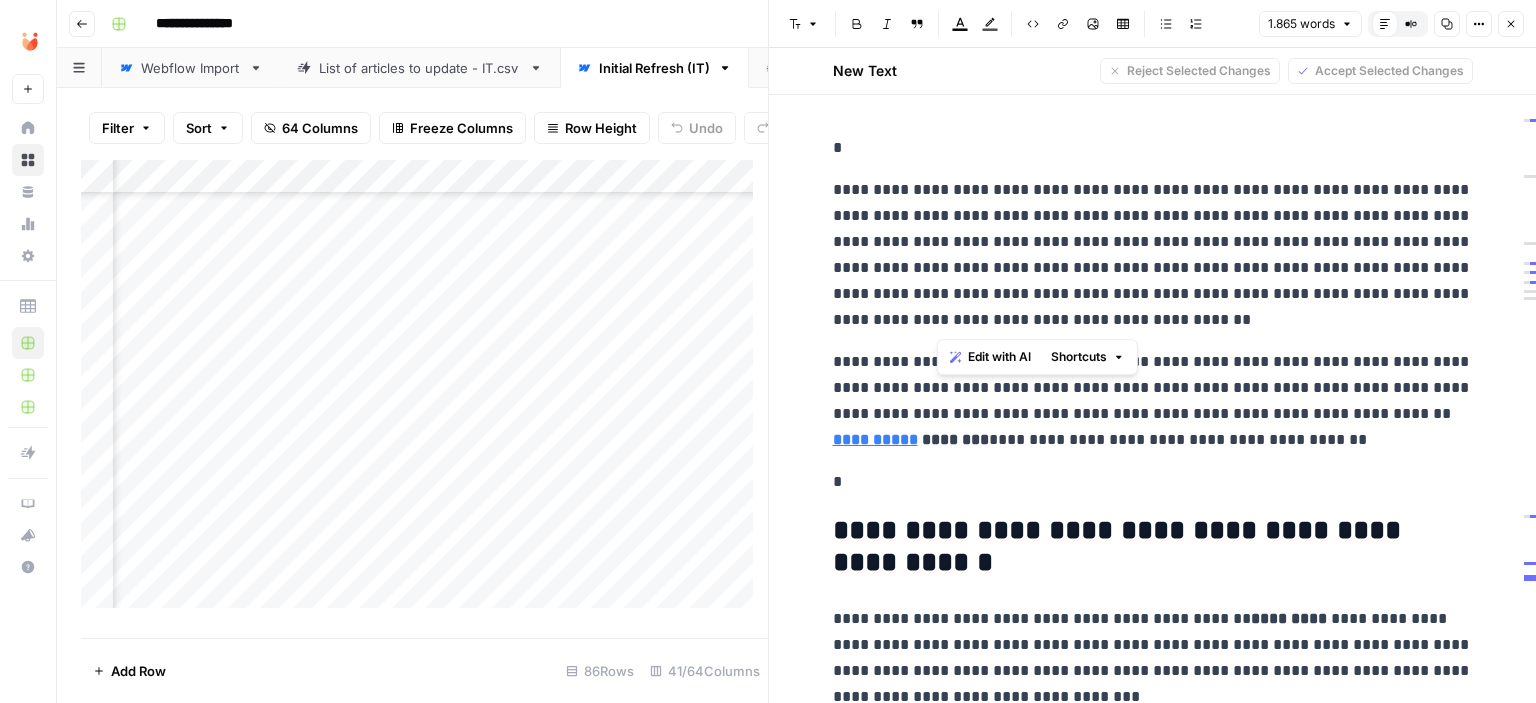 drag, startPoint x: 964, startPoint y: 318, endPoint x: 940, endPoint y: 318, distance: 24 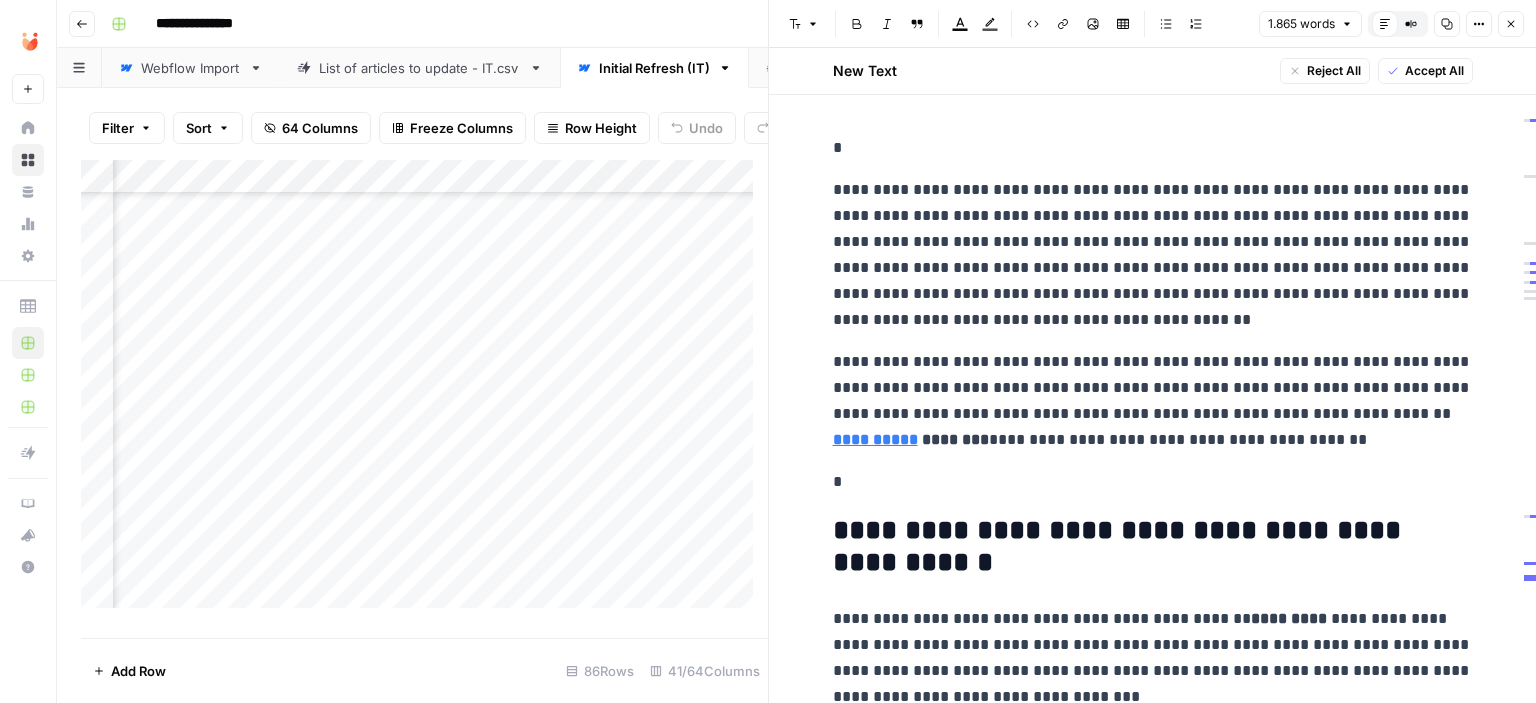 click on "**********" at bounding box center [1153, 255] 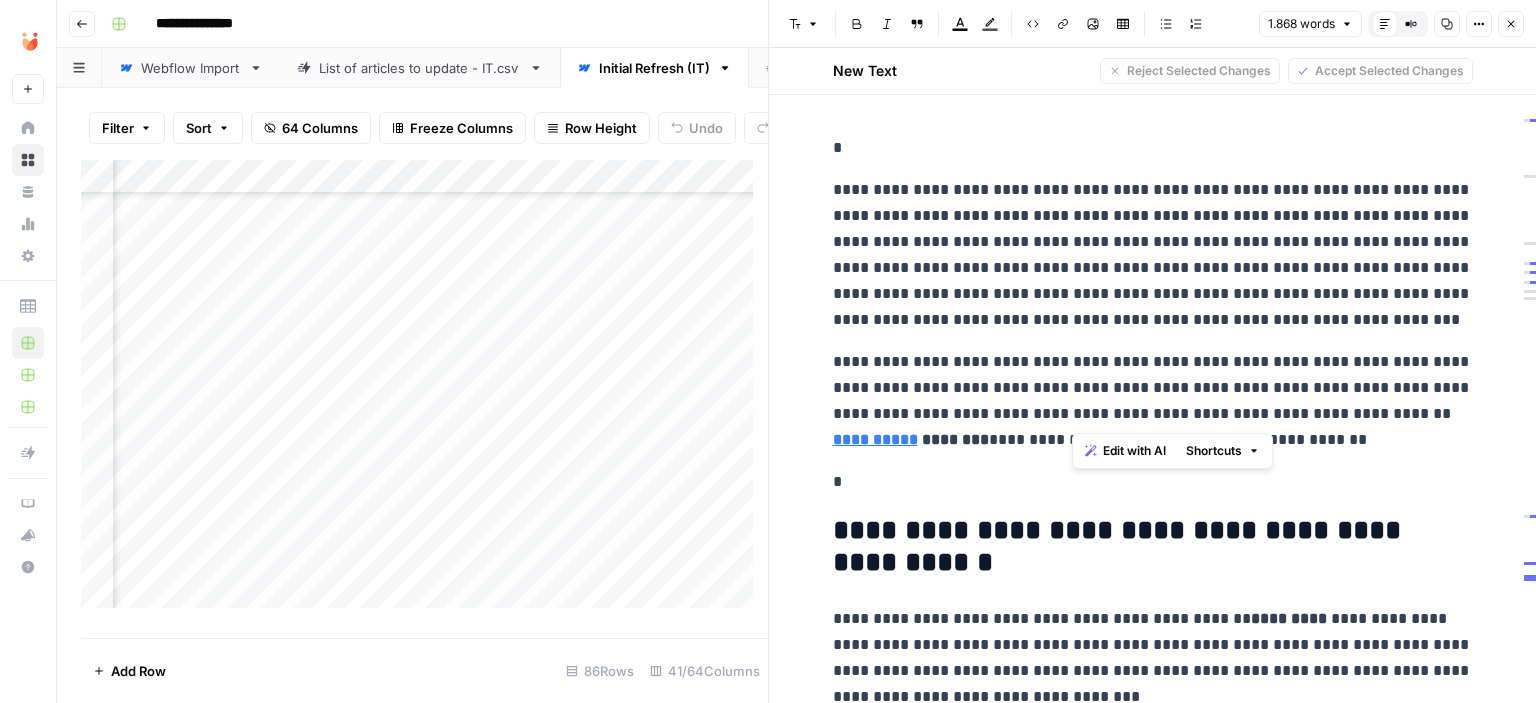 drag, startPoint x: 1112, startPoint y: 414, endPoint x: 1074, endPoint y: 414, distance: 38 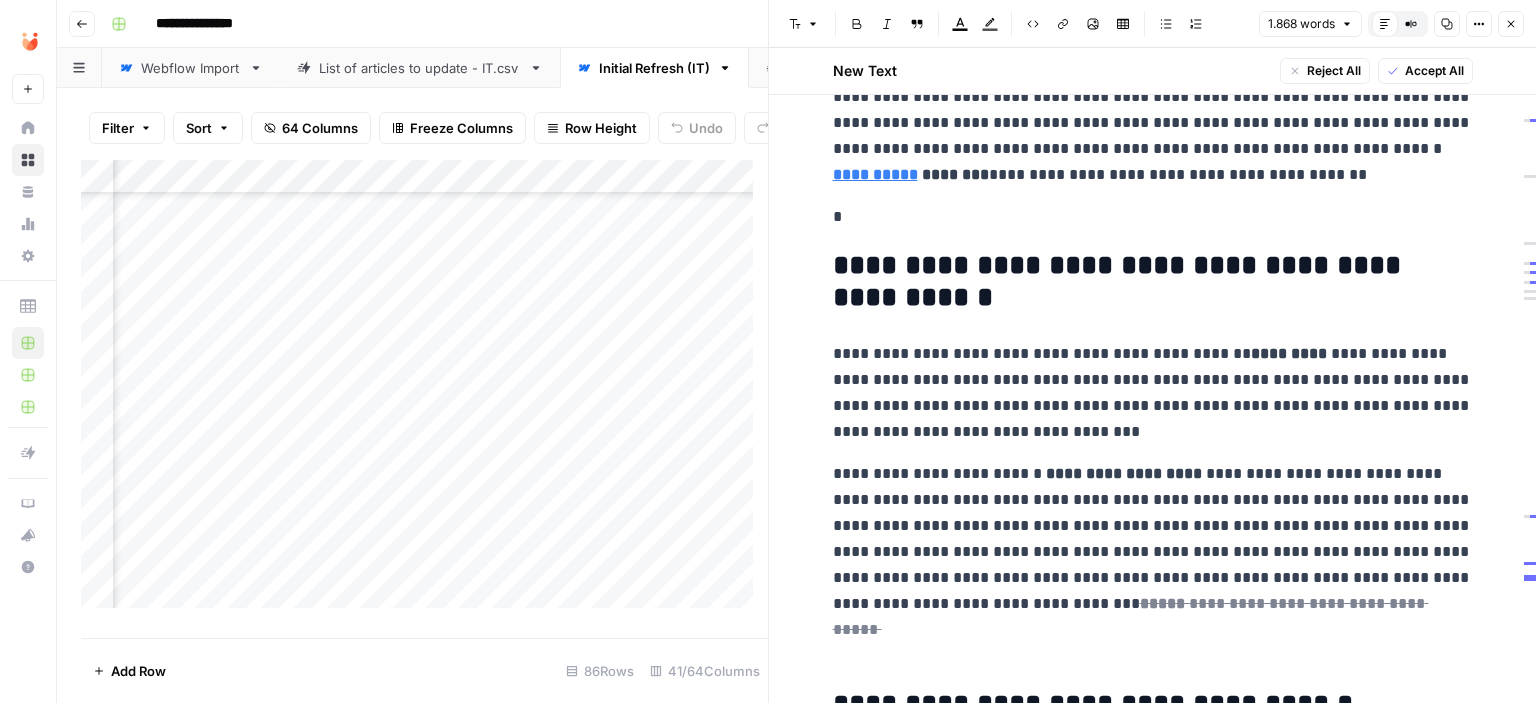 scroll, scrollTop: 300, scrollLeft: 0, axis: vertical 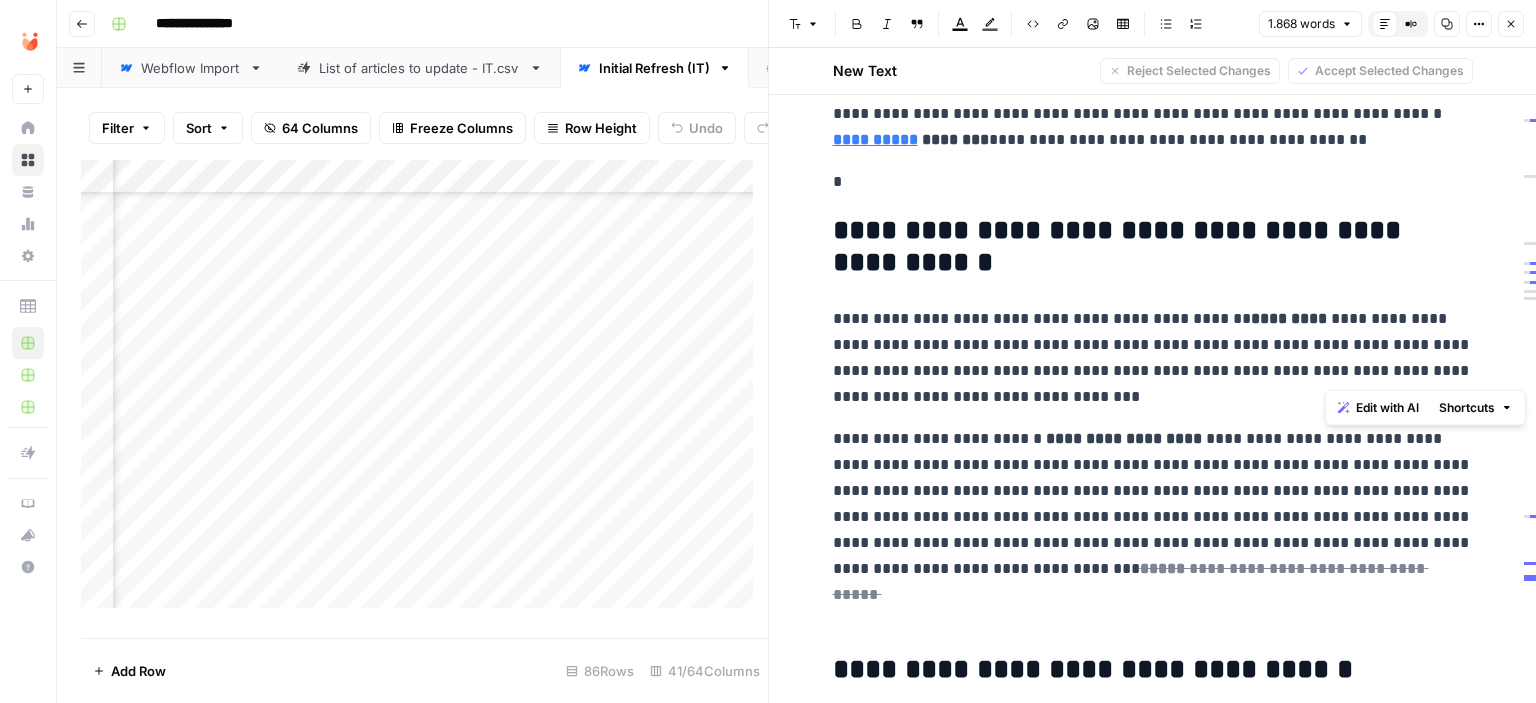 drag, startPoint x: 1423, startPoint y: 369, endPoint x: 1357, endPoint y: 373, distance: 66.1211 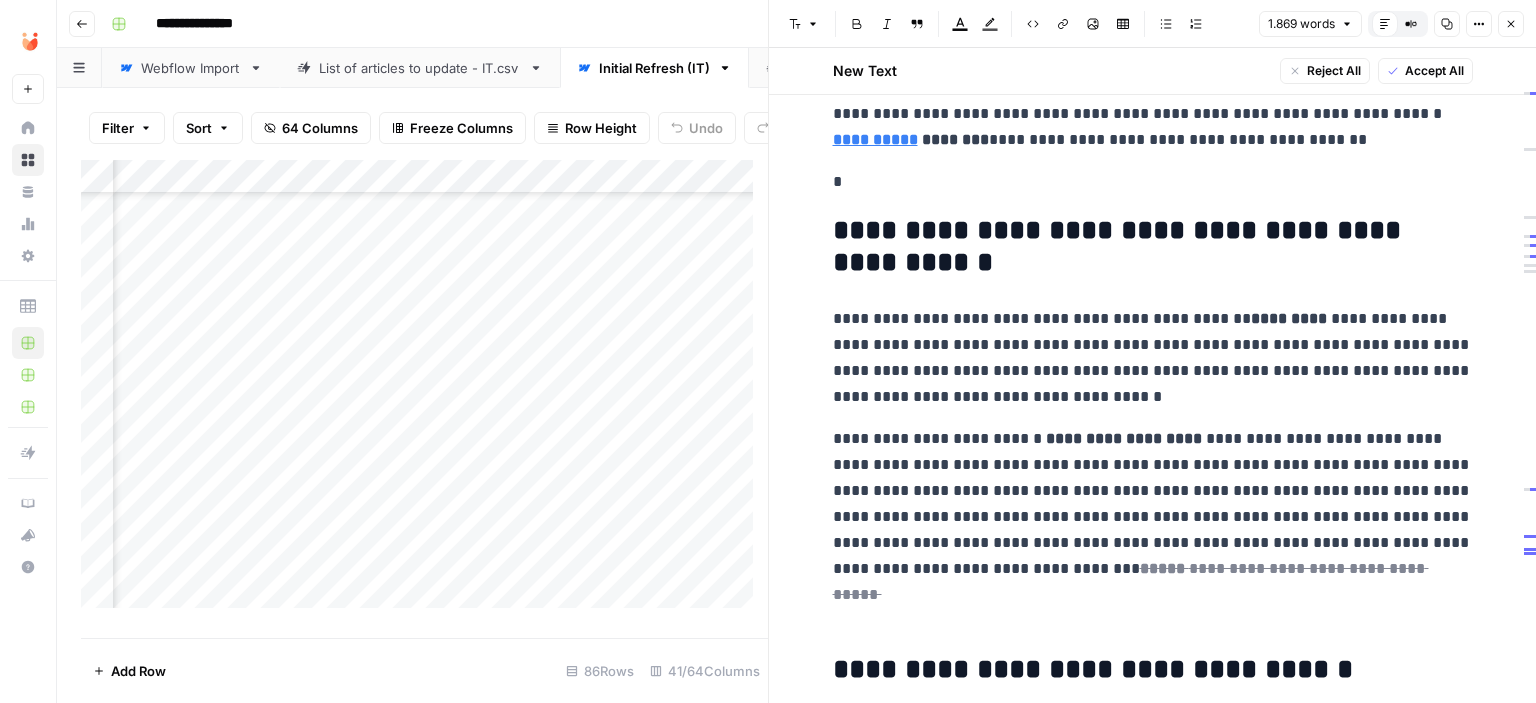 click on "**********" at bounding box center (1153, 358) 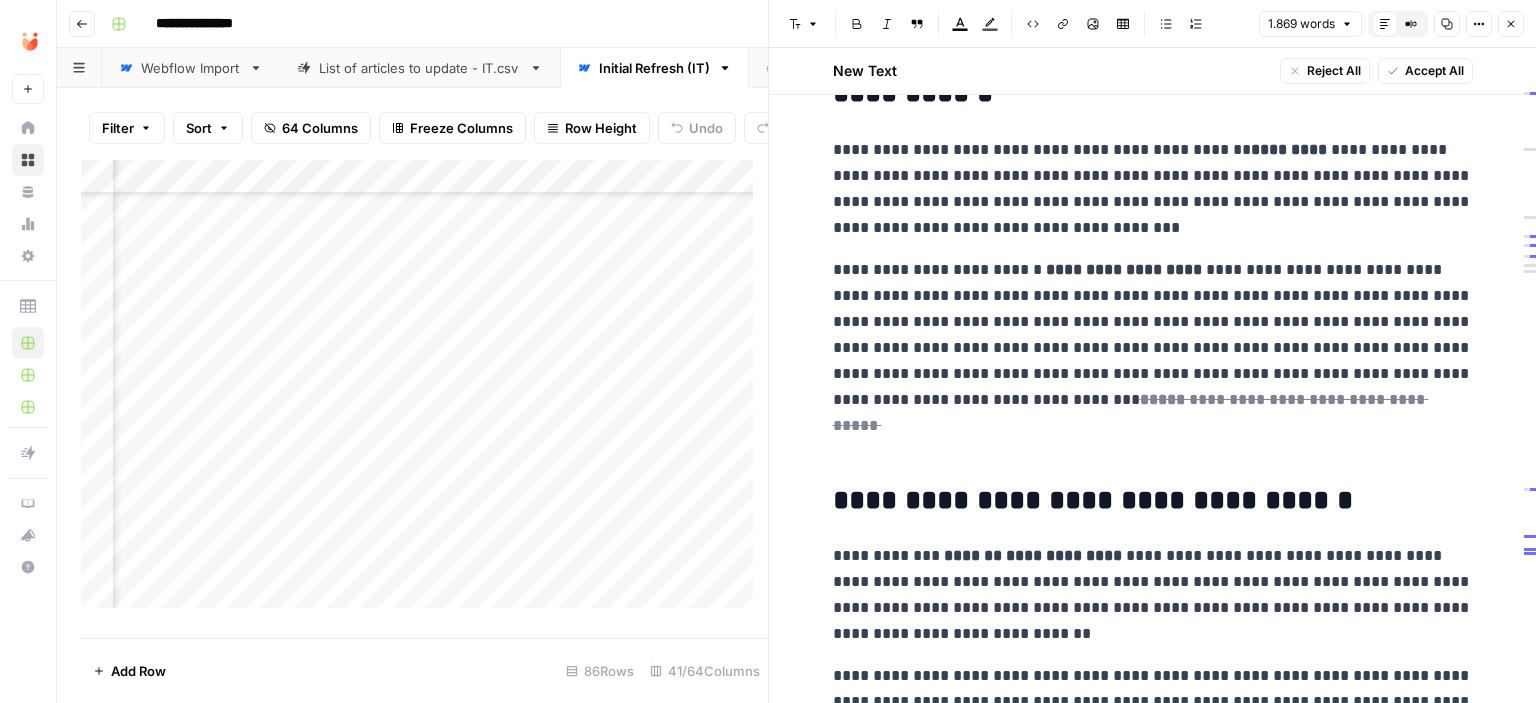 scroll, scrollTop: 500, scrollLeft: 0, axis: vertical 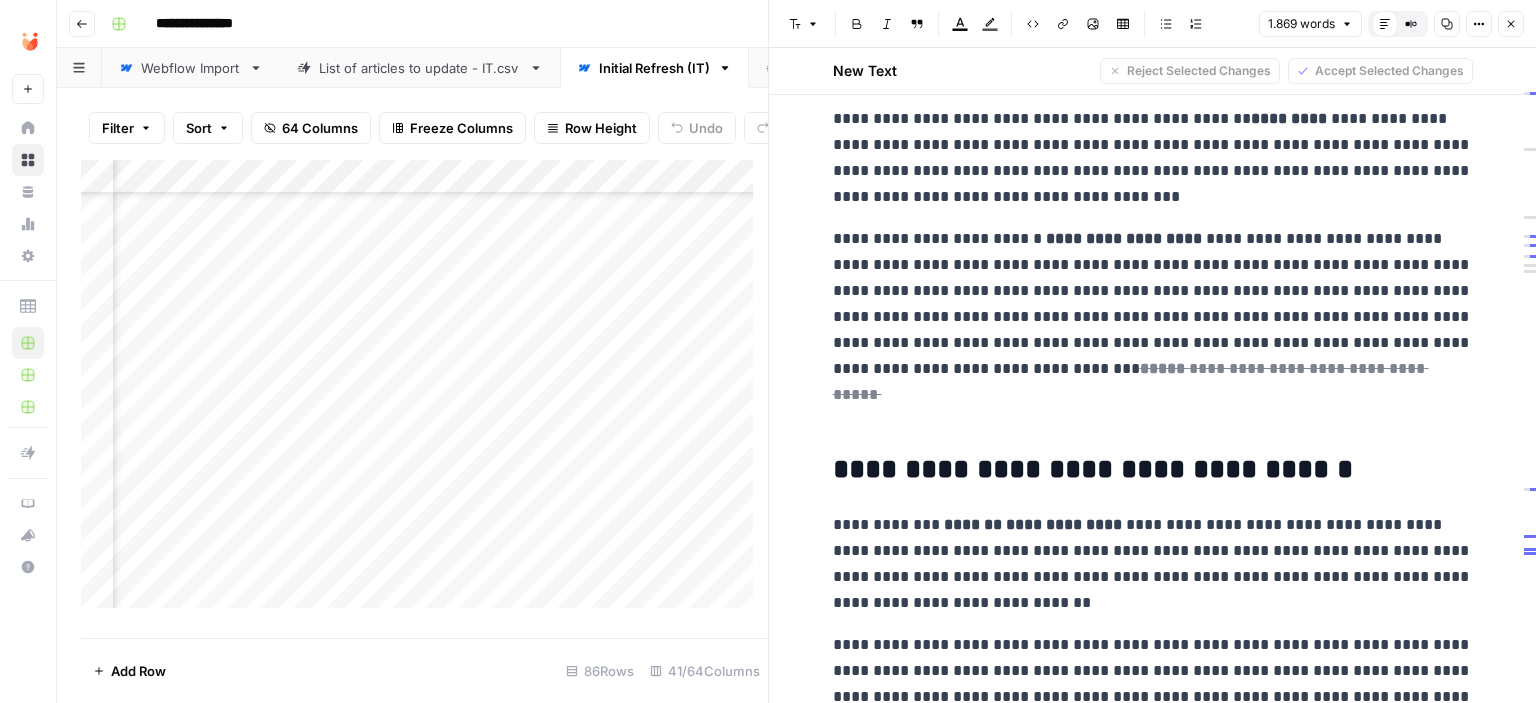 drag, startPoint x: 950, startPoint y: 314, endPoint x: 1385, endPoint y: 292, distance: 435.55597 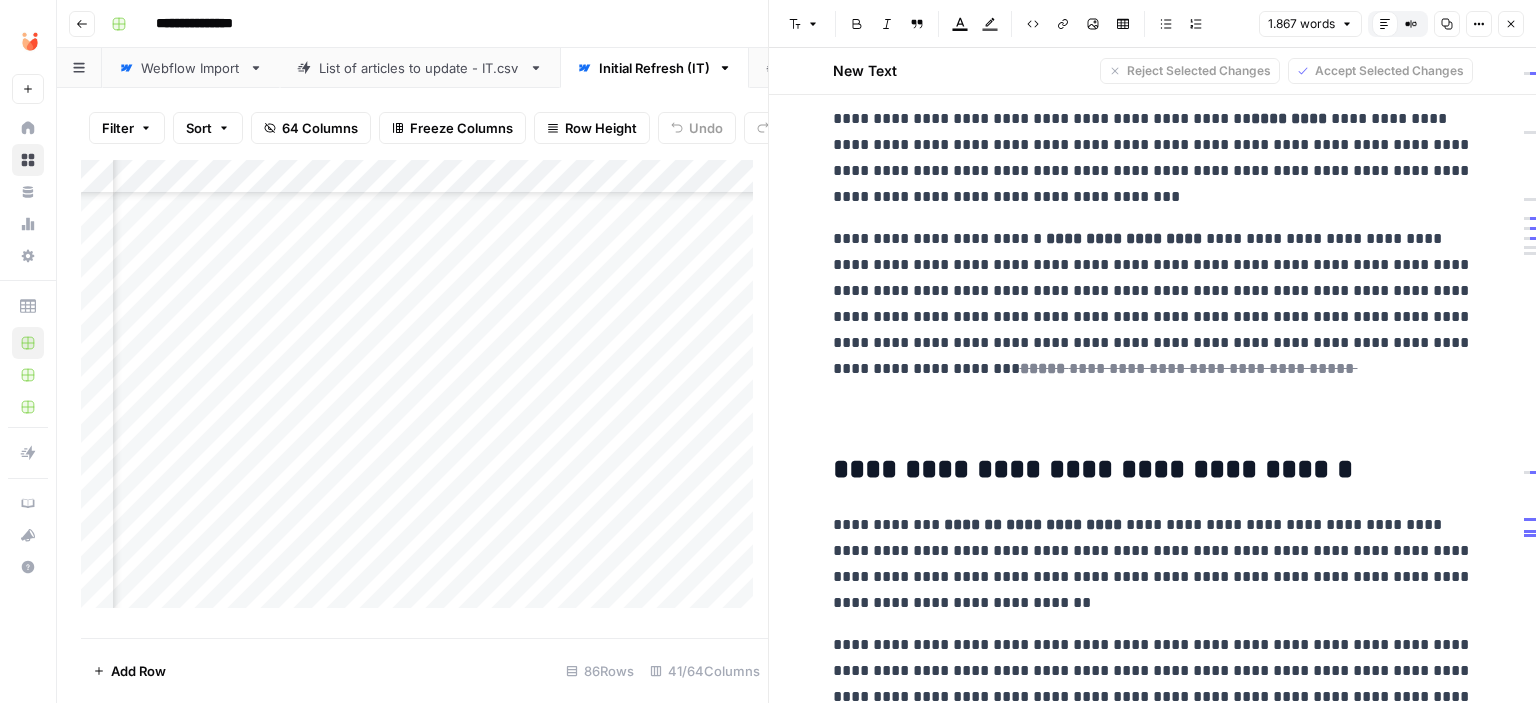 drag, startPoint x: 1444, startPoint y: 284, endPoint x: 1418, endPoint y: 287, distance: 26.172504 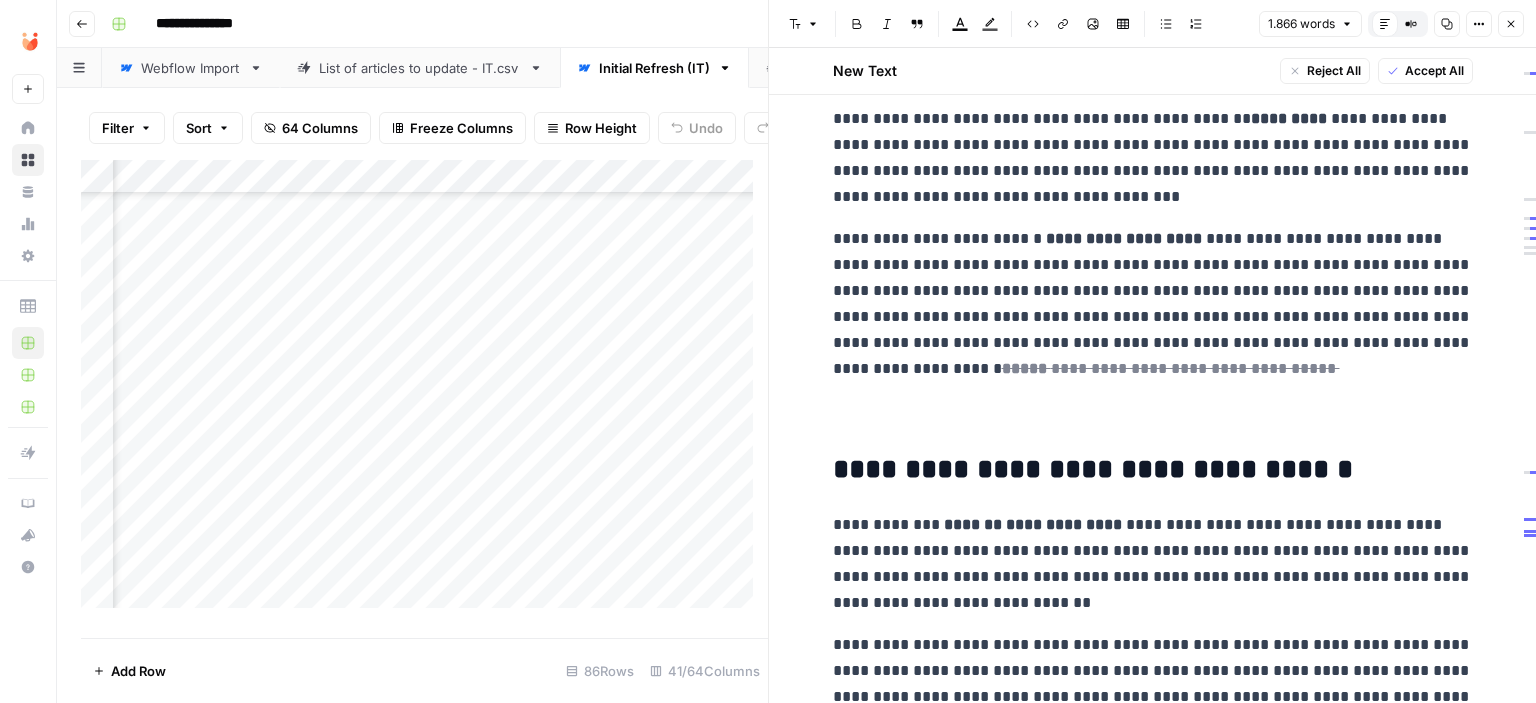 click on "**********" at bounding box center (1153, 330) 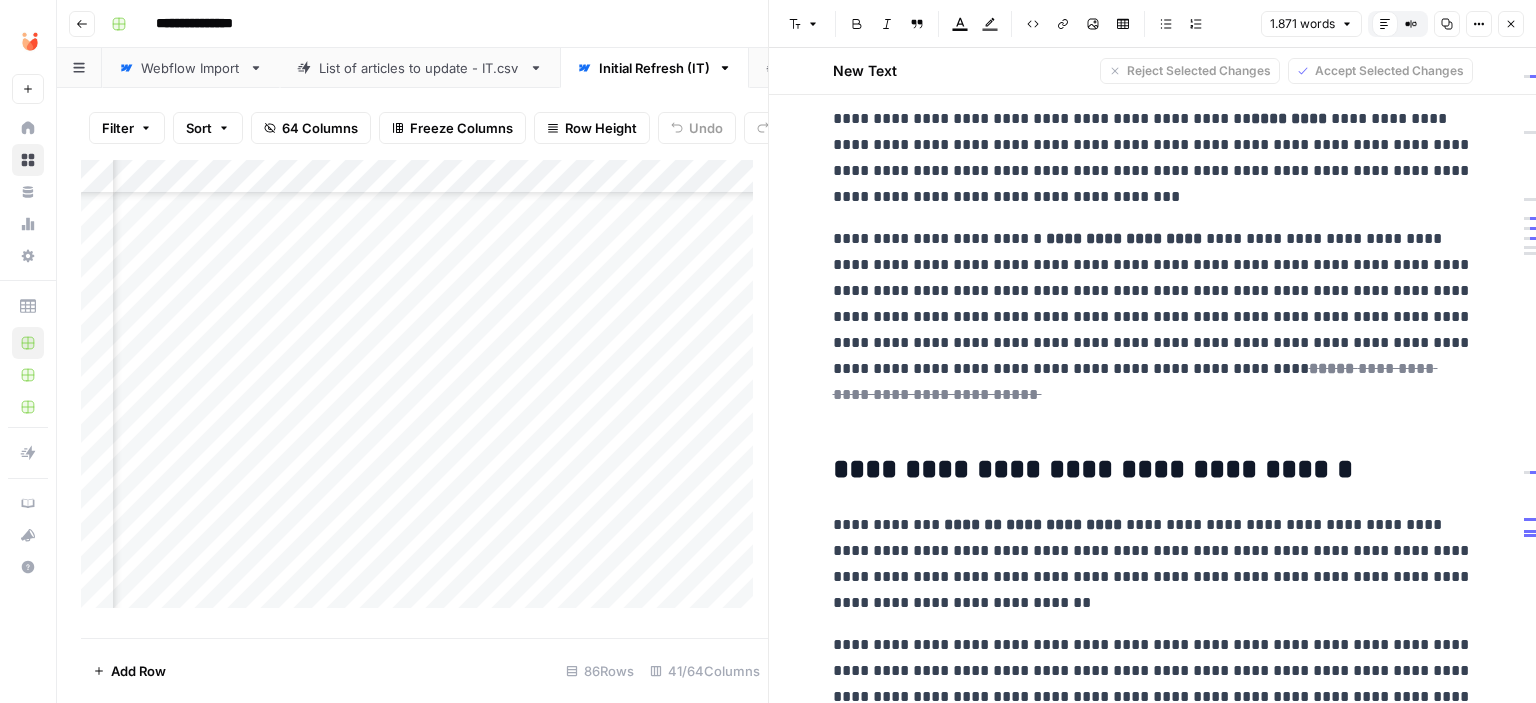 drag, startPoint x: 907, startPoint y: 340, endPoint x: 888, endPoint y: 340, distance: 19 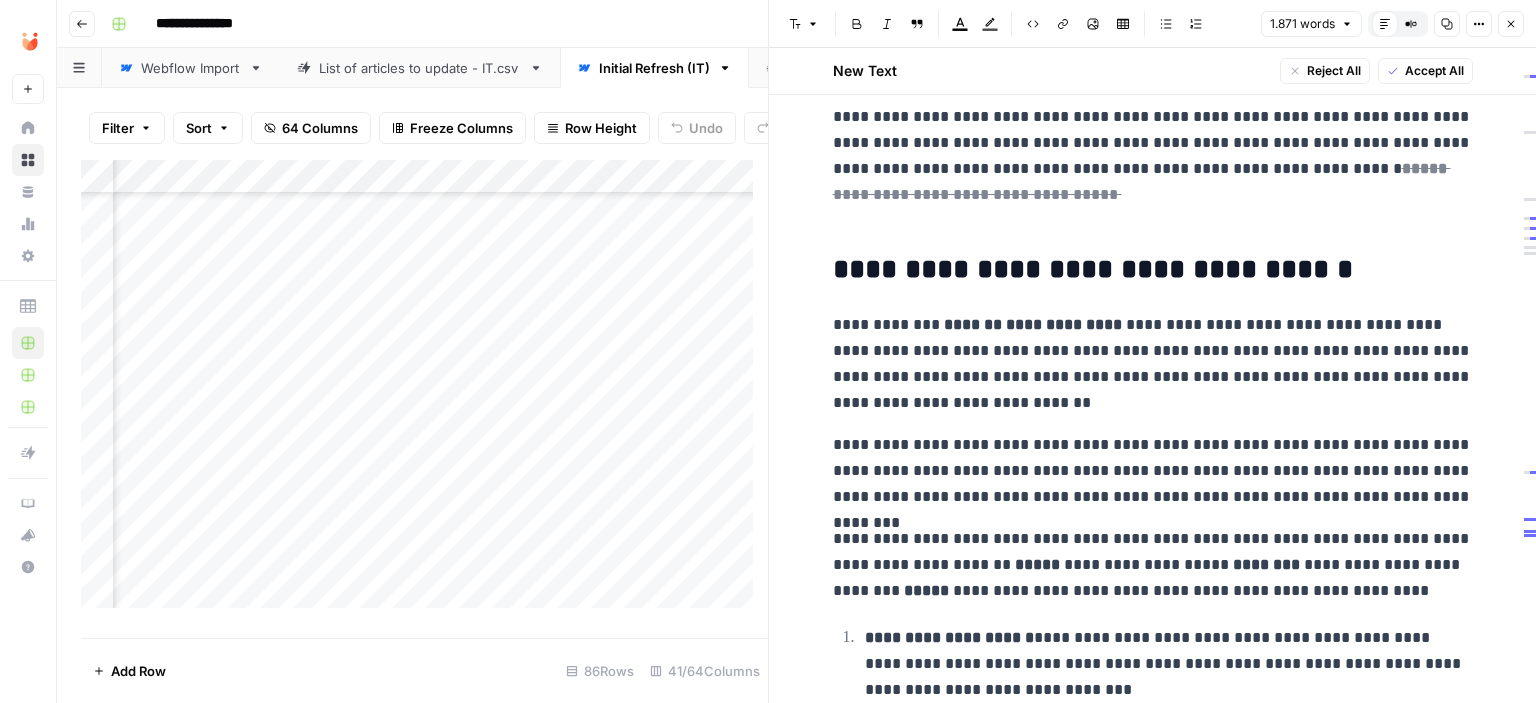 scroll, scrollTop: 800, scrollLeft: 0, axis: vertical 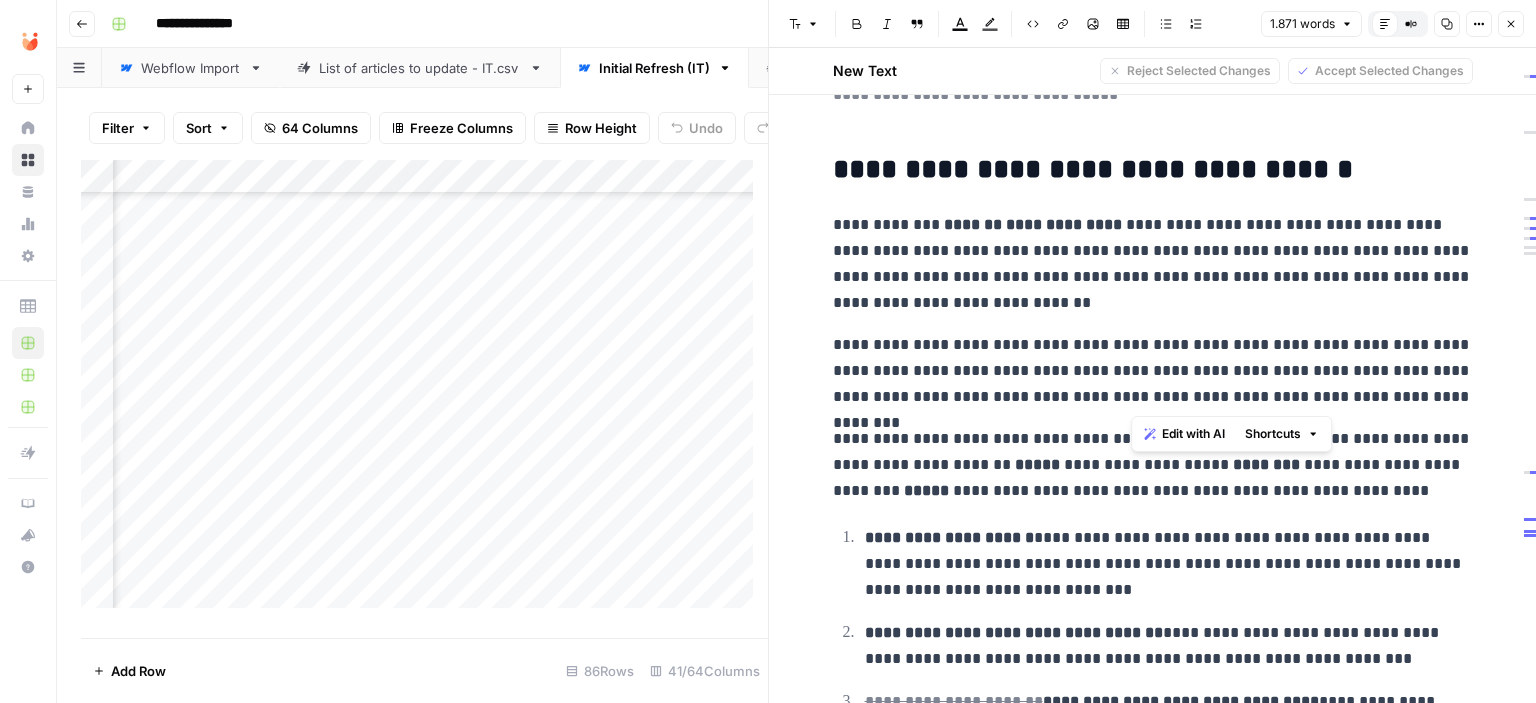 drag, startPoint x: 1266, startPoint y: 400, endPoint x: 1132, endPoint y: 398, distance: 134.01492 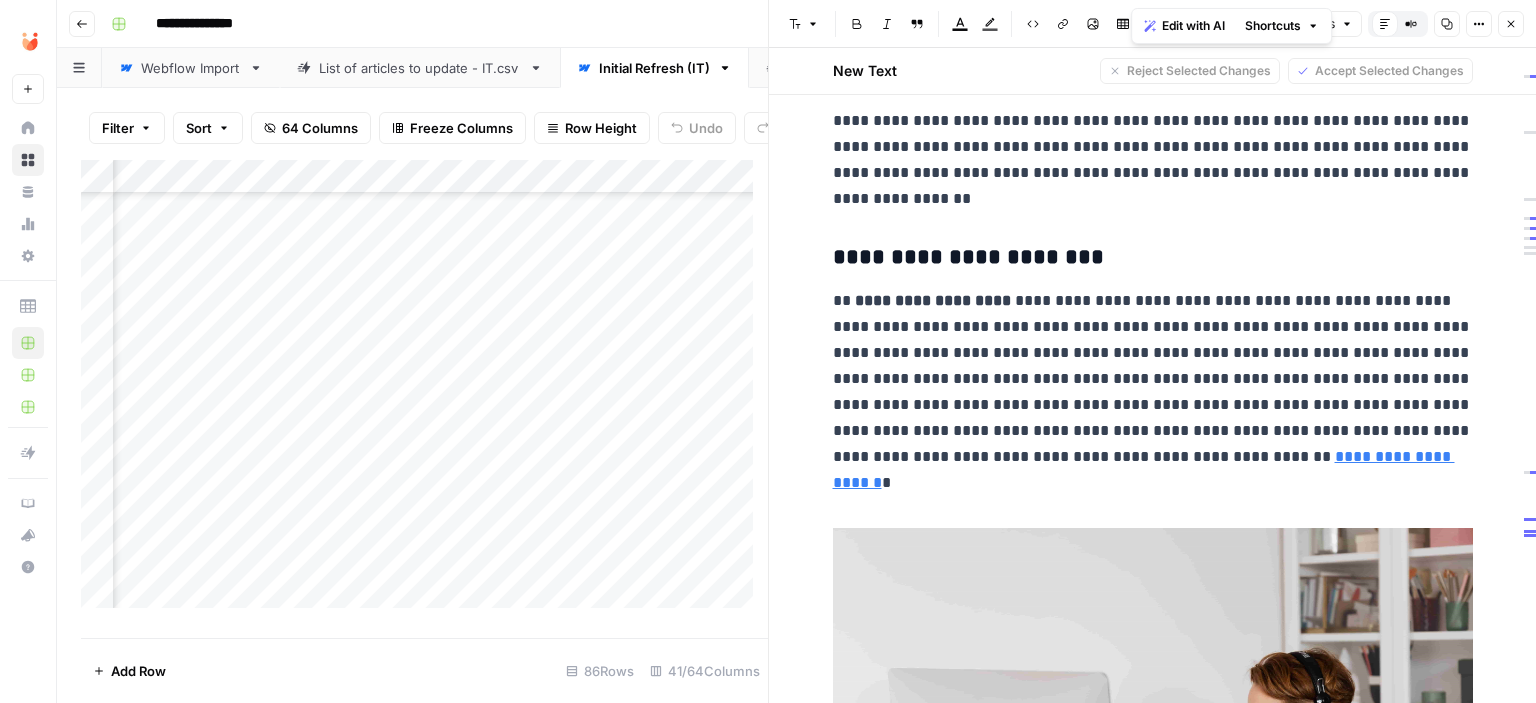 scroll, scrollTop: 6784, scrollLeft: 0, axis: vertical 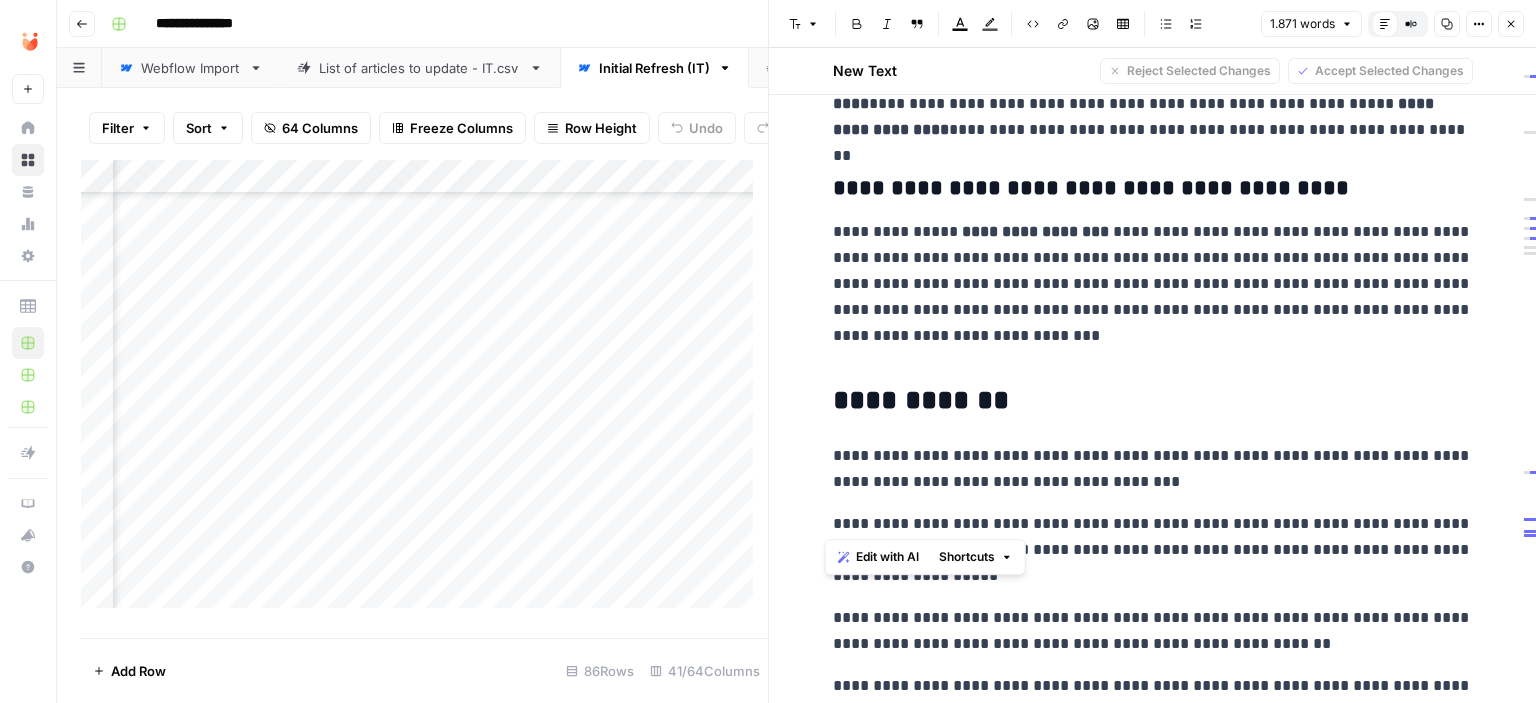 drag, startPoint x: 1392, startPoint y: 527, endPoint x: 823, endPoint y: 511, distance: 569.2249 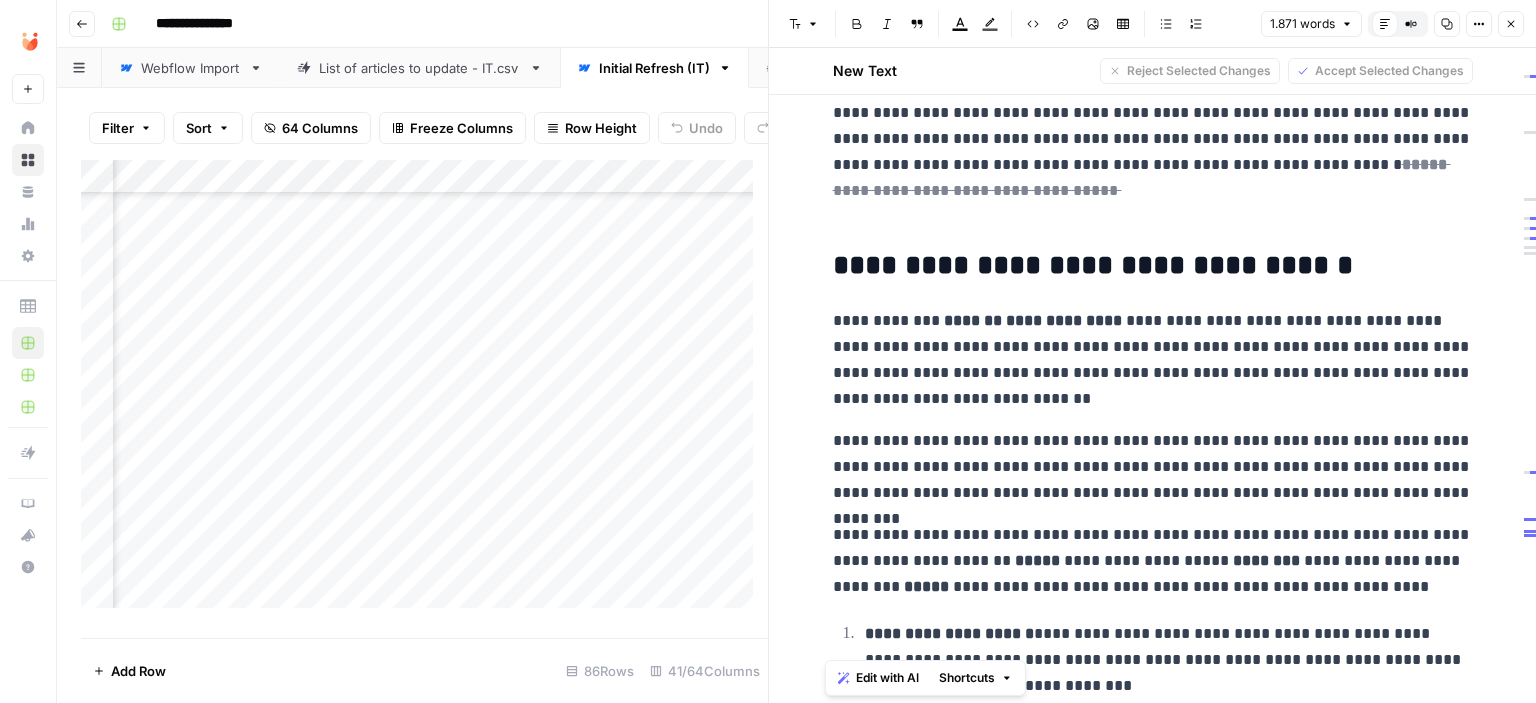 scroll, scrollTop: 752, scrollLeft: 0, axis: vertical 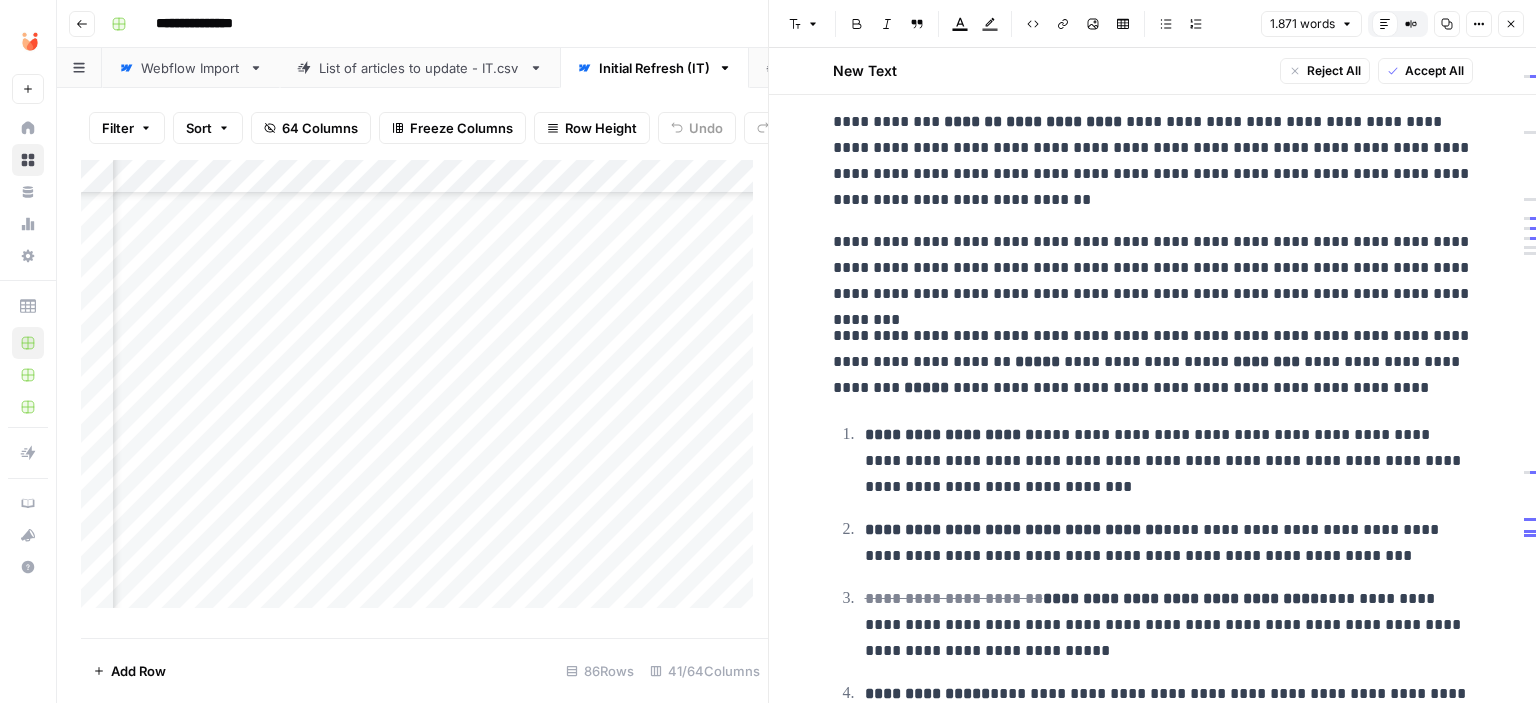 click on "**********" at bounding box center [1153, 268] 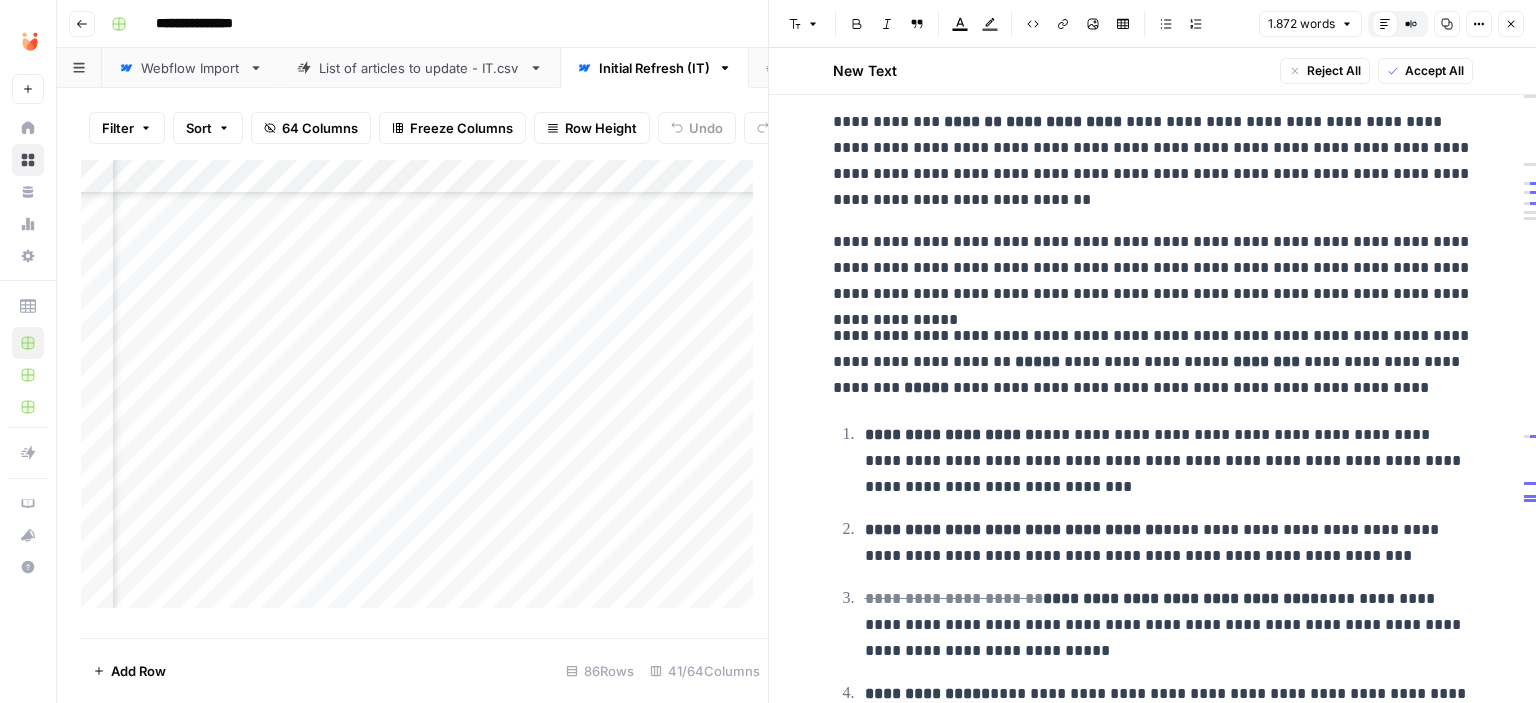 click on "**********" at bounding box center [1153, 362] 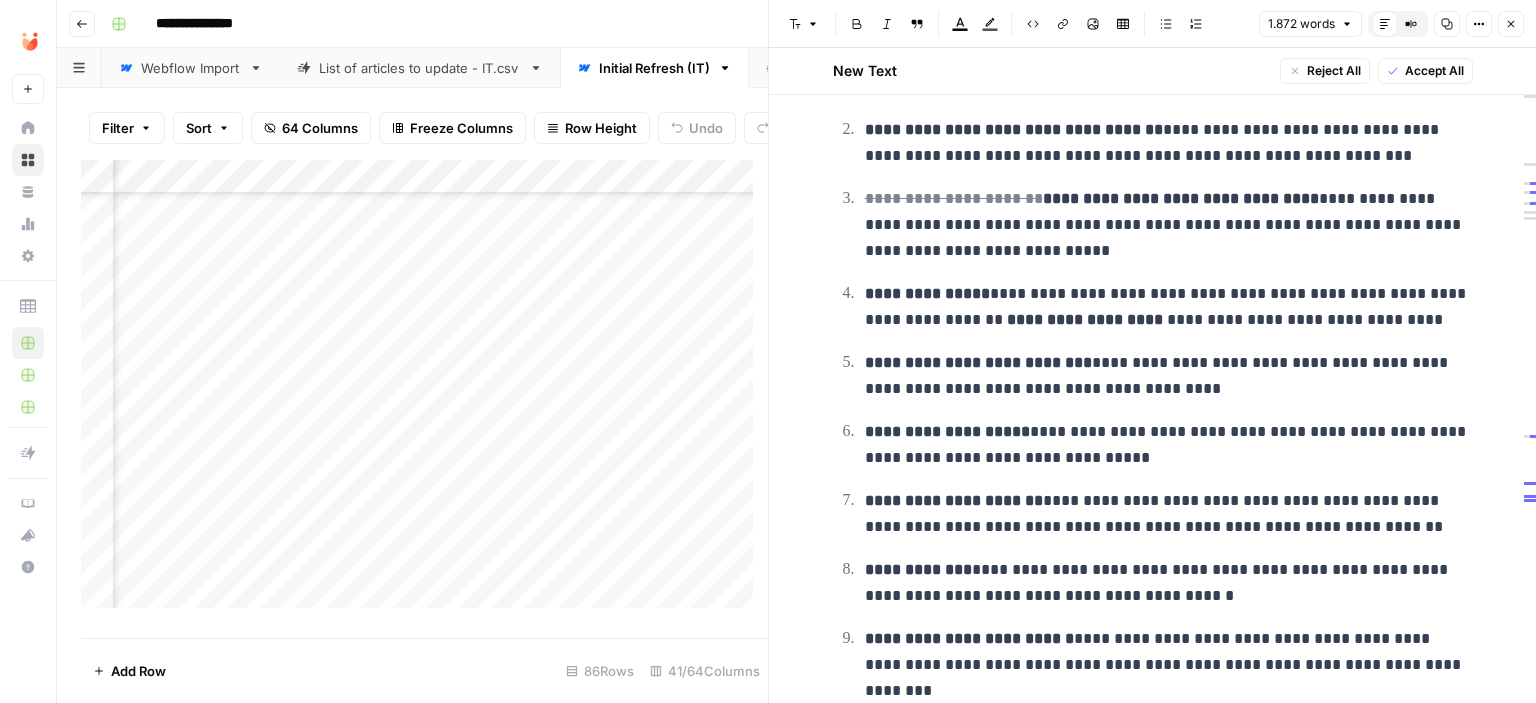 scroll, scrollTop: 1403, scrollLeft: 0, axis: vertical 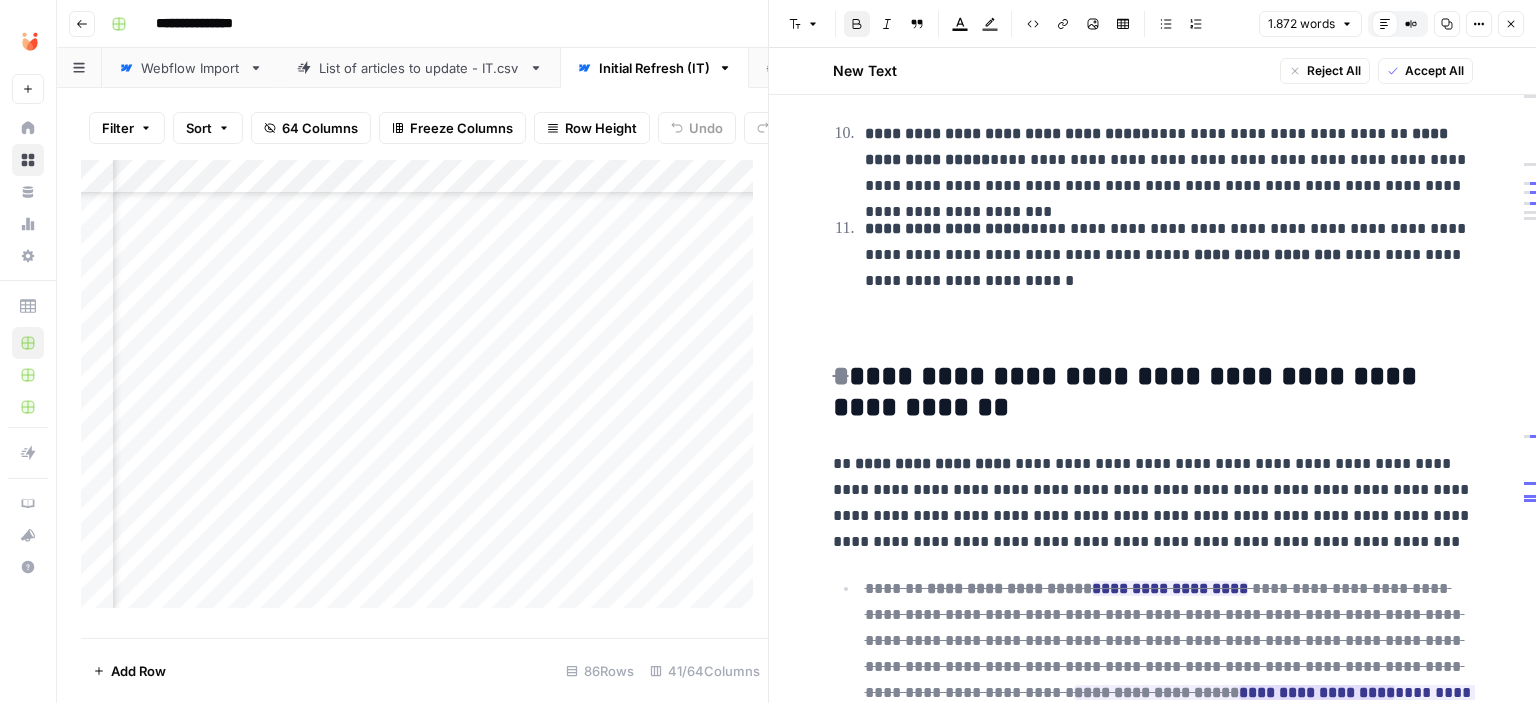 click on "**********" at bounding box center (1129, 392) 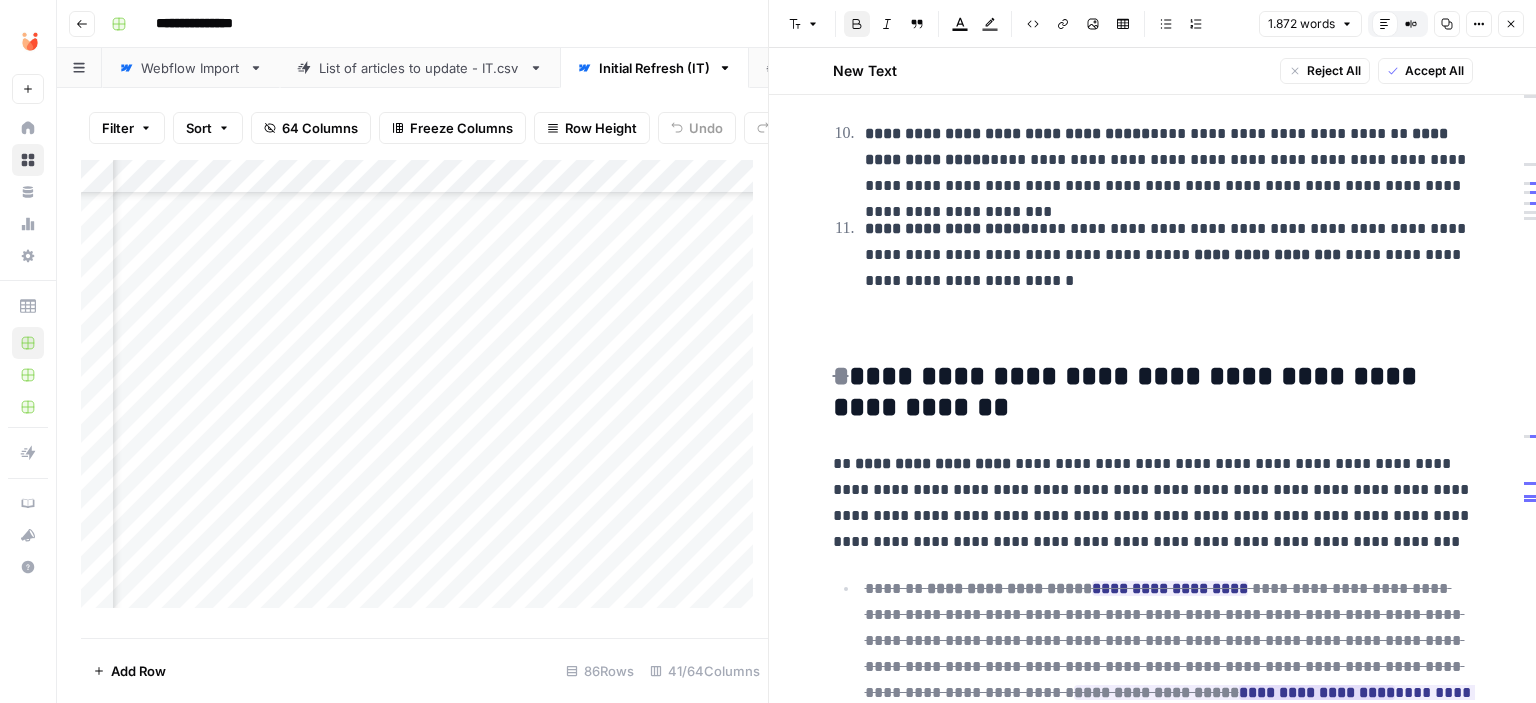 click on "**********" at bounding box center [1129, 392] 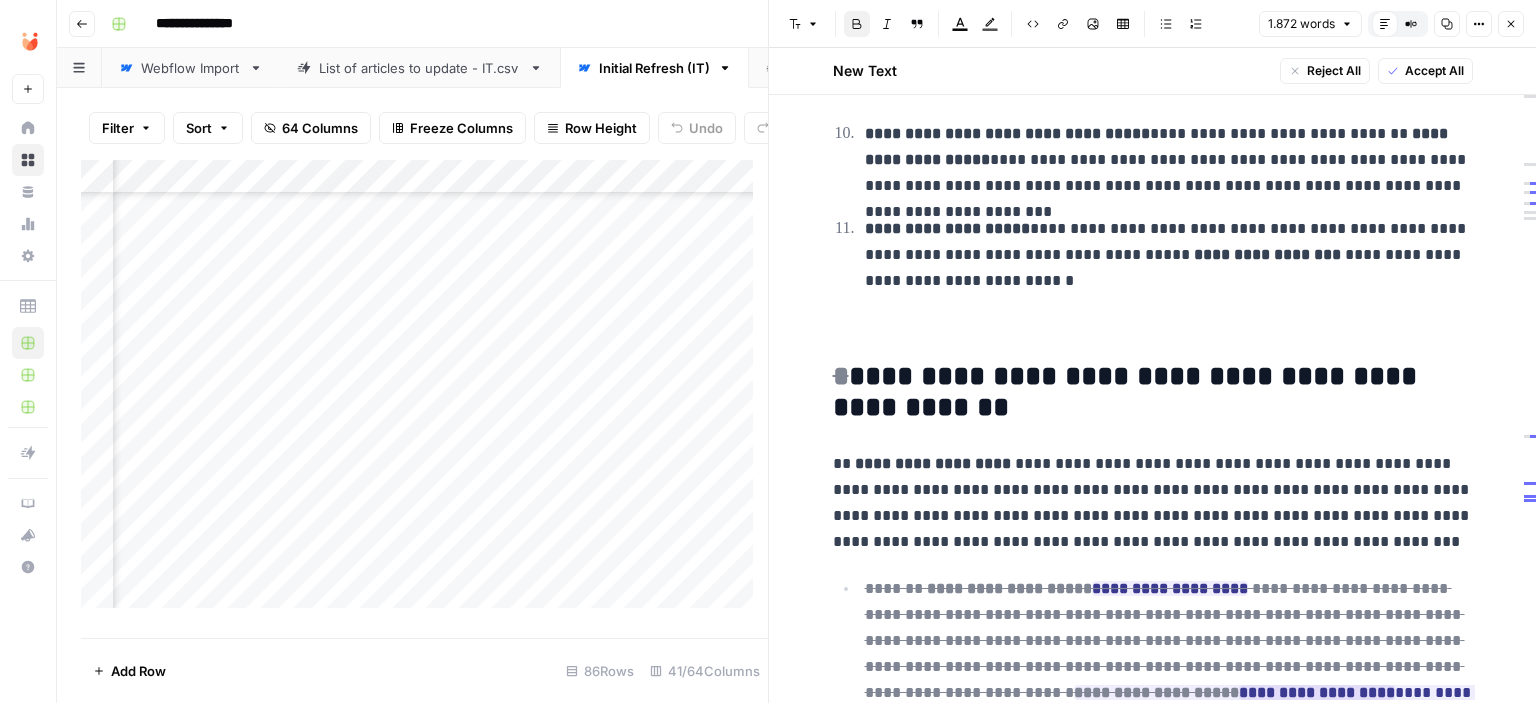 scroll, scrollTop: 2003, scrollLeft: 0, axis: vertical 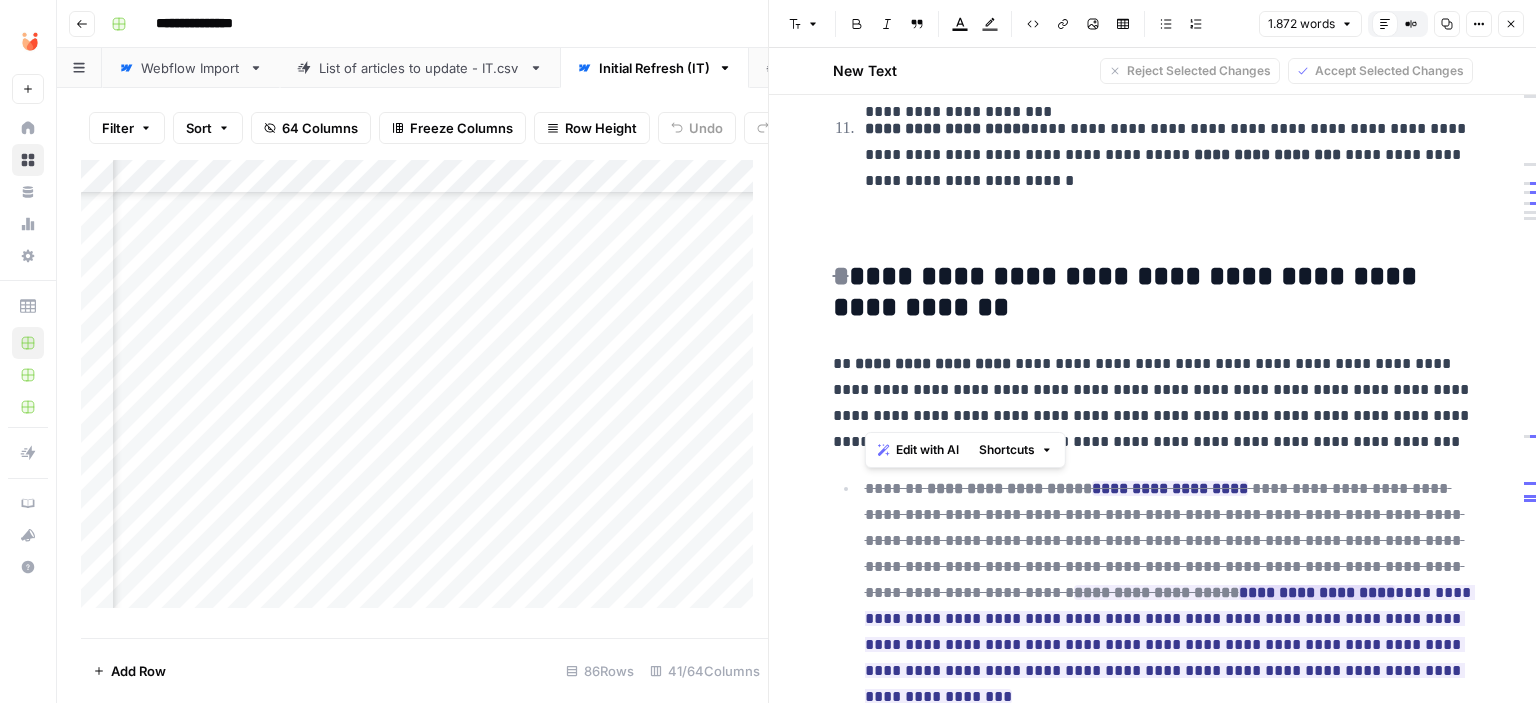 drag, startPoint x: 866, startPoint y: 416, endPoint x: 905, endPoint y: 426, distance: 40.261642 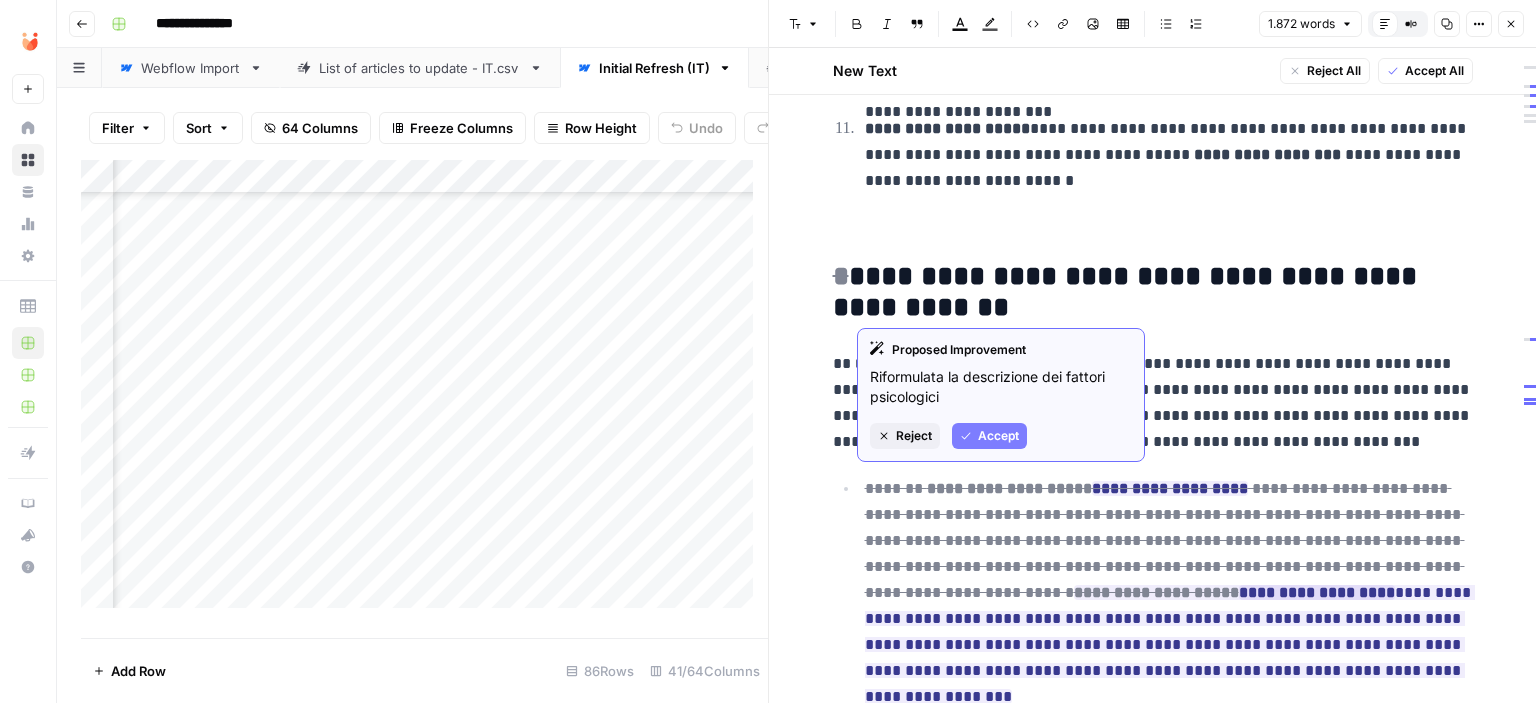 click on "**********" at bounding box center (1153, 403) 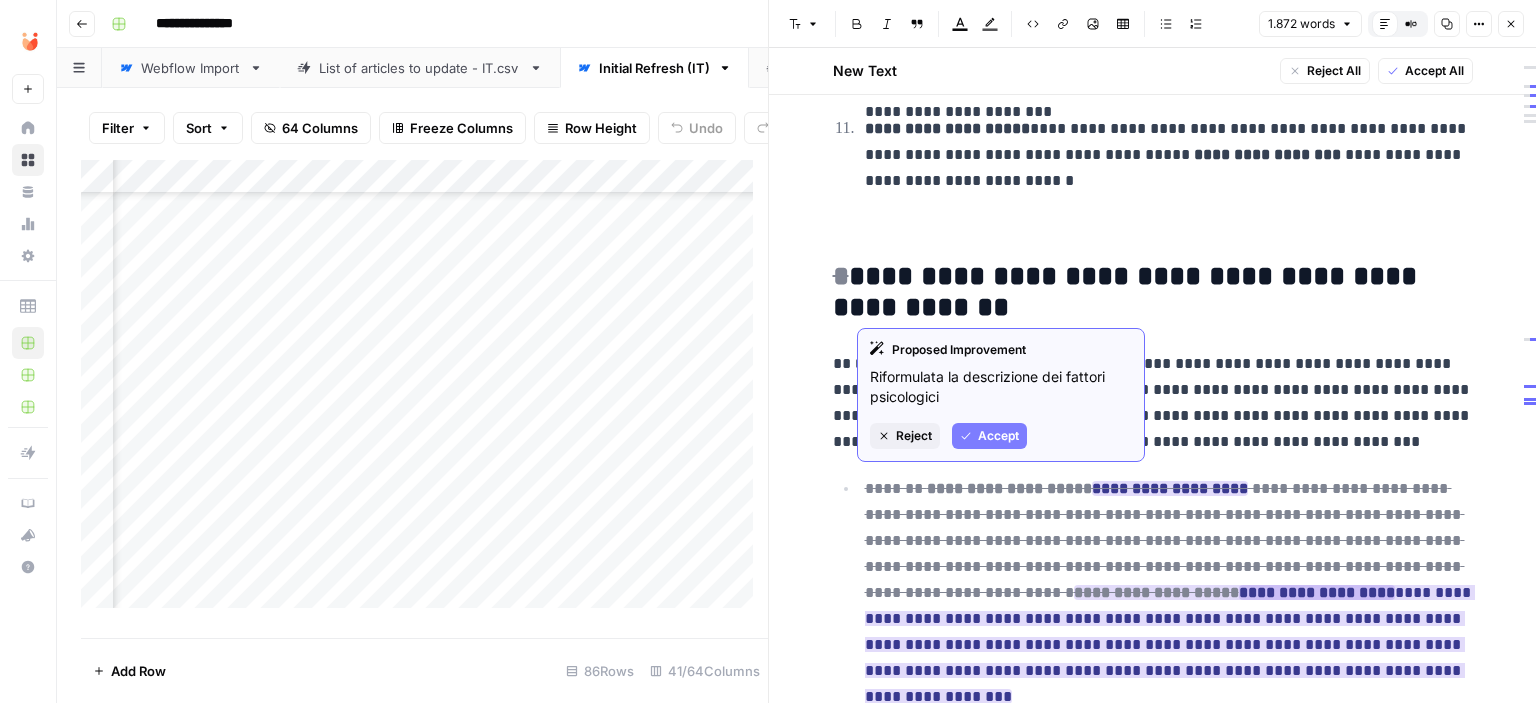 click on "Proposed Improvement Riformulata la descrizione dei fattori psicologici Reject Accept" at bounding box center (1001, 395) 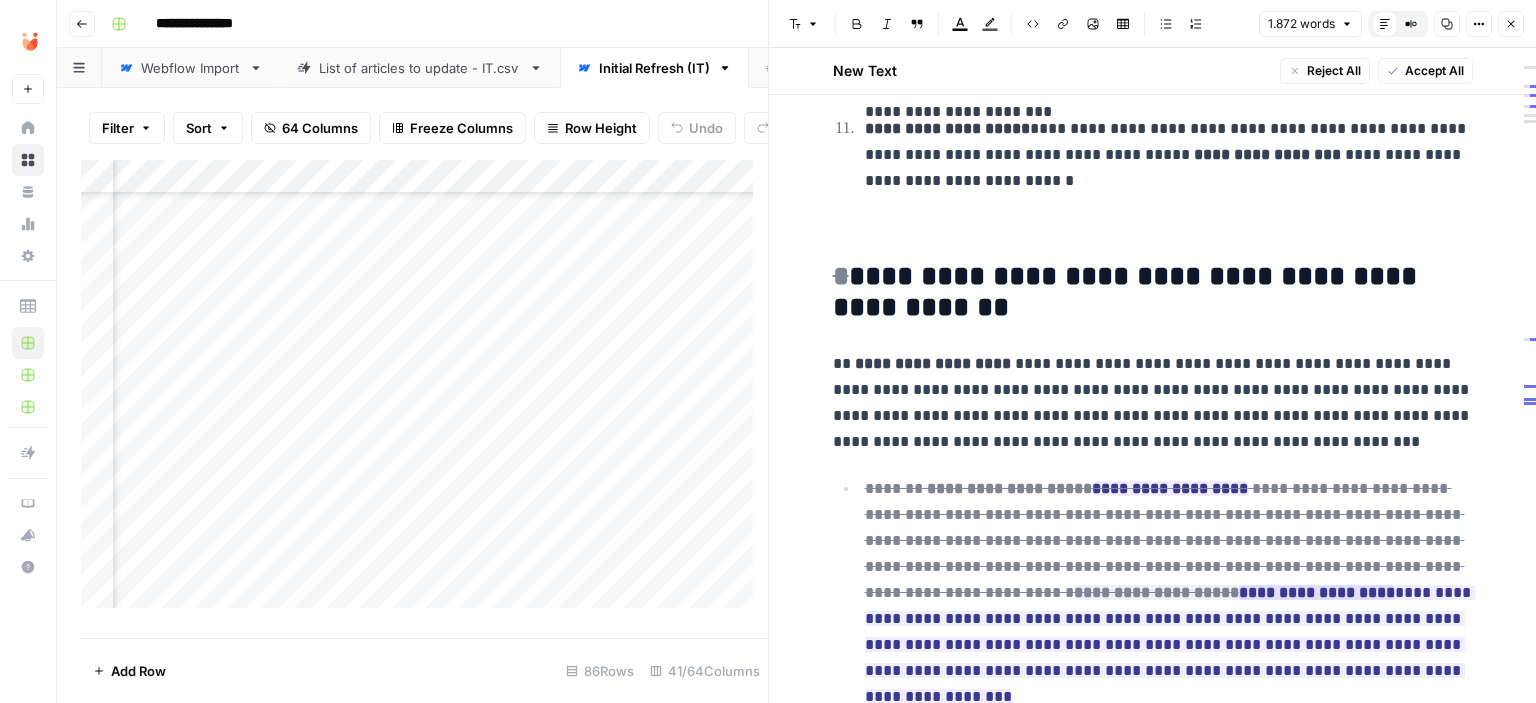 scroll, scrollTop: 2103, scrollLeft: 0, axis: vertical 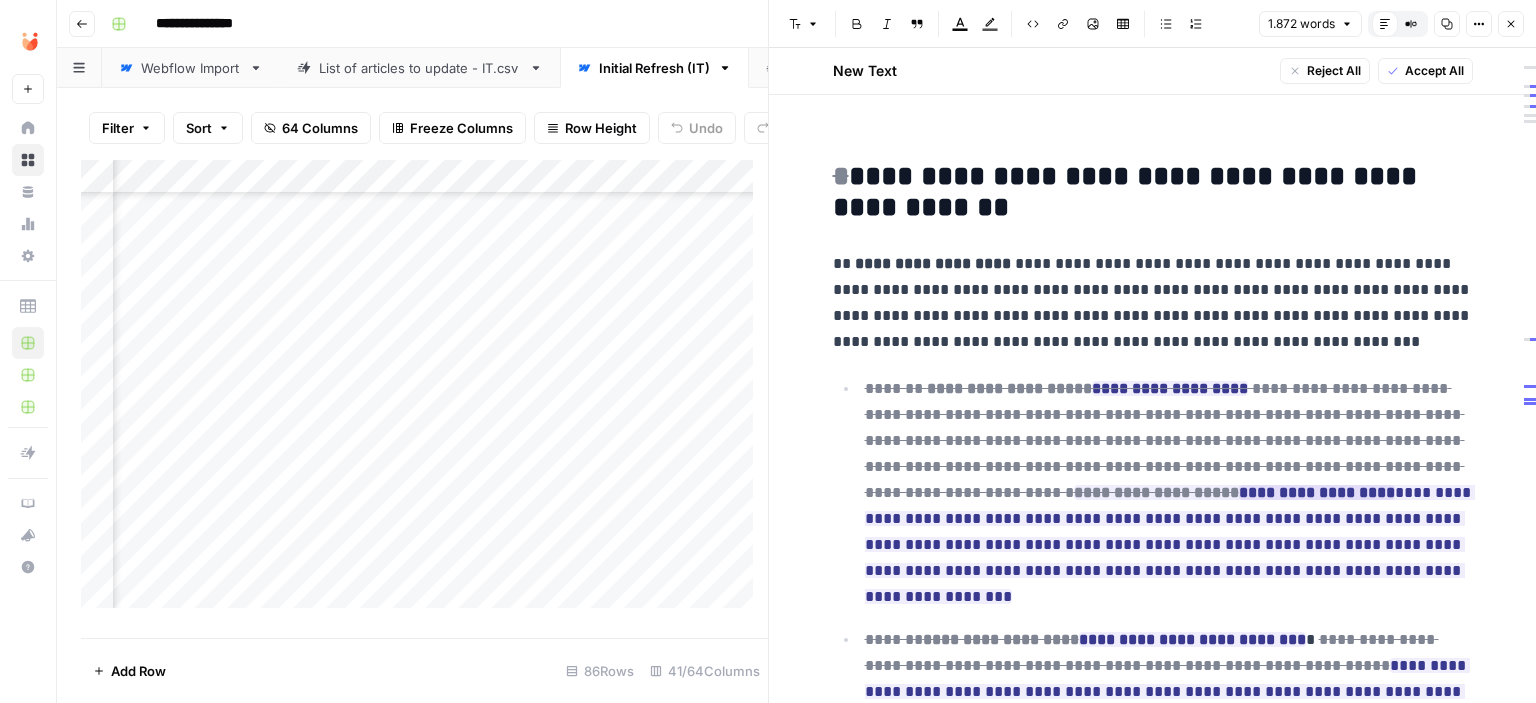 click on "**********" at bounding box center [1153, 303] 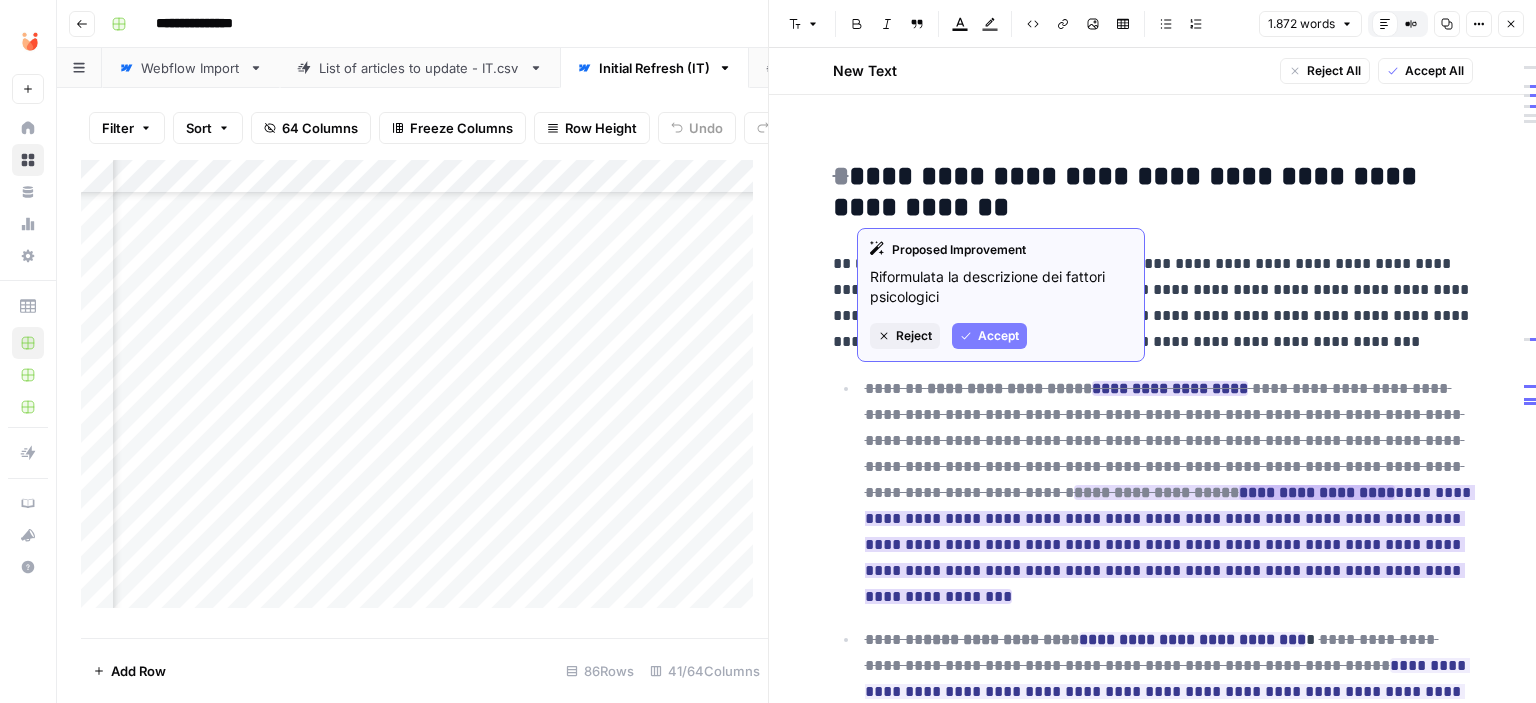click on "Accept" at bounding box center [989, 336] 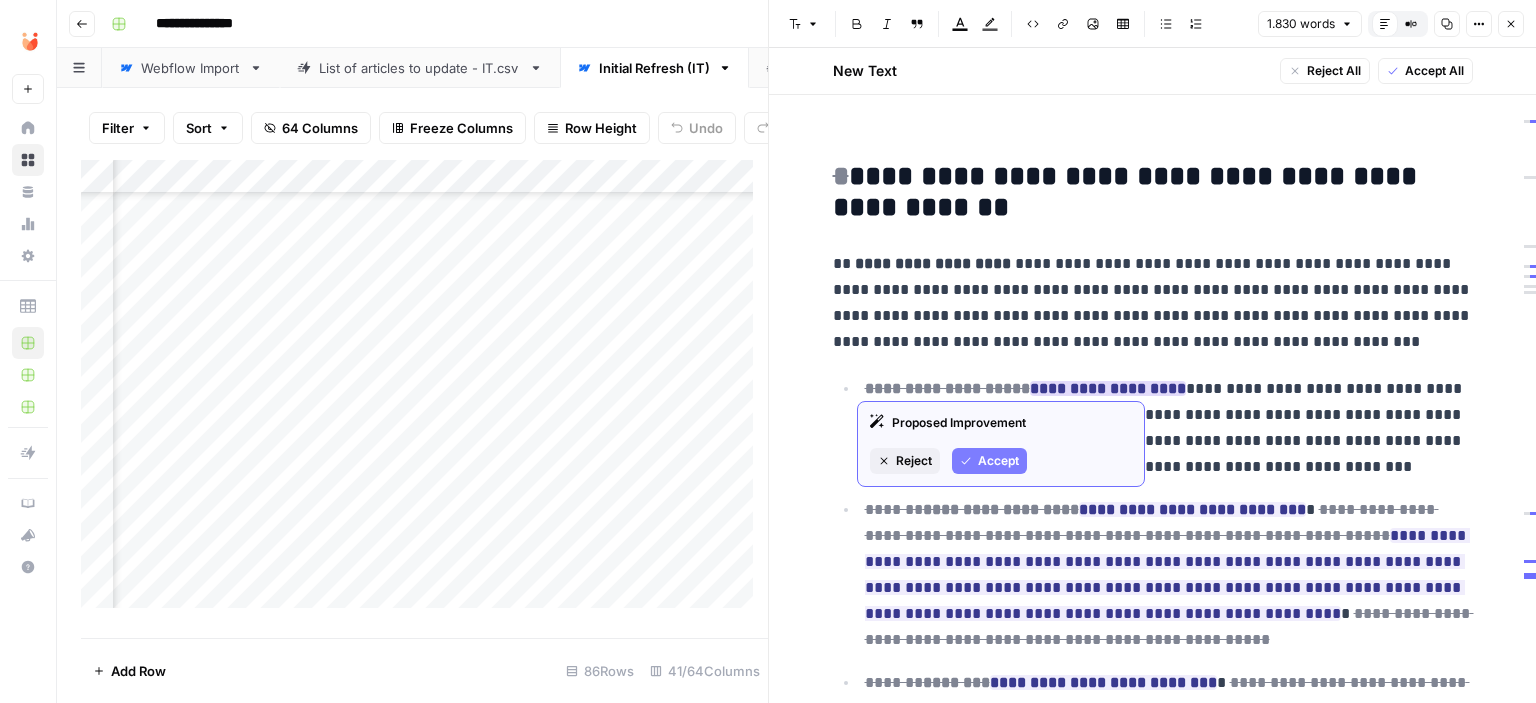 click on "Accept" at bounding box center [998, 461] 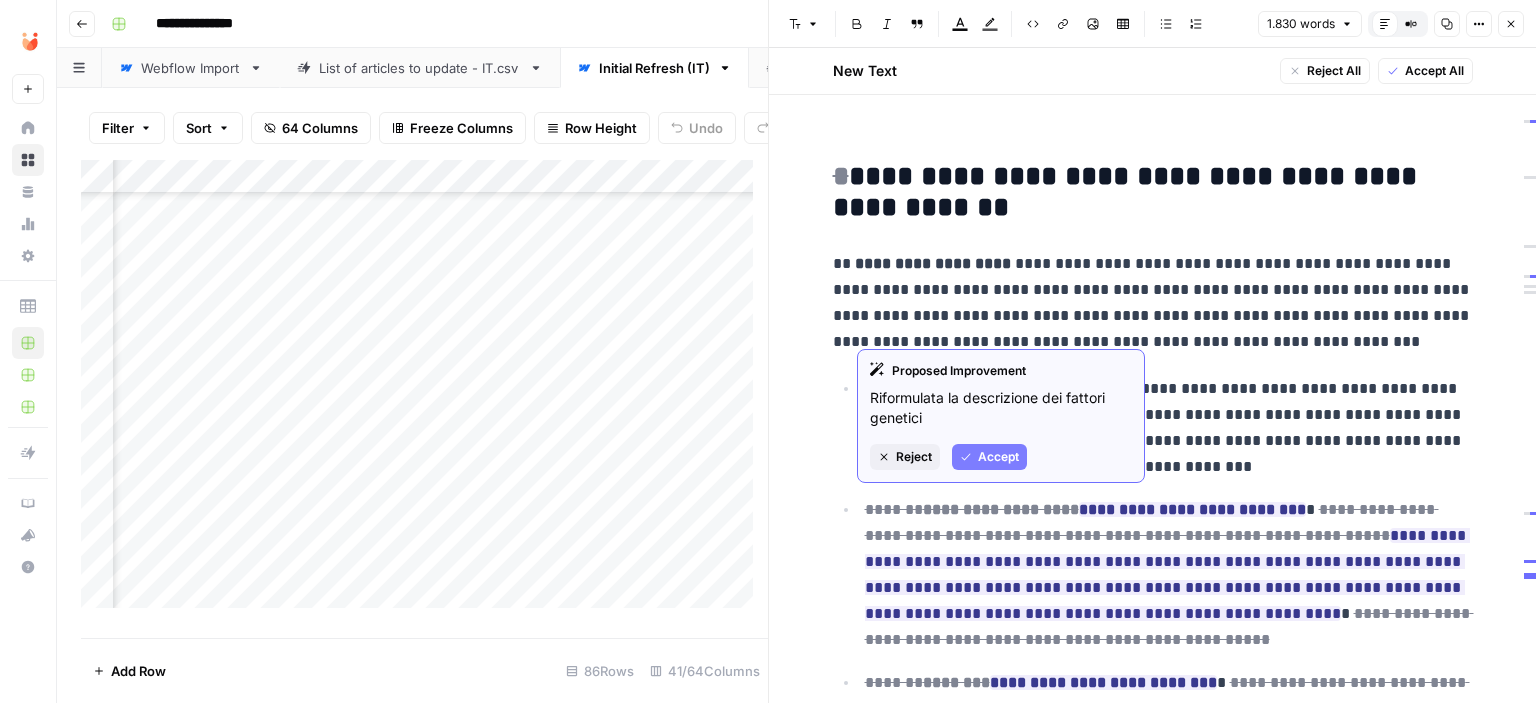 click on "**********" at bounding box center [1169, 428] 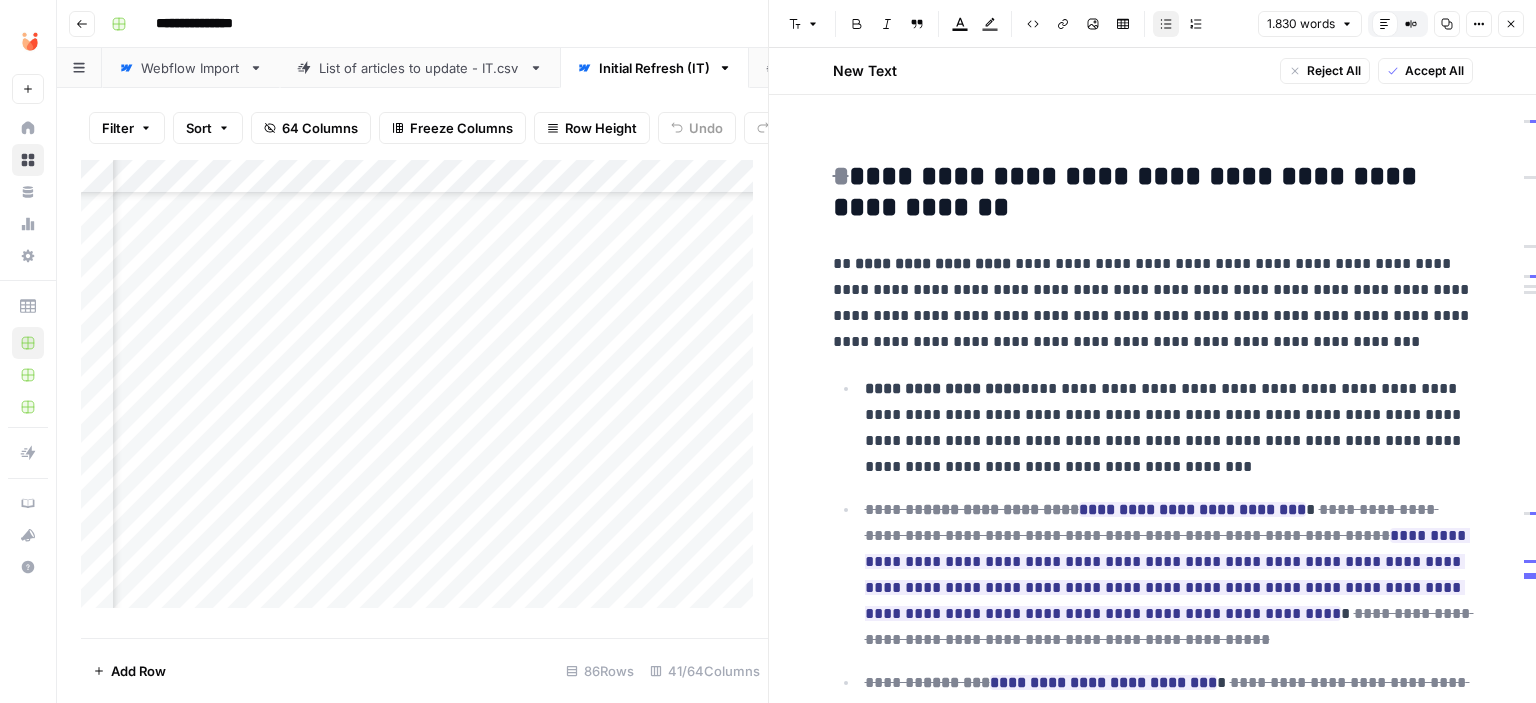 scroll, scrollTop: 2203, scrollLeft: 0, axis: vertical 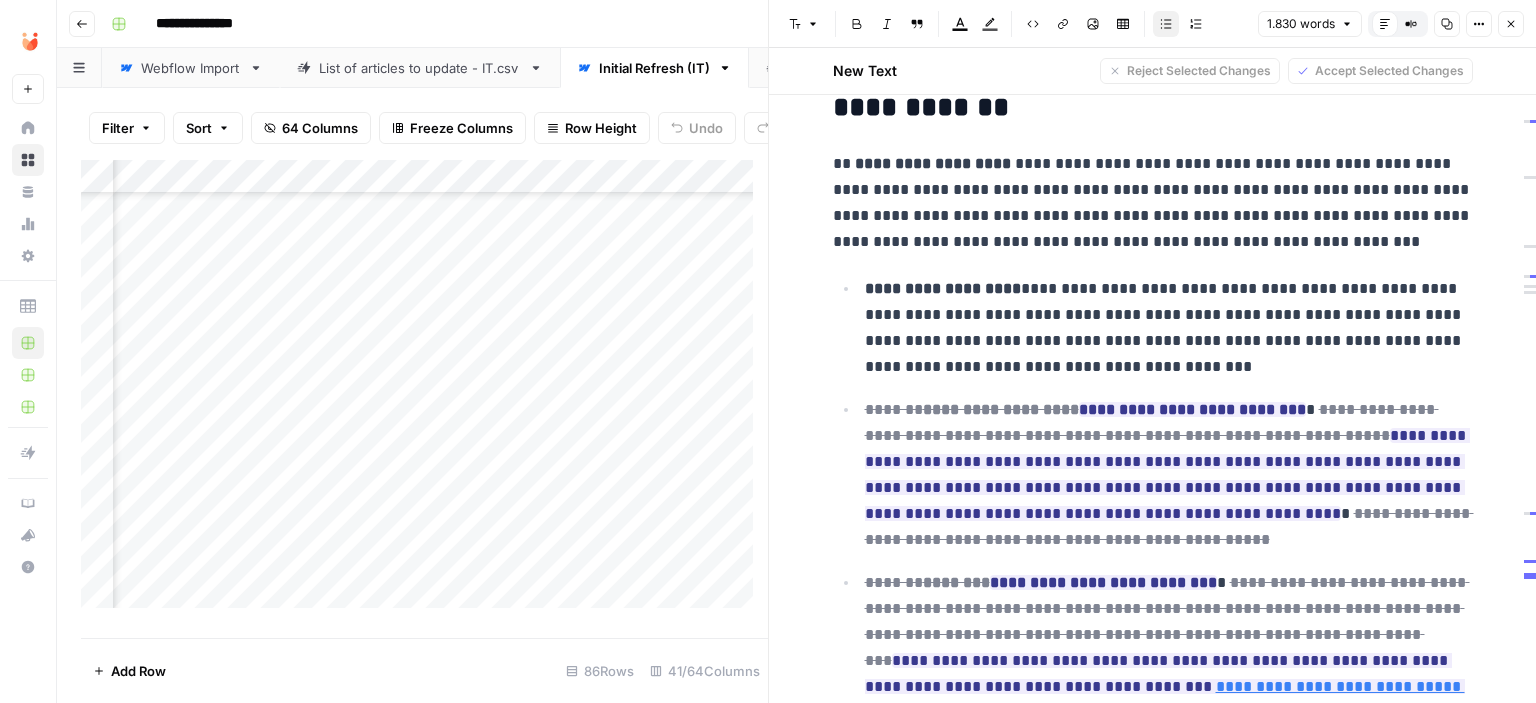 drag, startPoint x: 1014, startPoint y: 314, endPoint x: 959, endPoint y: 317, distance: 55.081757 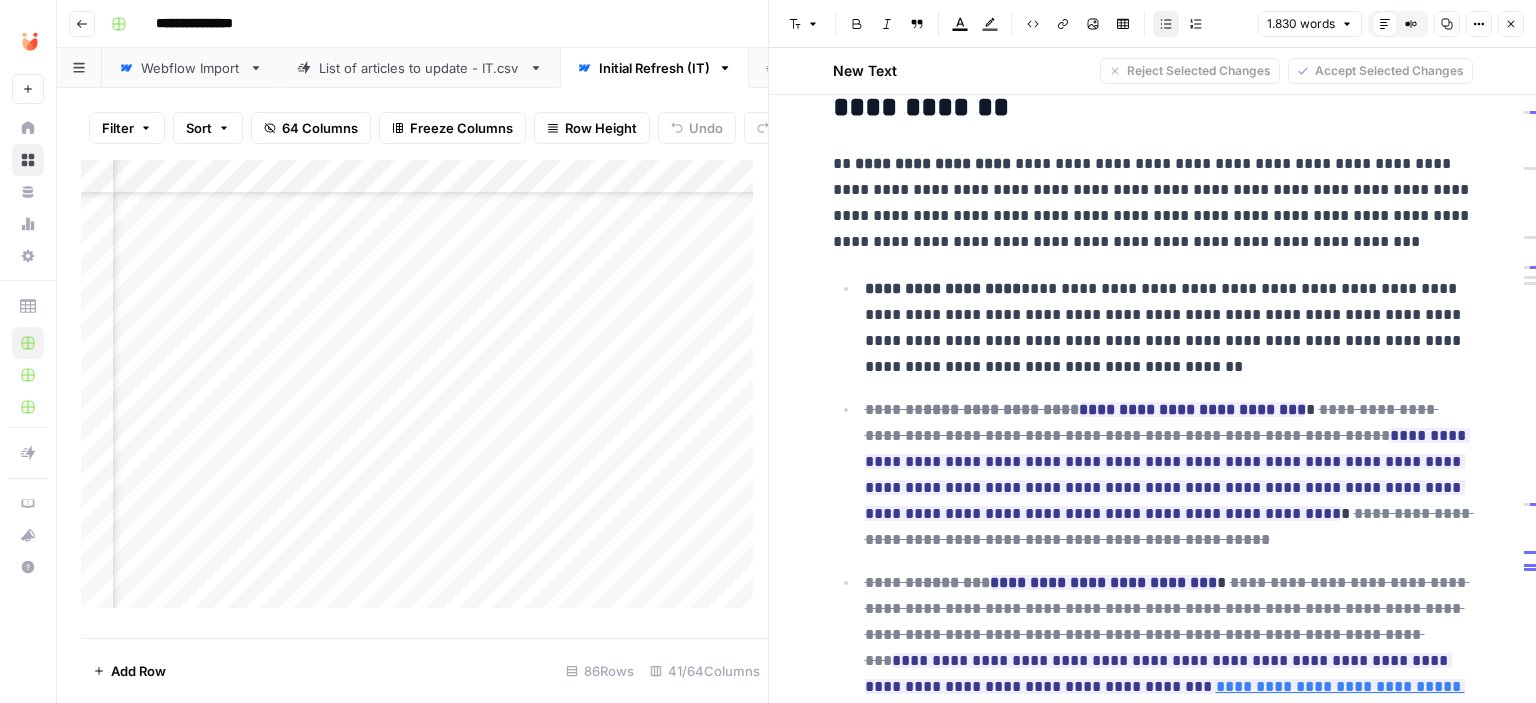 drag, startPoint x: 1025, startPoint y: 312, endPoint x: 957, endPoint y: 320, distance: 68.46897 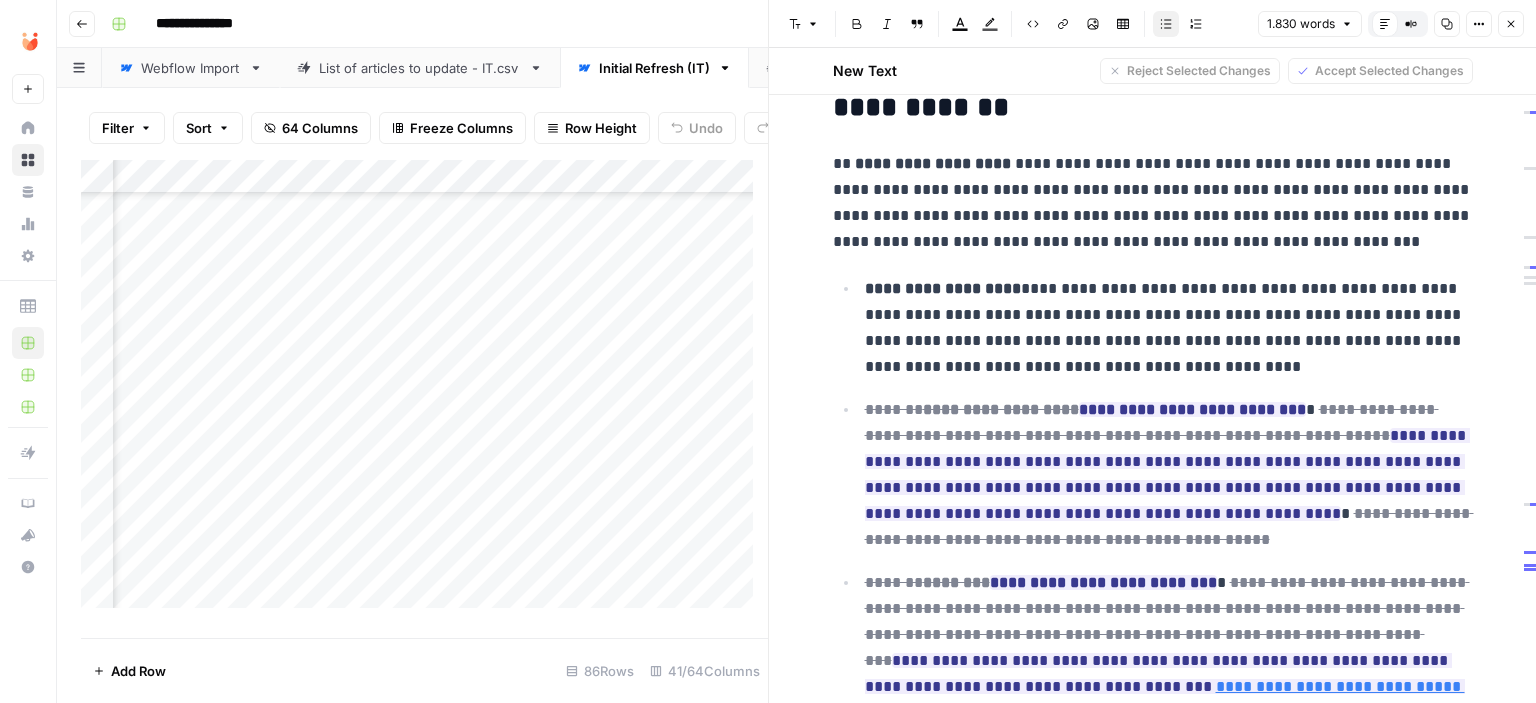 drag, startPoint x: 1364, startPoint y: 311, endPoint x: 1284, endPoint y: 316, distance: 80.1561 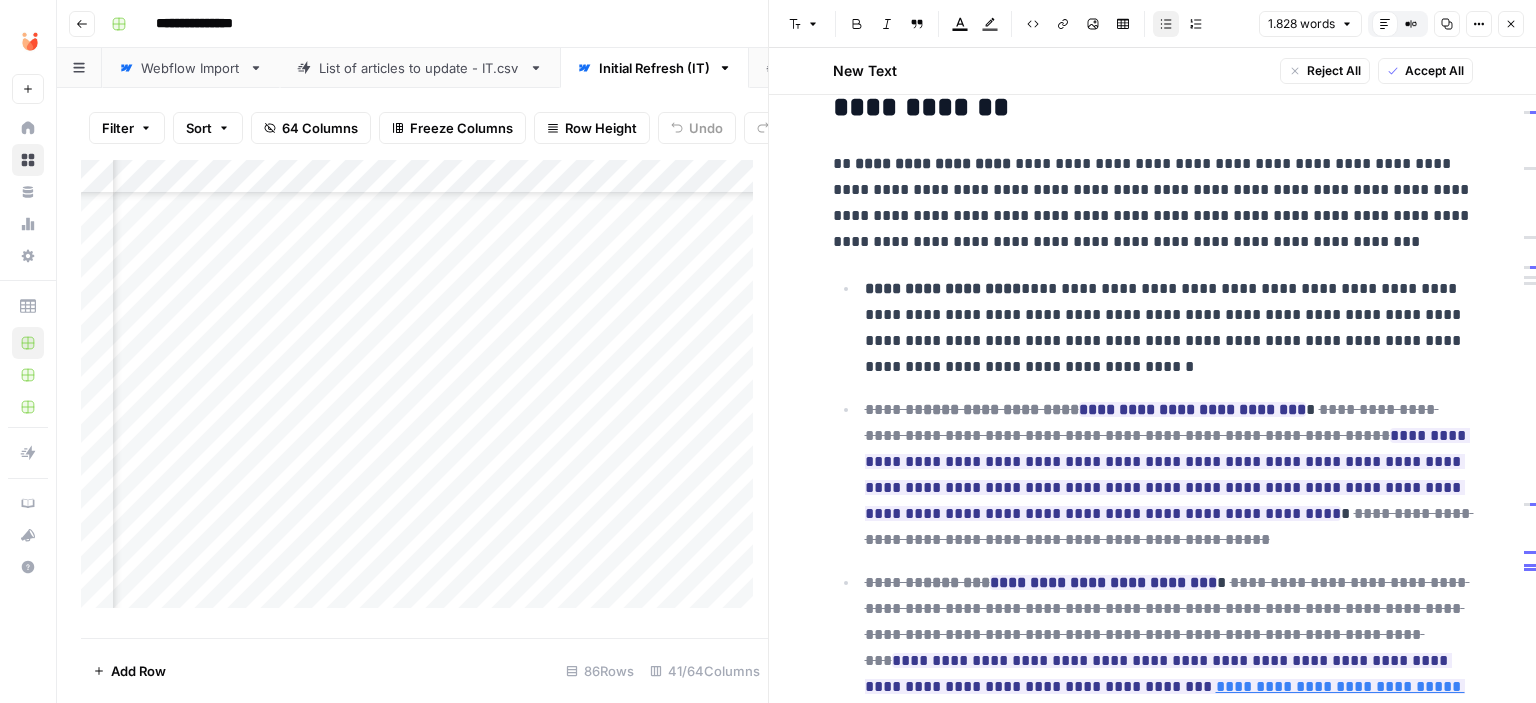 click on "**********" at bounding box center [1169, 328] 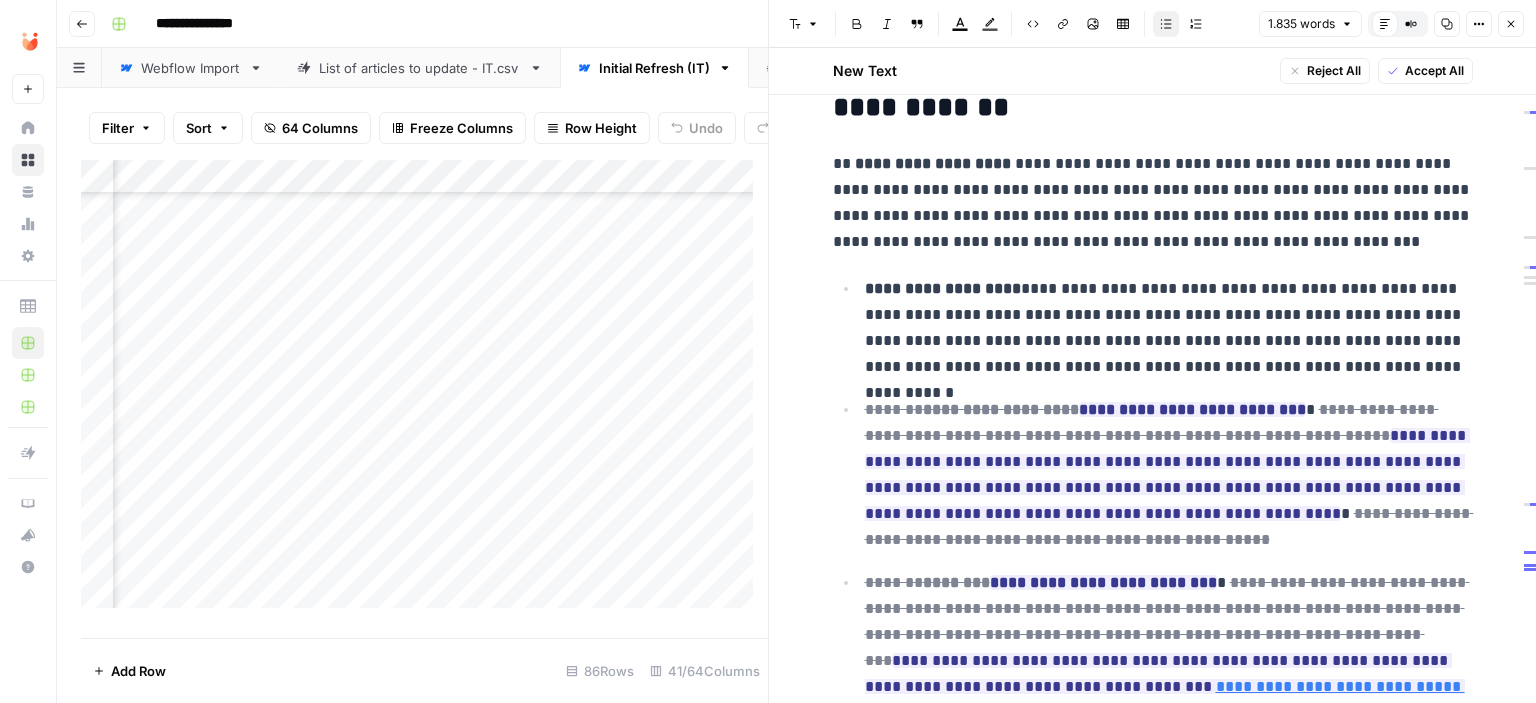 click on "**********" at bounding box center (1166, 327) 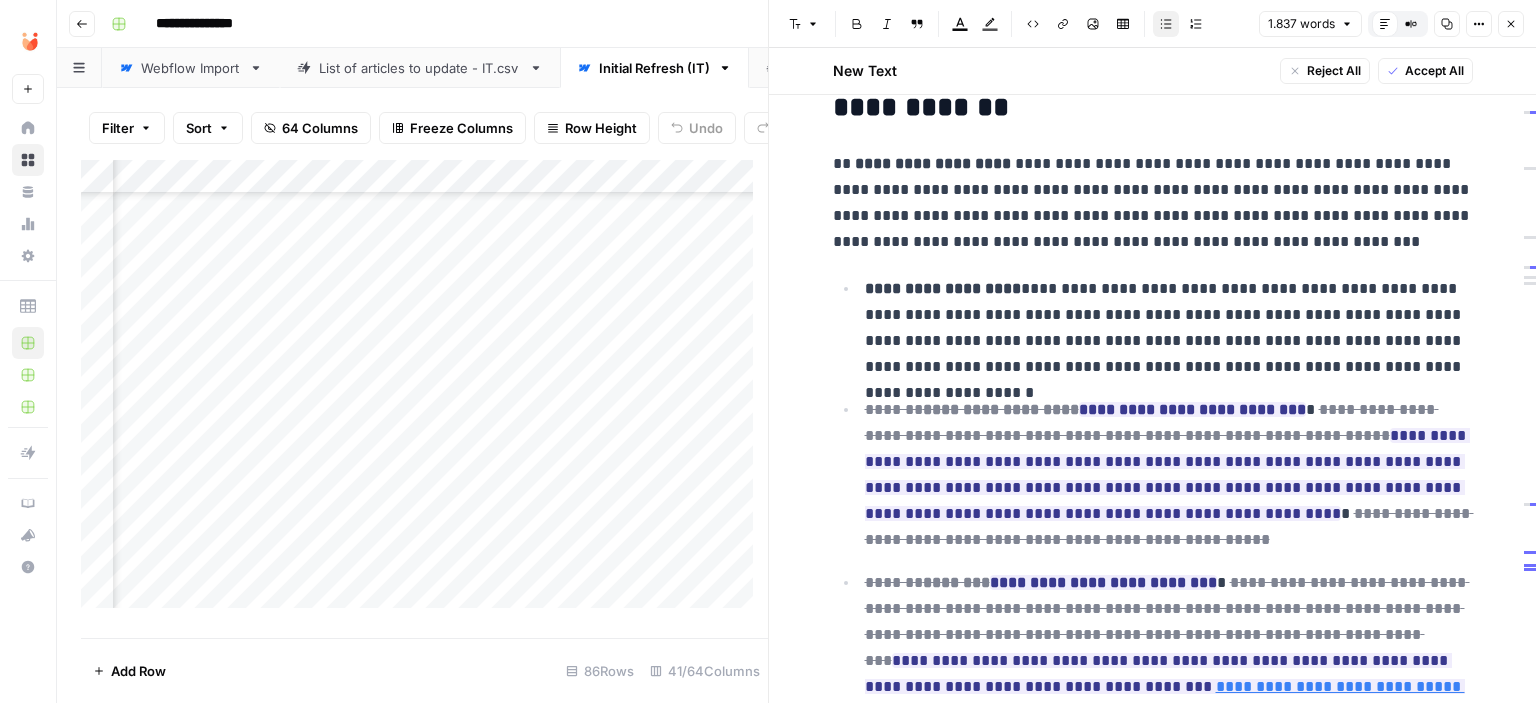 click on "[FIRST] [LAST]" at bounding box center (1169, 328) 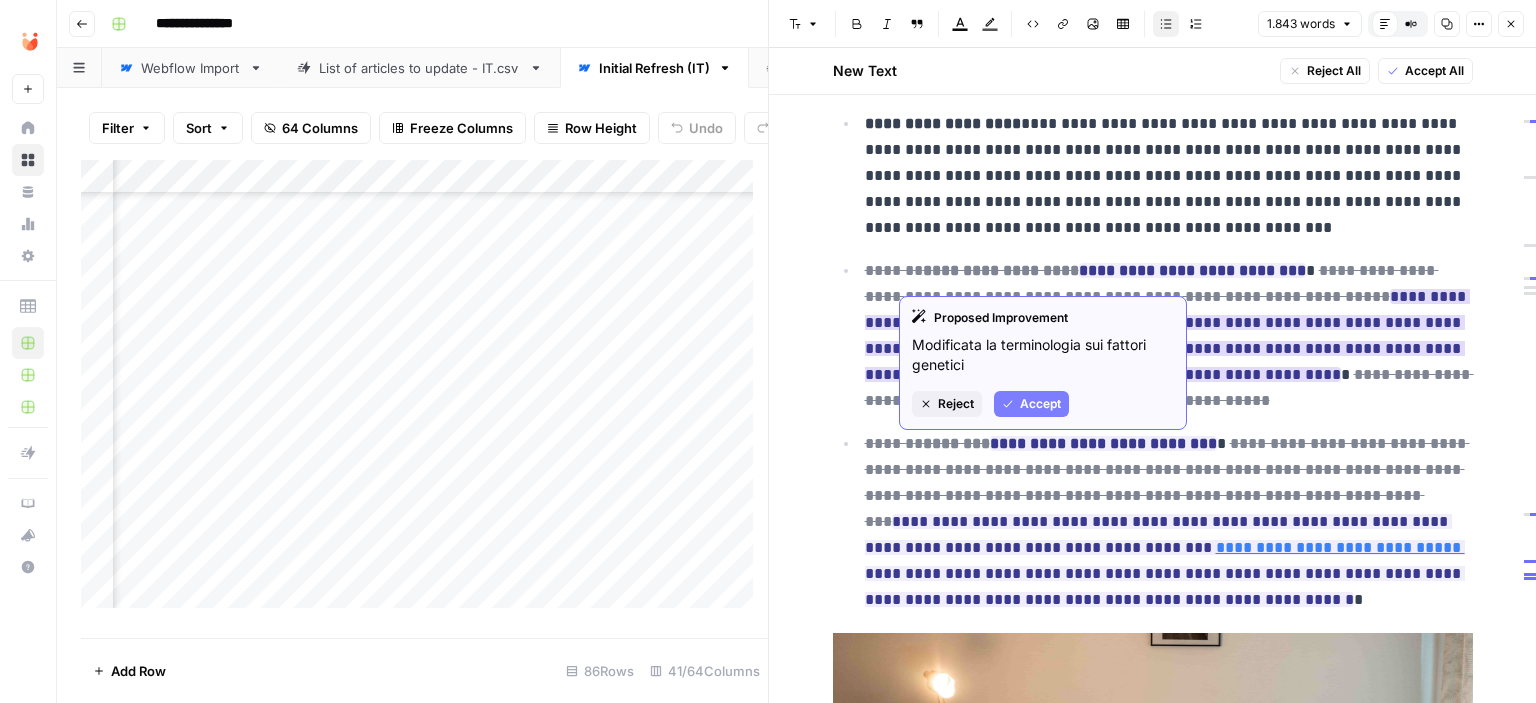 scroll, scrollTop: 2403, scrollLeft: 0, axis: vertical 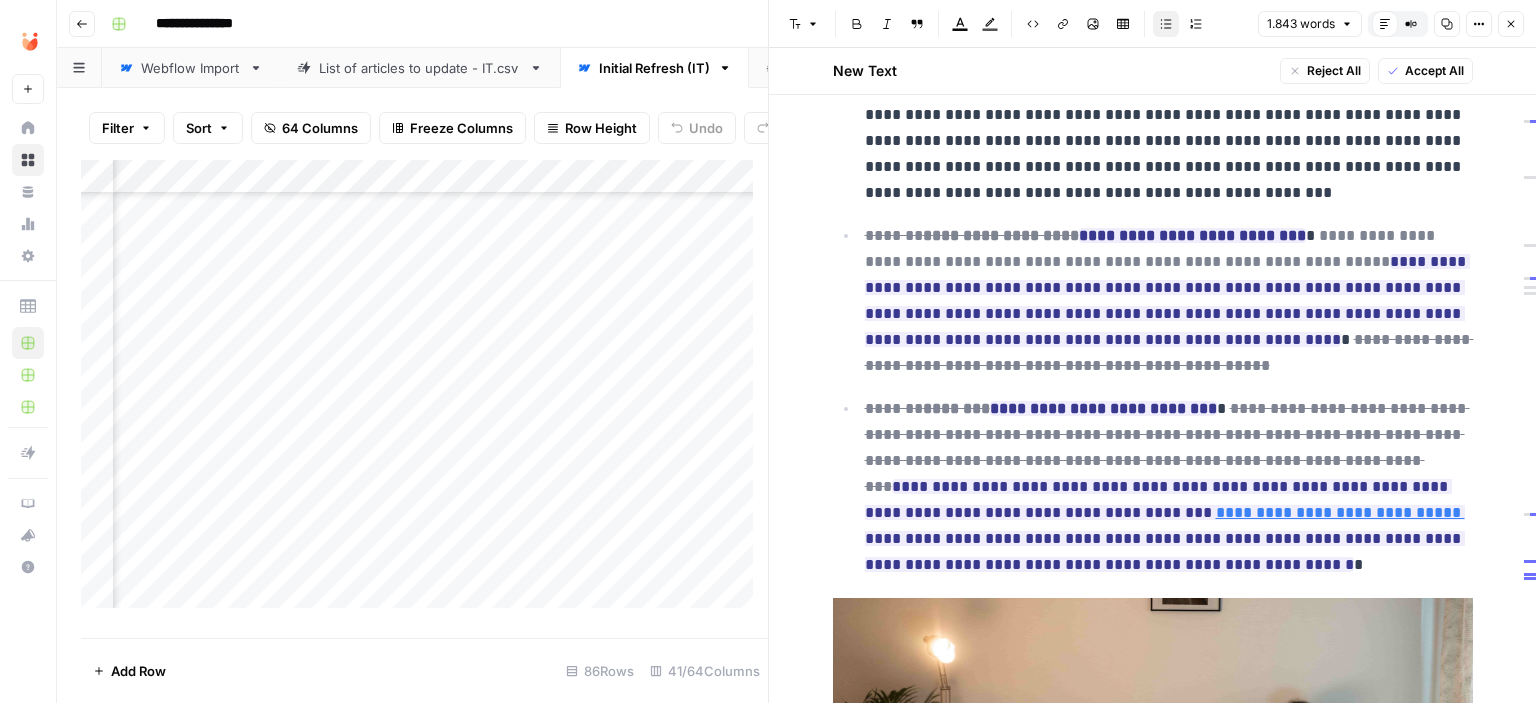 click on "**********" at bounding box center (1152, 248) 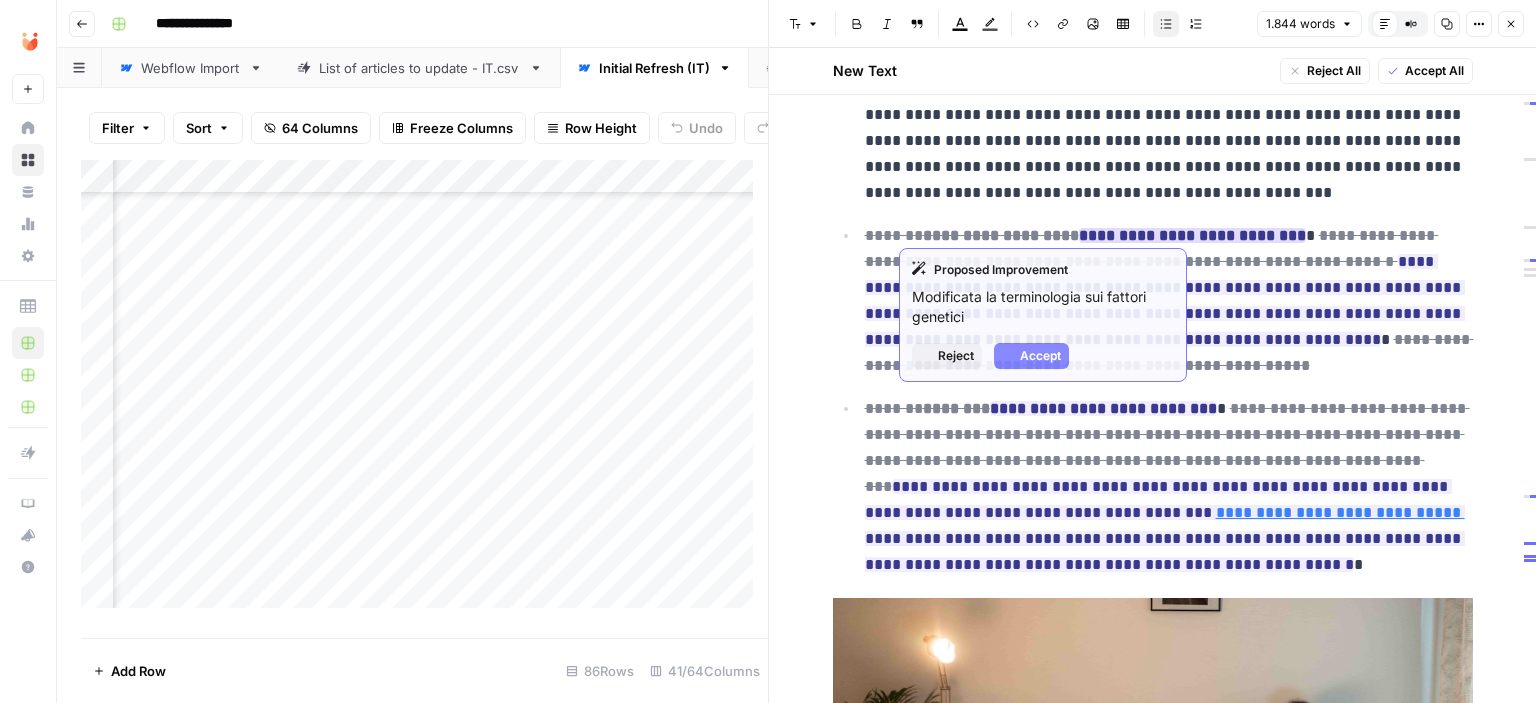 click on "**********" at bounding box center (1192, 235) 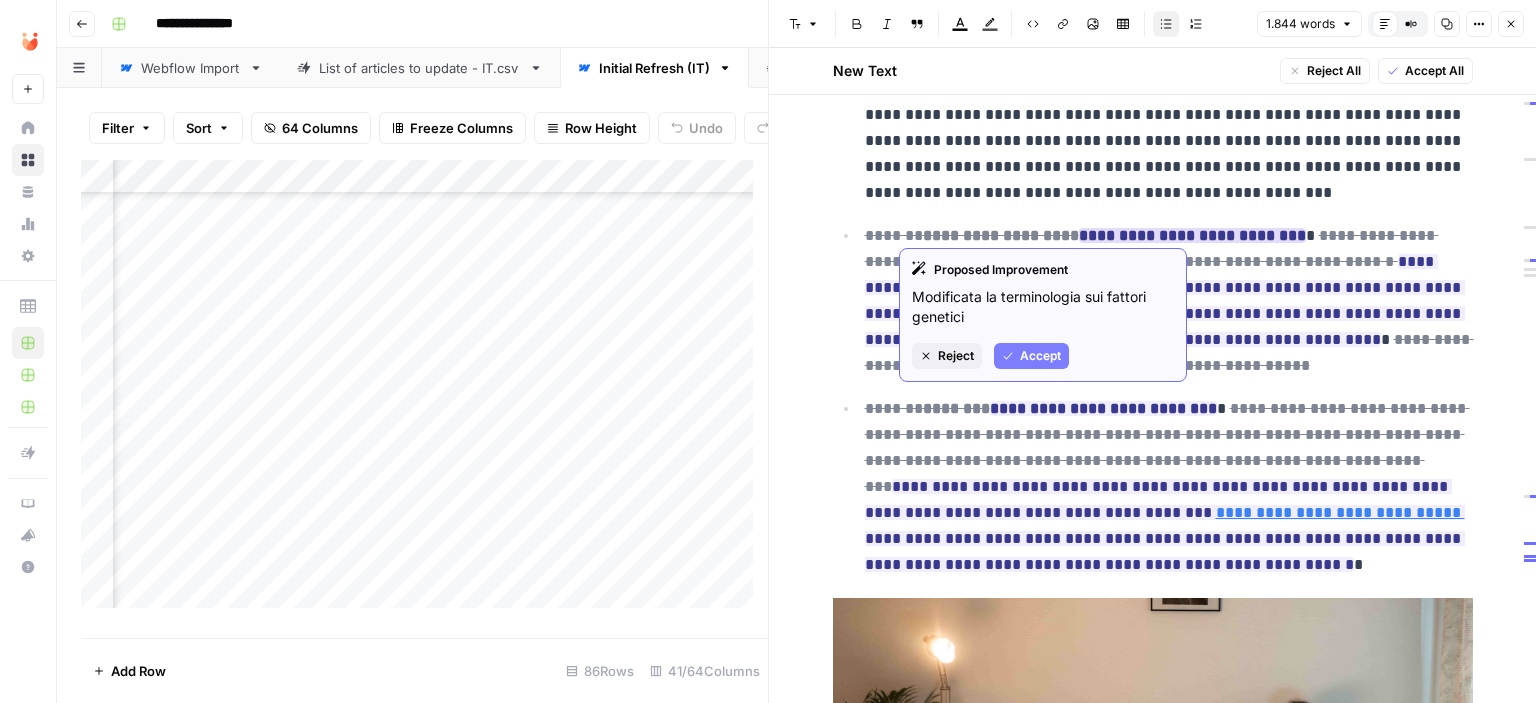 click on "Accept" at bounding box center (1031, 356) 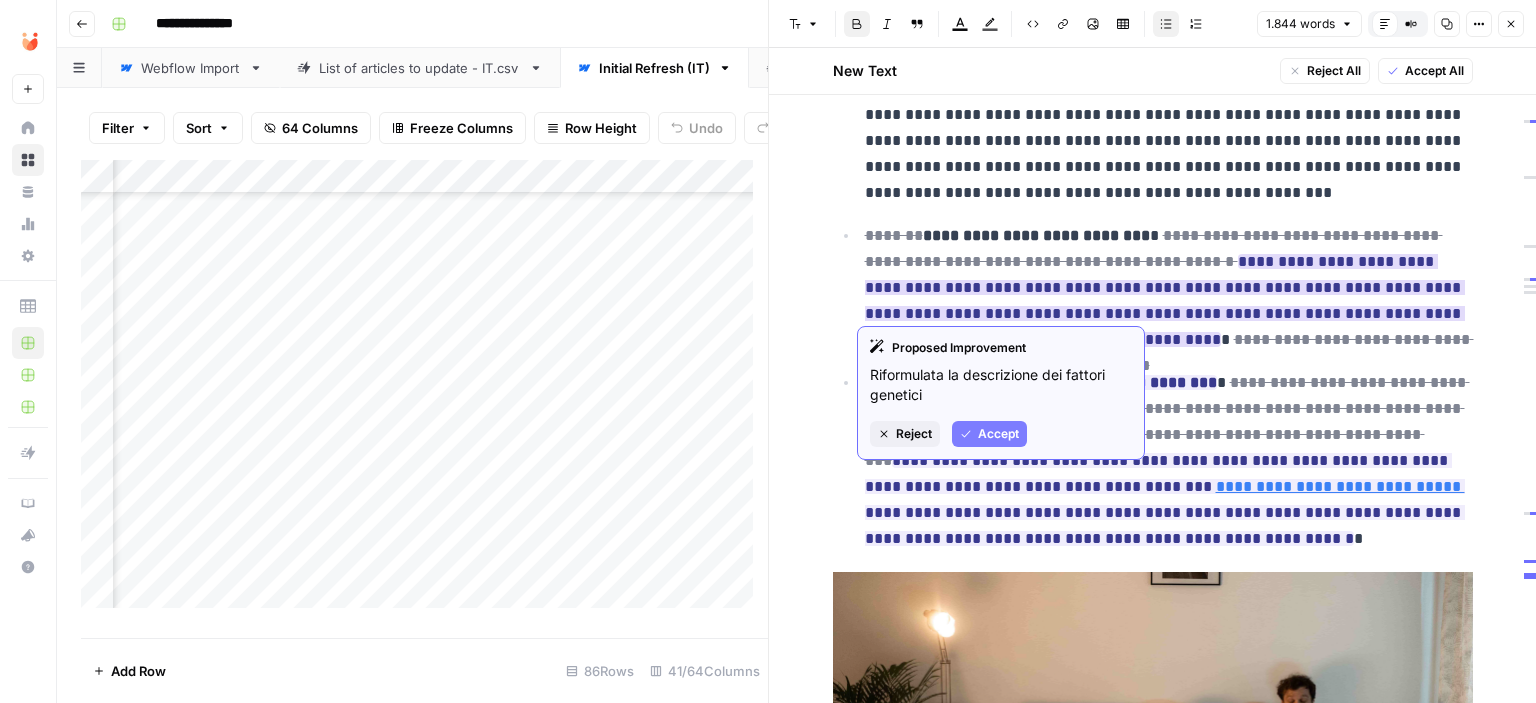 click on "**********" at bounding box center (1165, 287) 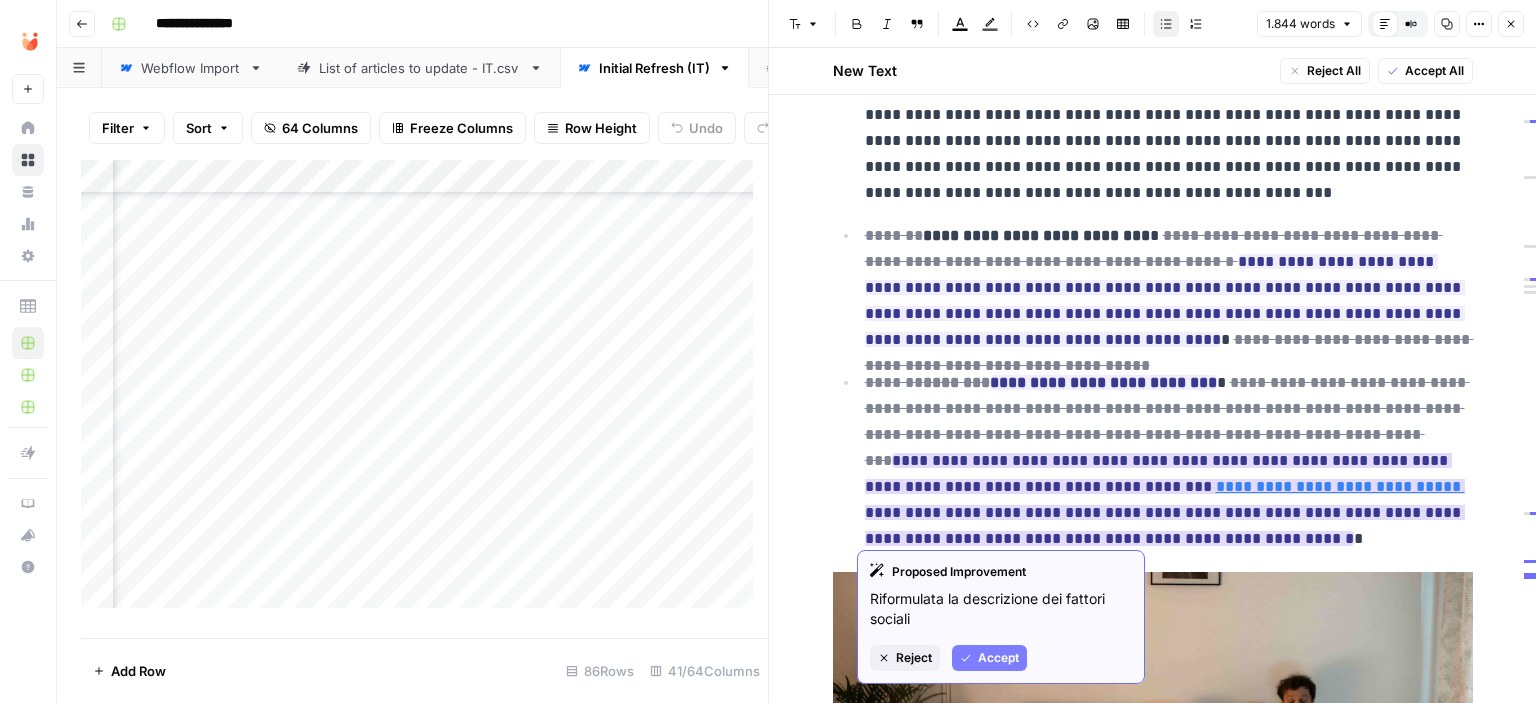click on "Accept" at bounding box center [998, 658] 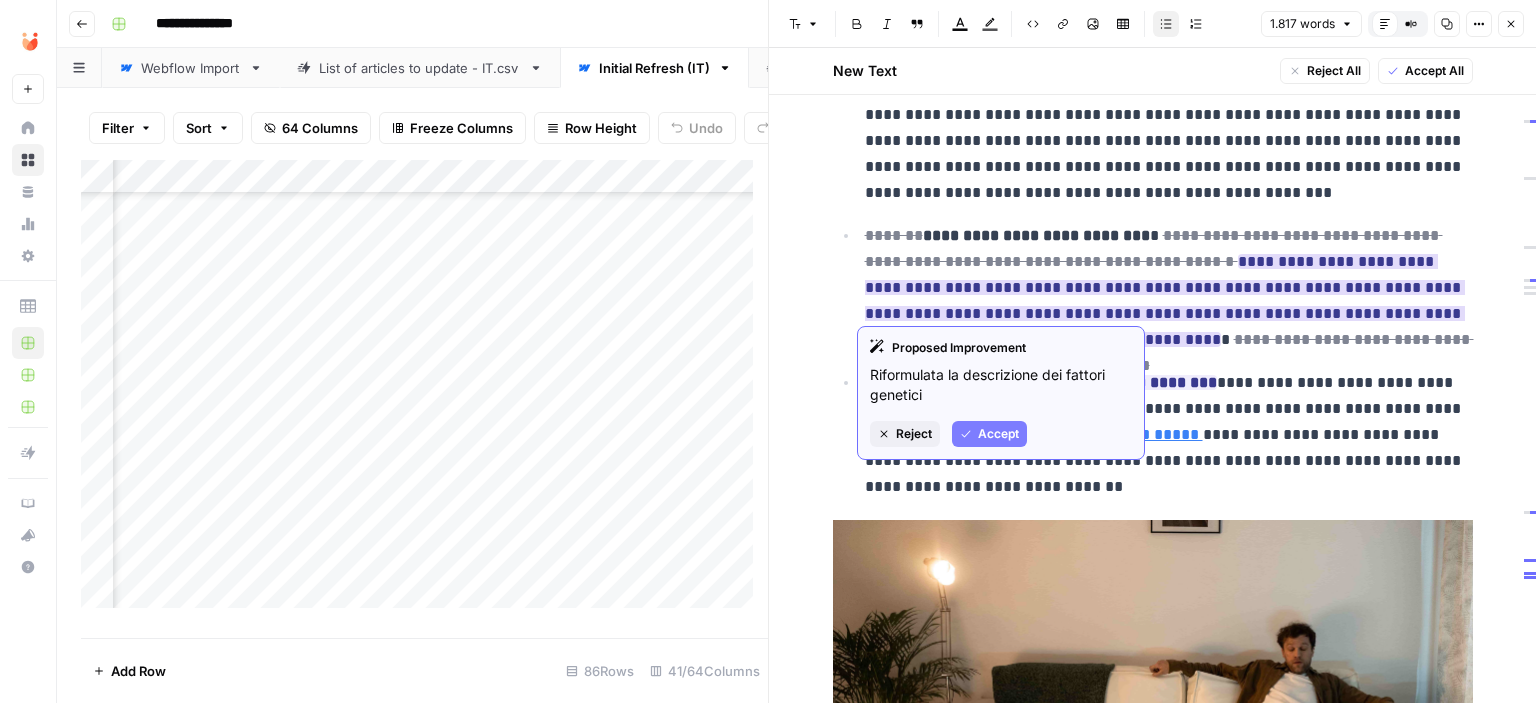 click on "**********" at bounding box center [1165, 300] 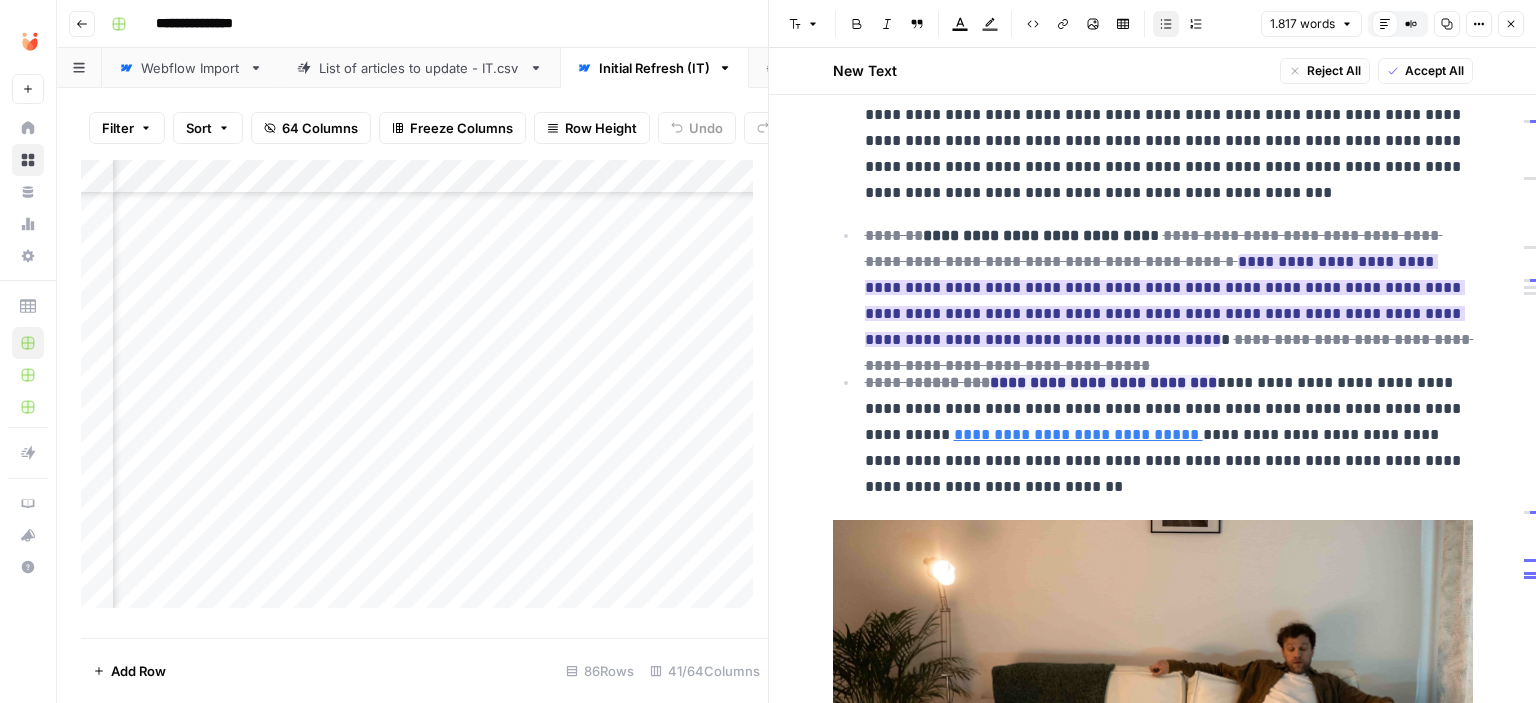 click on "**********" at bounding box center (1165, 300) 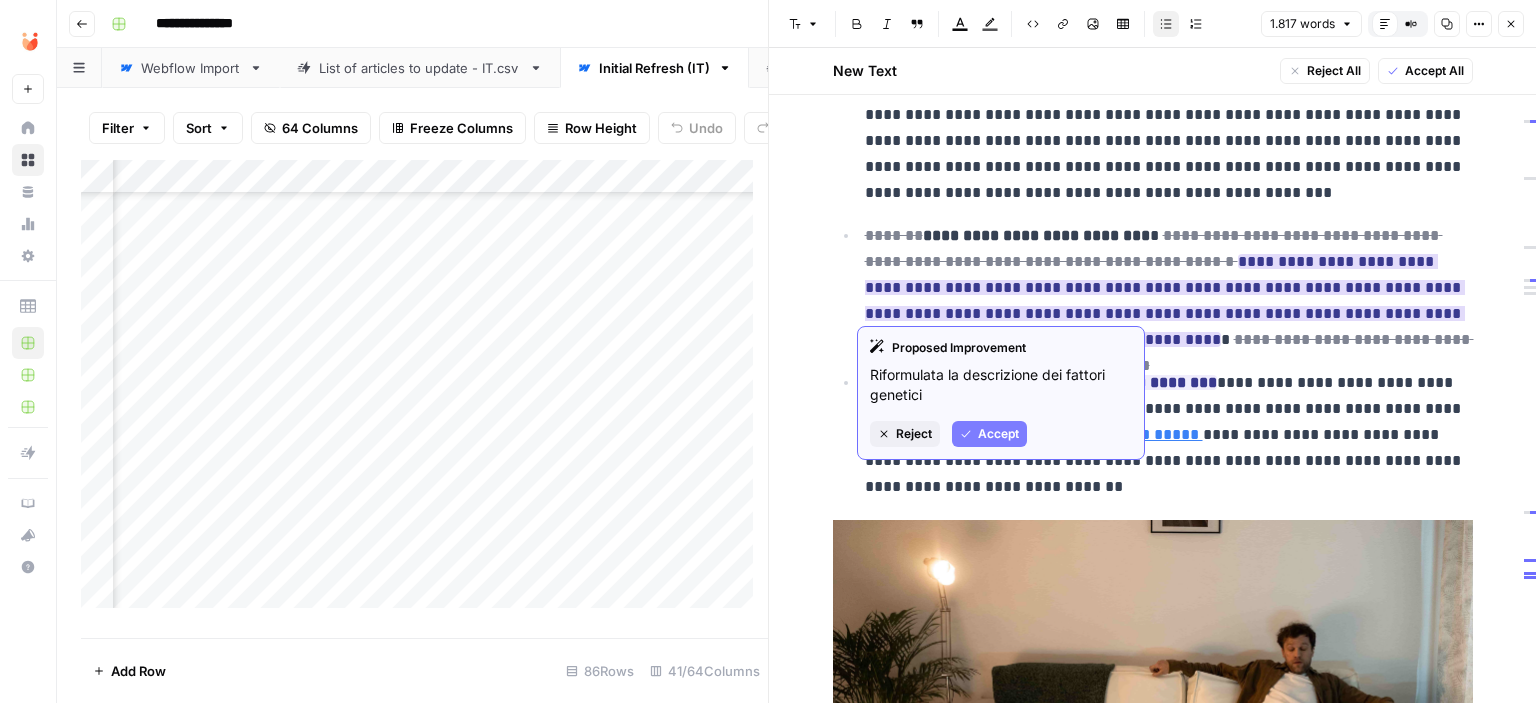 click on "Accept" at bounding box center [998, 434] 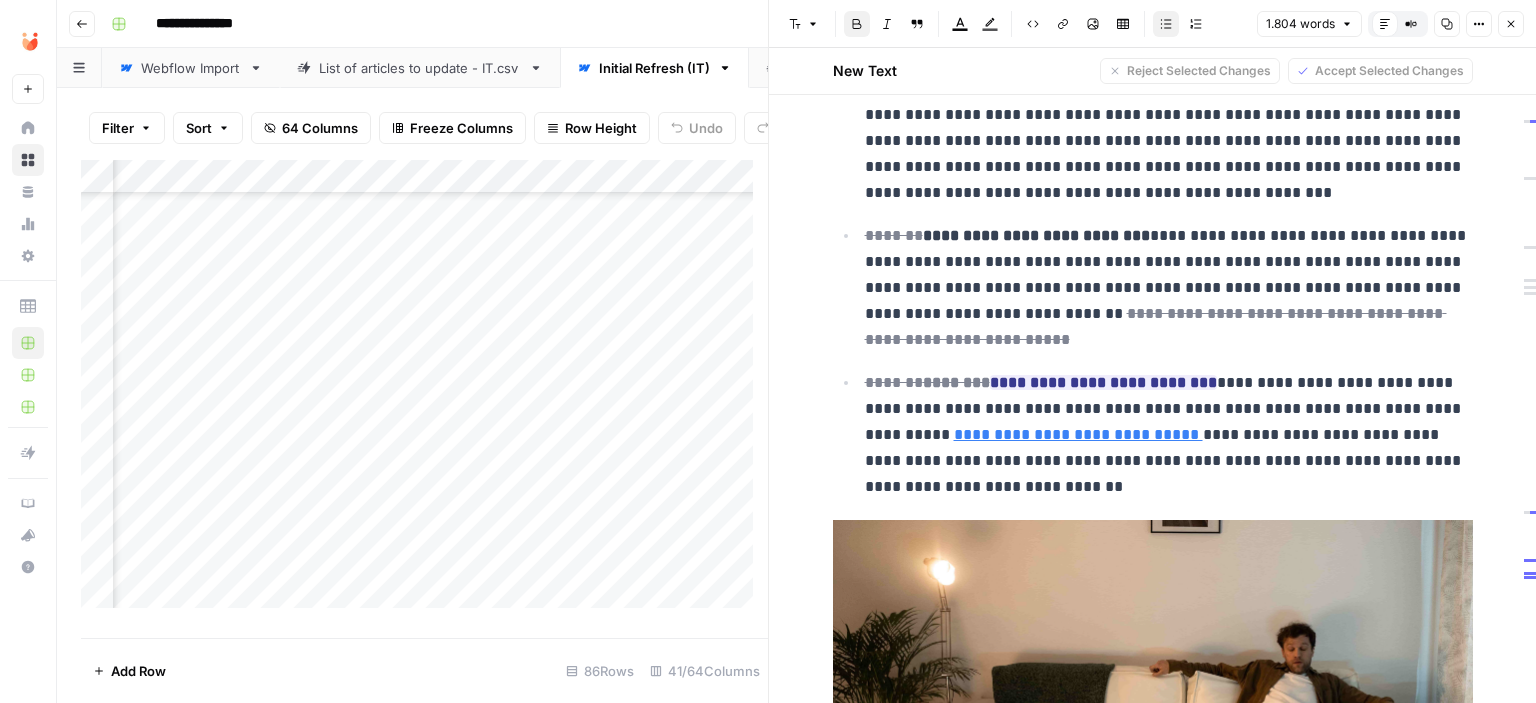 drag, startPoint x: 1026, startPoint y: 233, endPoint x: 953, endPoint y: 235, distance: 73.02739 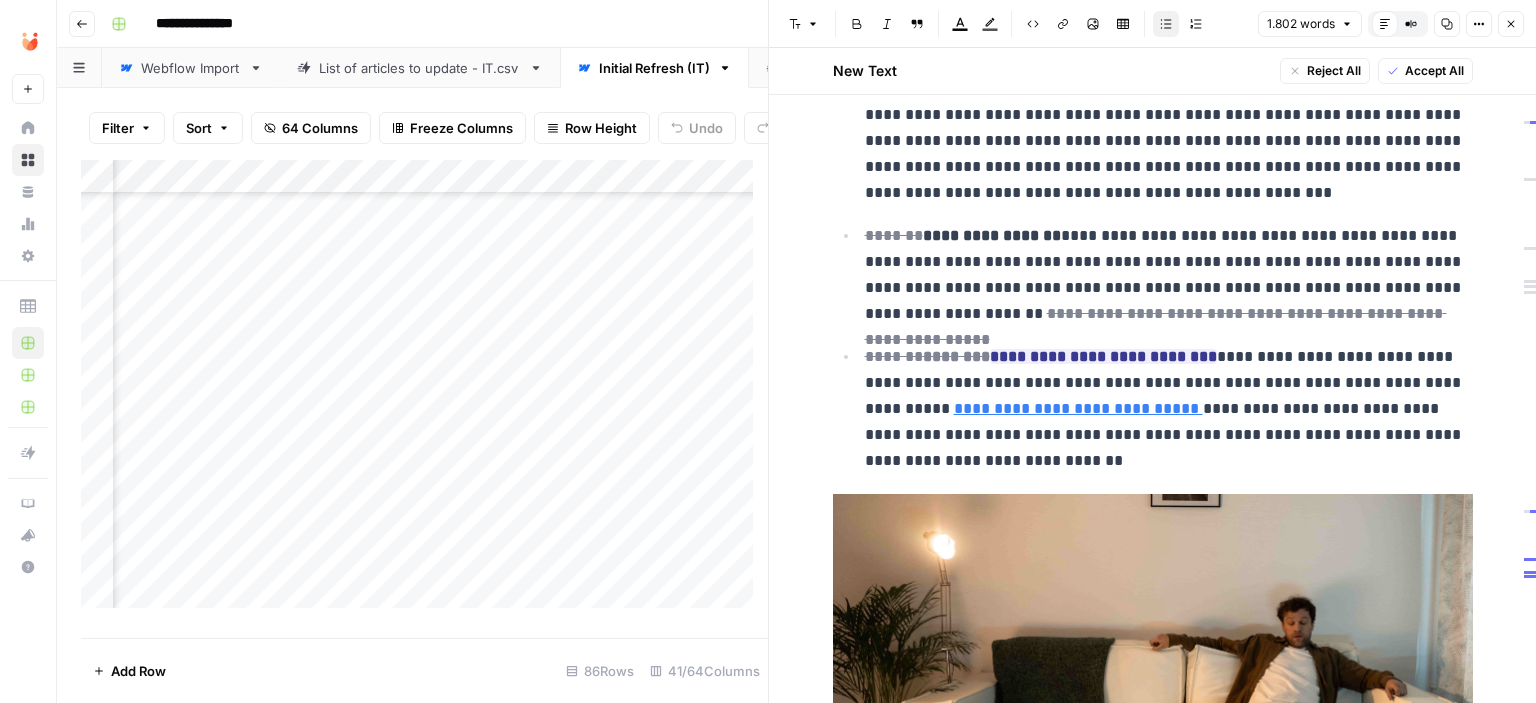click on "**********" at bounding box center [1169, 275] 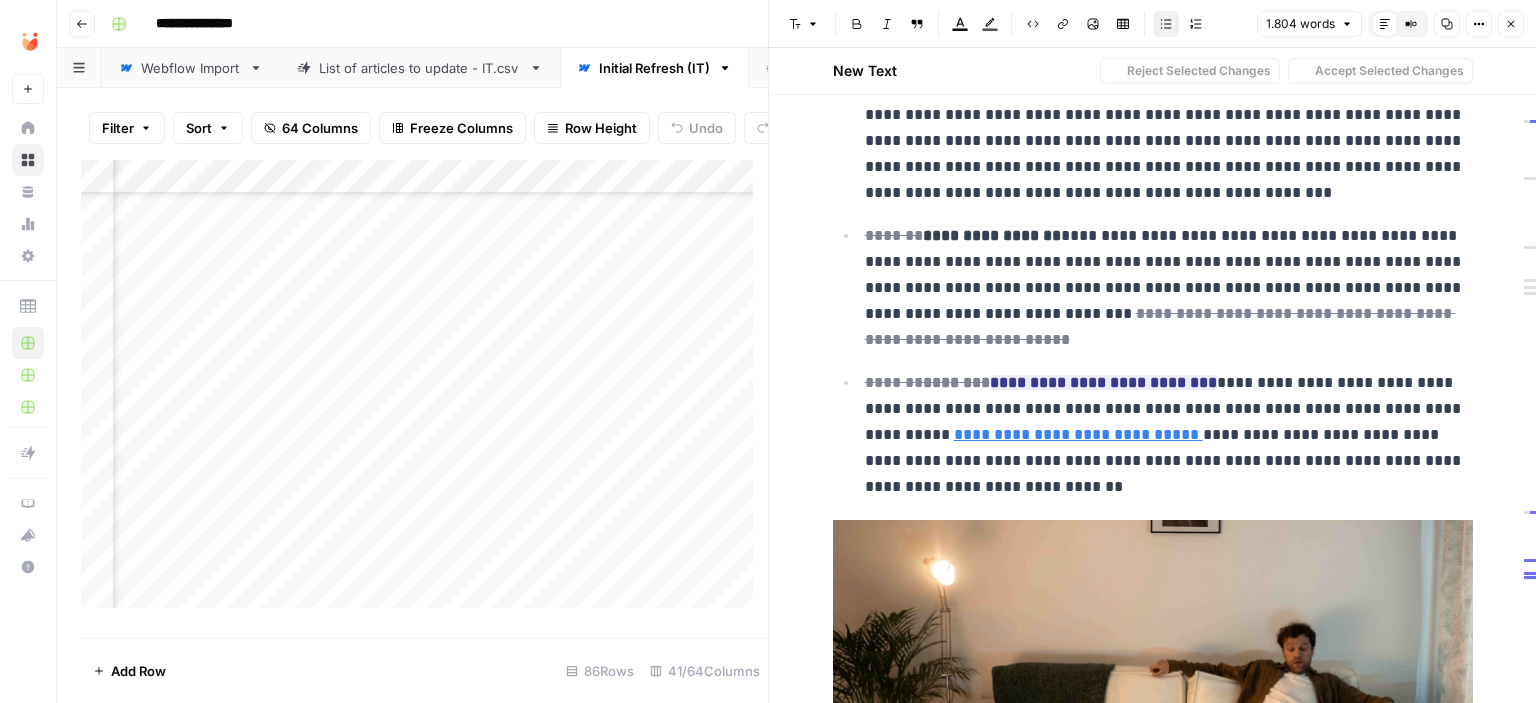drag, startPoint x: 1333, startPoint y: 235, endPoint x: 1294, endPoint y: 238, distance: 39.115215 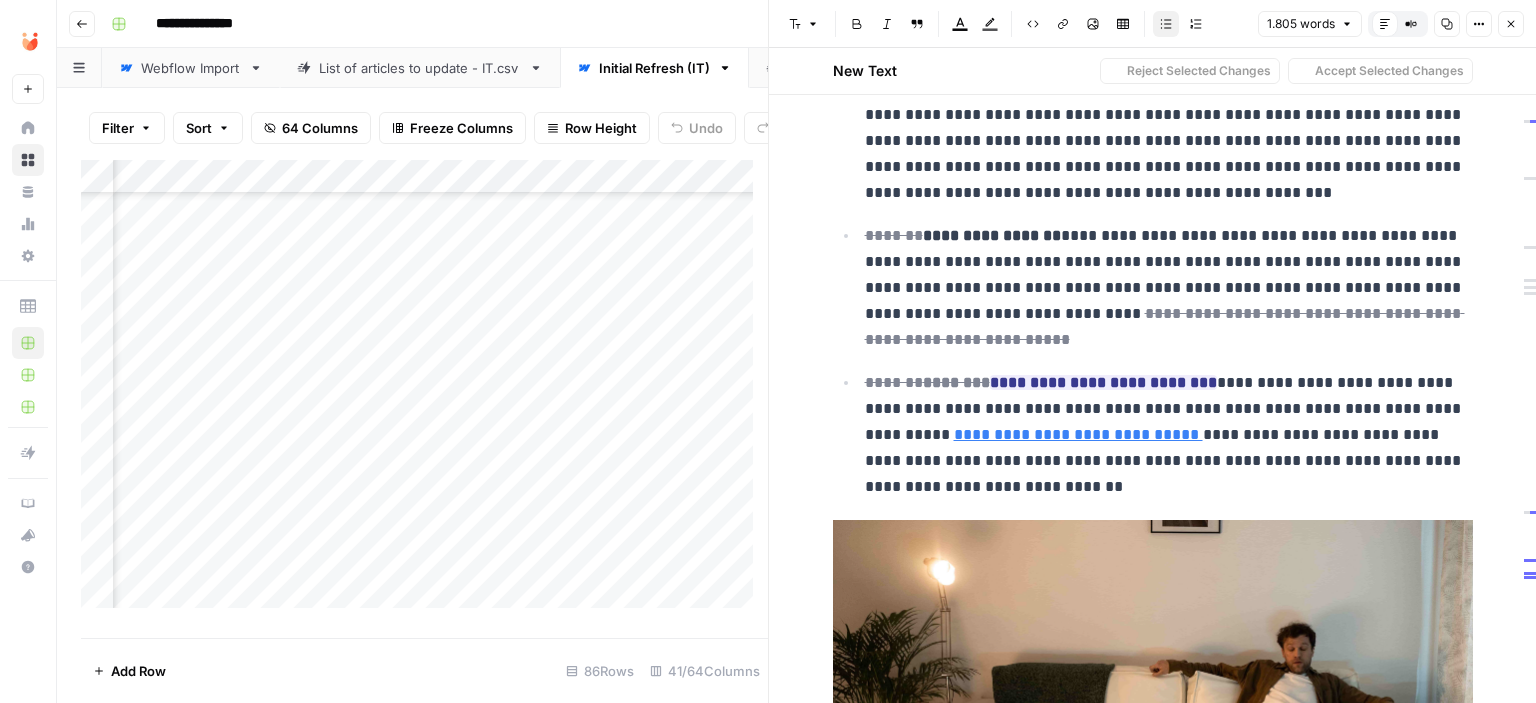 drag, startPoint x: 1230, startPoint y: 259, endPoint x: 1212, endPoint y: 259, distance: 18 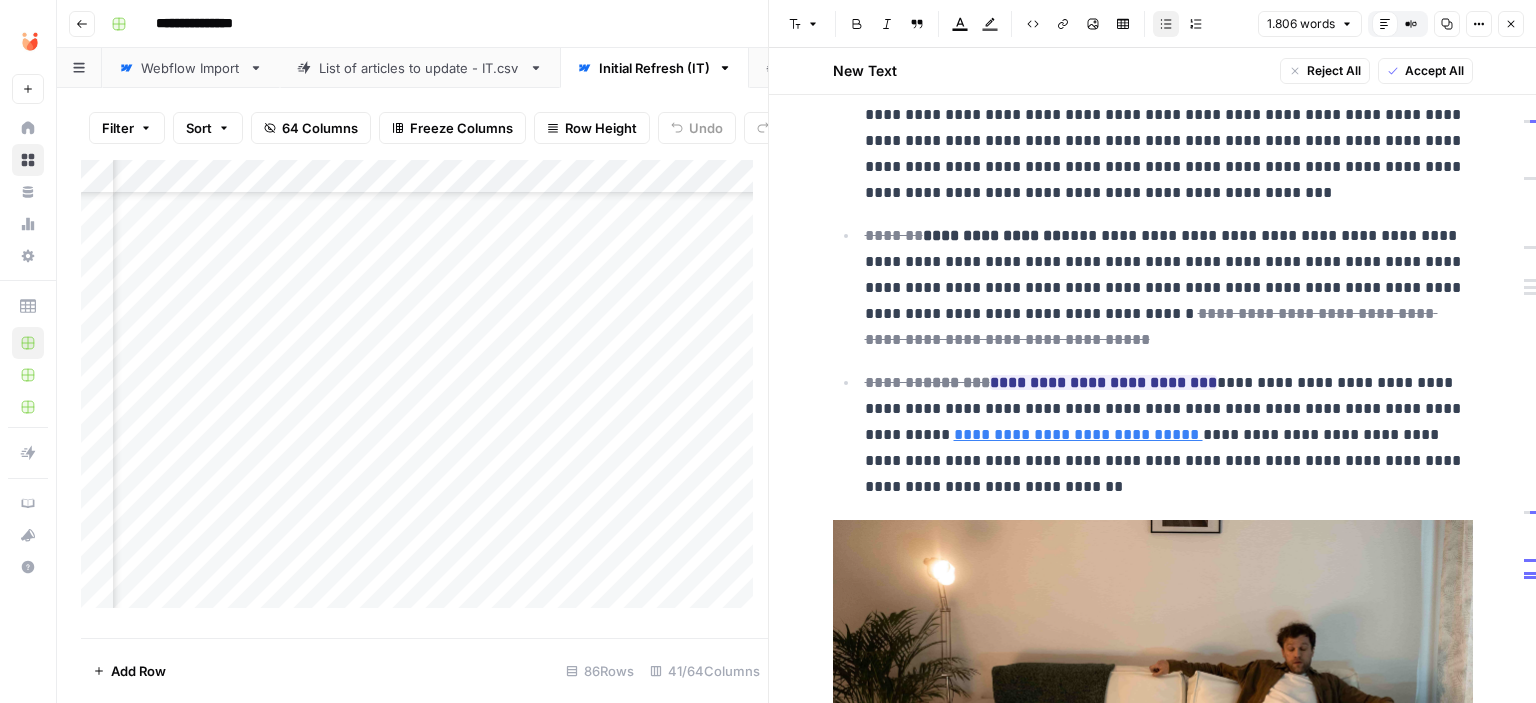 click on "[FIRST] [LAST]" at bounding box center [1166, 287] 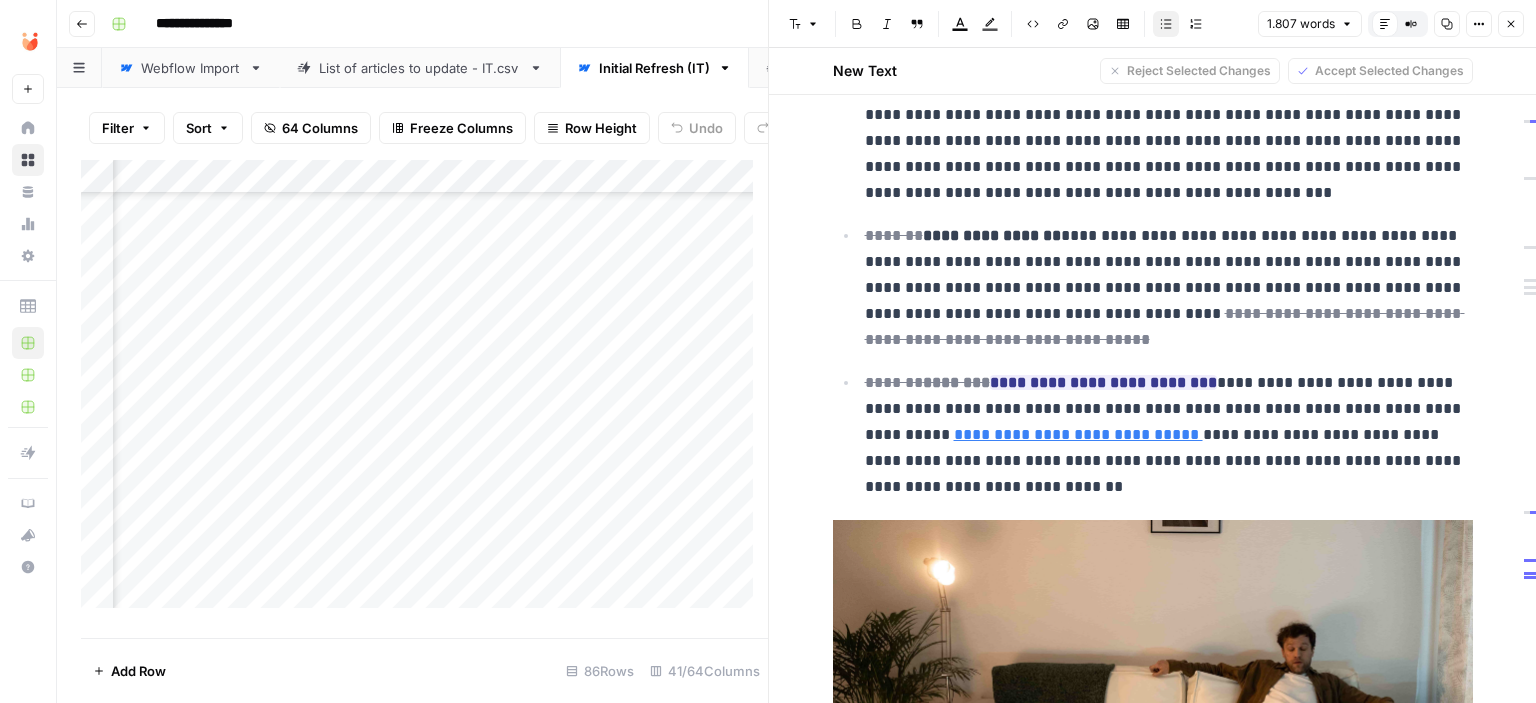 drag, startPoint x: 1068, startPoint y: 284, endPoint x: 976, endPoint y: 291, distance: 92.26592 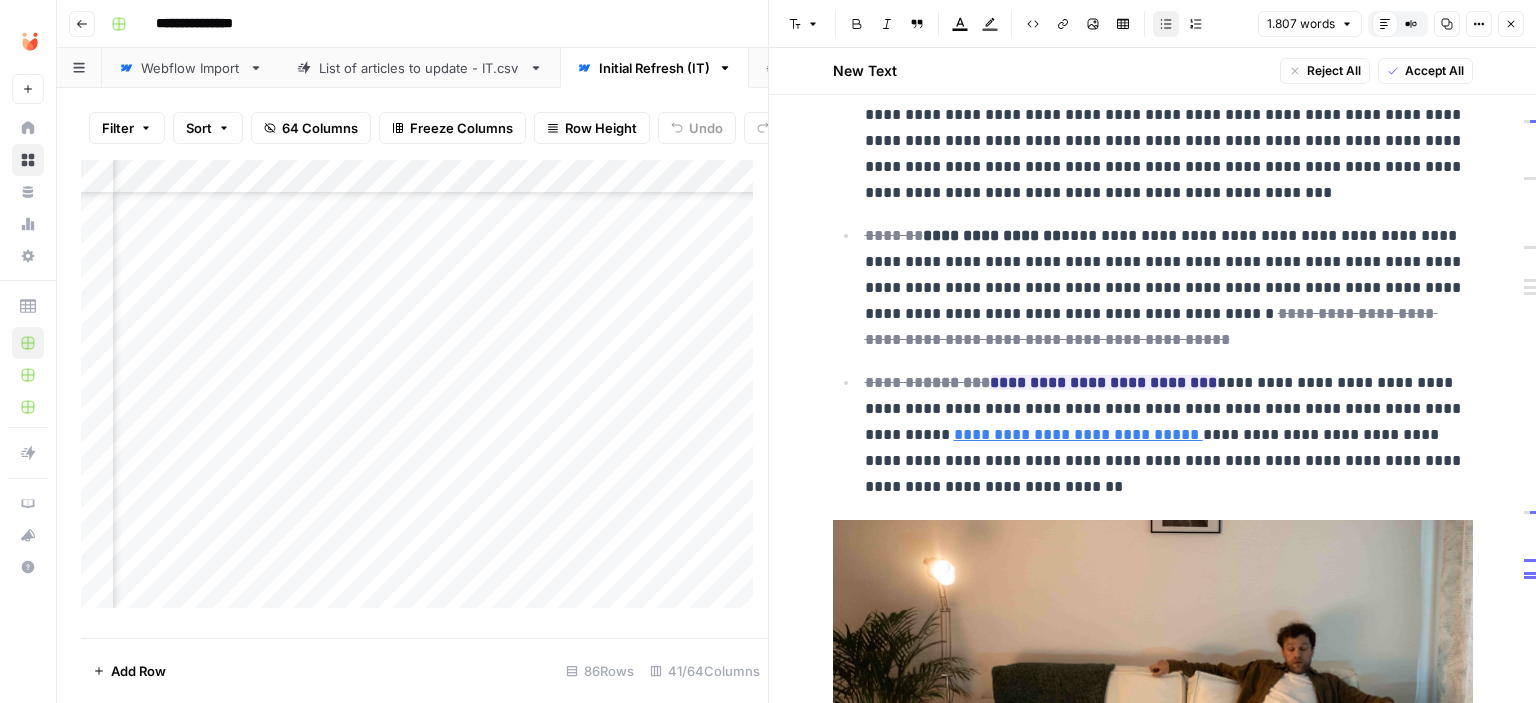 click on "**********" at bounding box center [1169, 288] 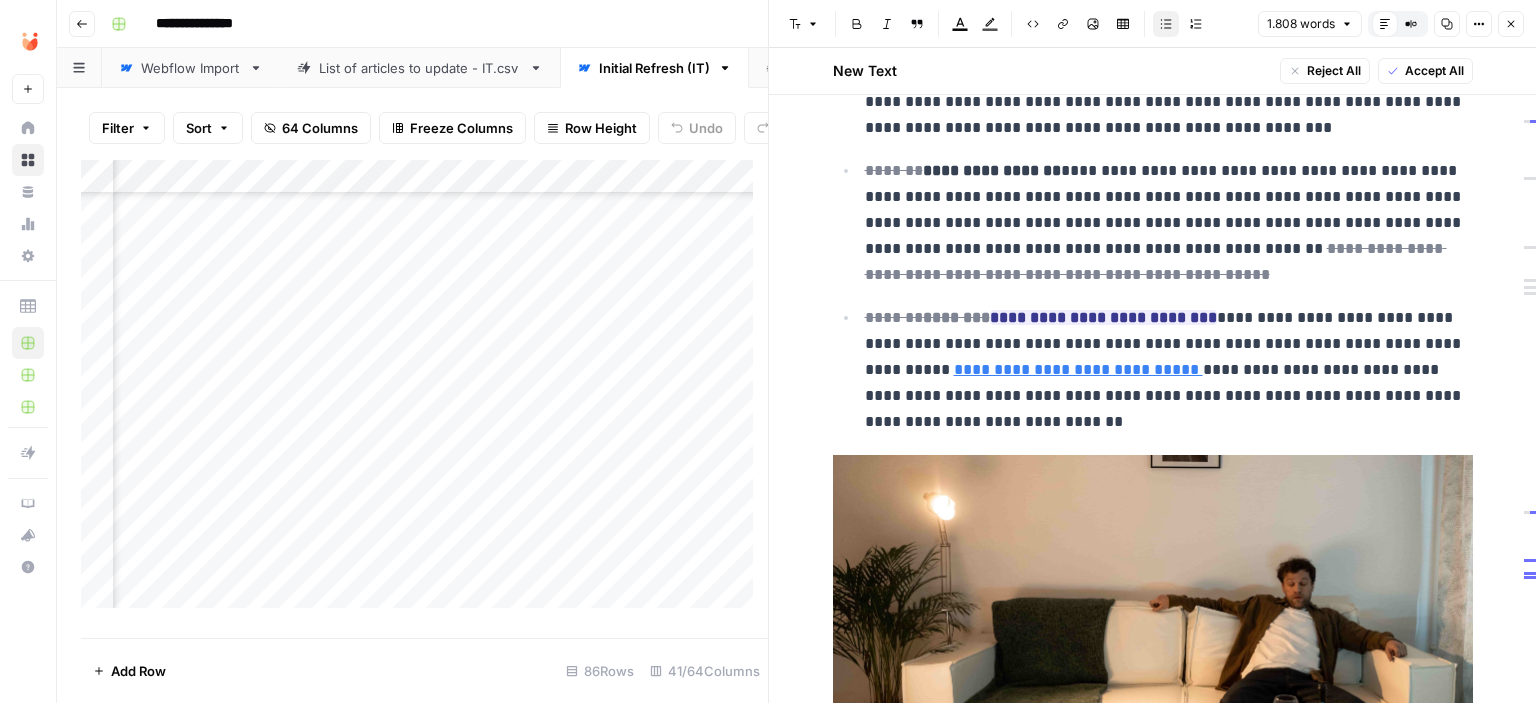 scroll, scrollTop: 2503, scrollLeft: 0, axis: vertical 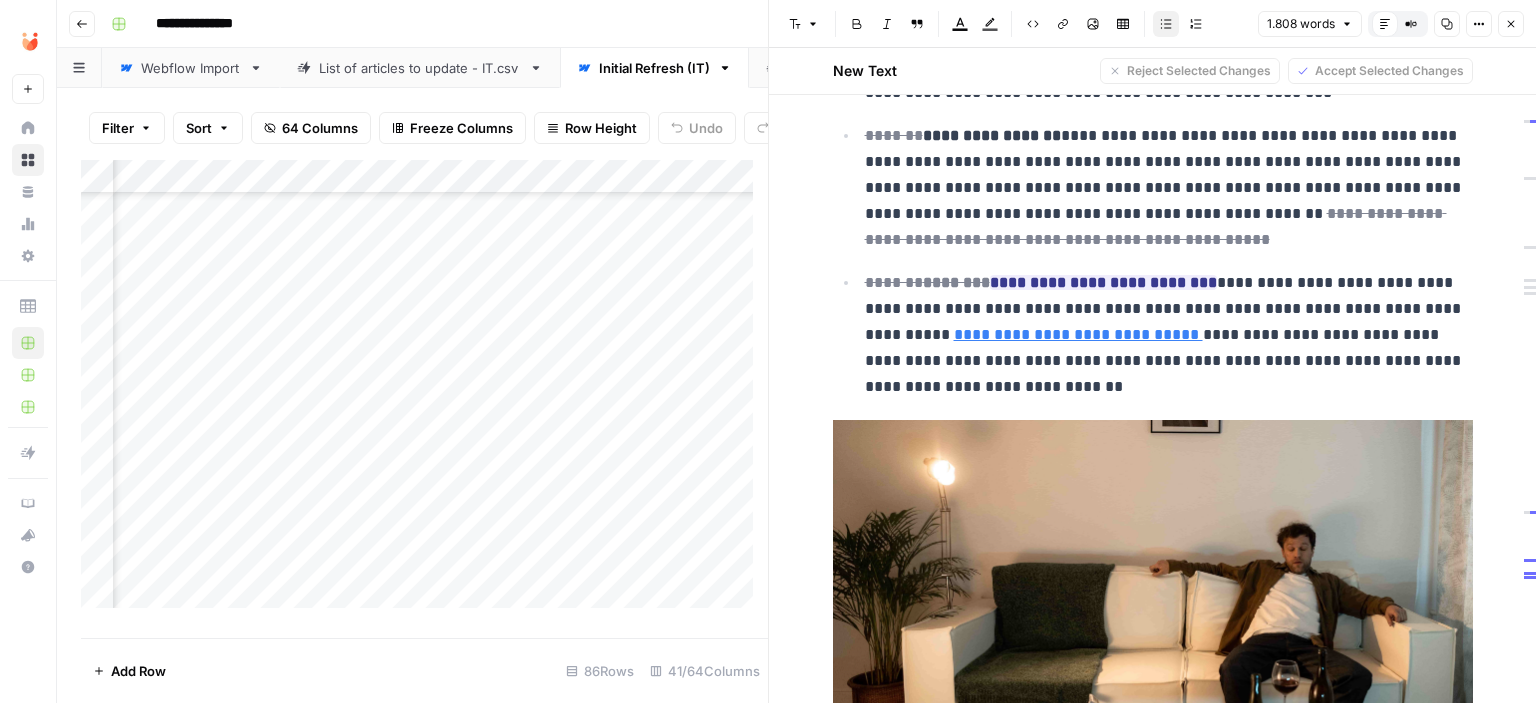 drag, startPoint x: 1067, startPoint y: 211, endPoint x: 1237, endPoint y: 181, distance: 172.62677 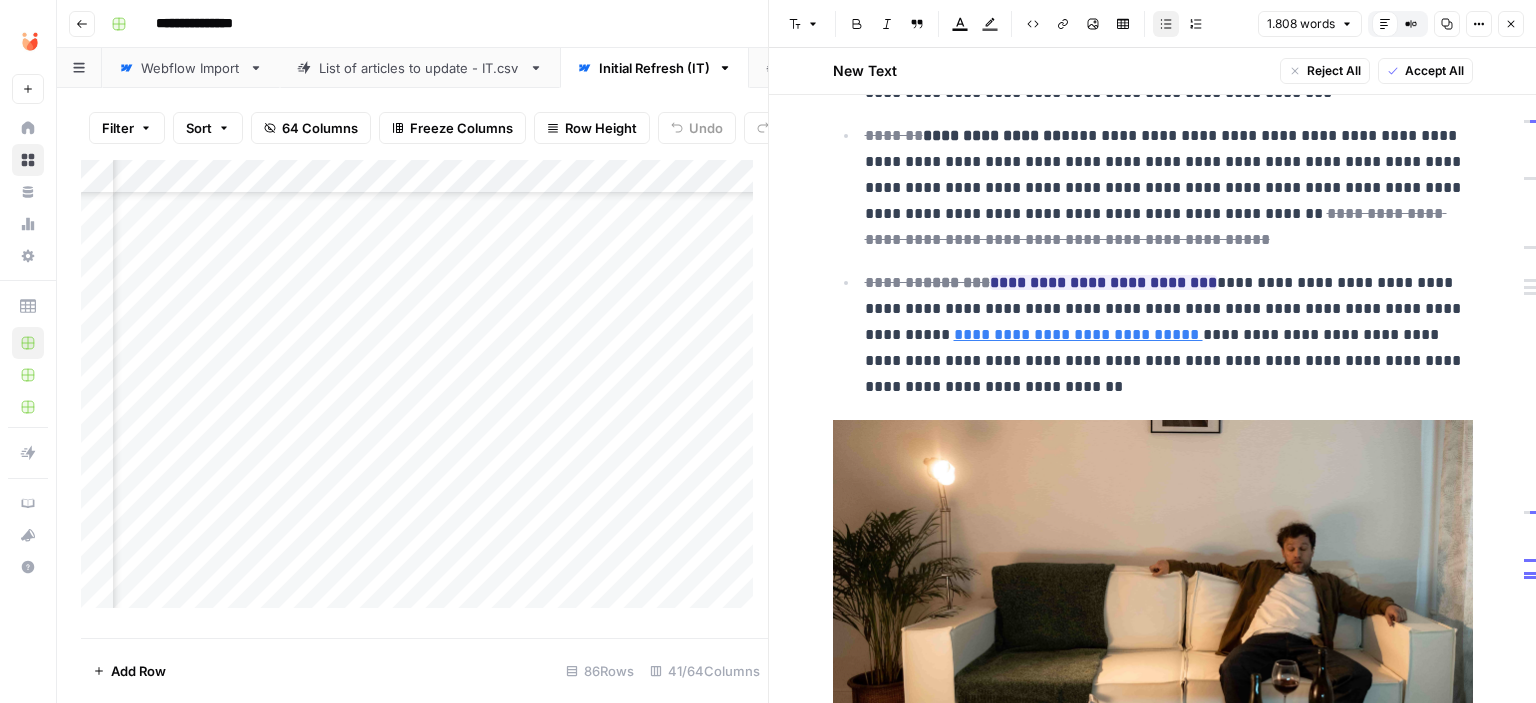 click on "[FIRST] [LAST]" at bounding box center (1169, 188) 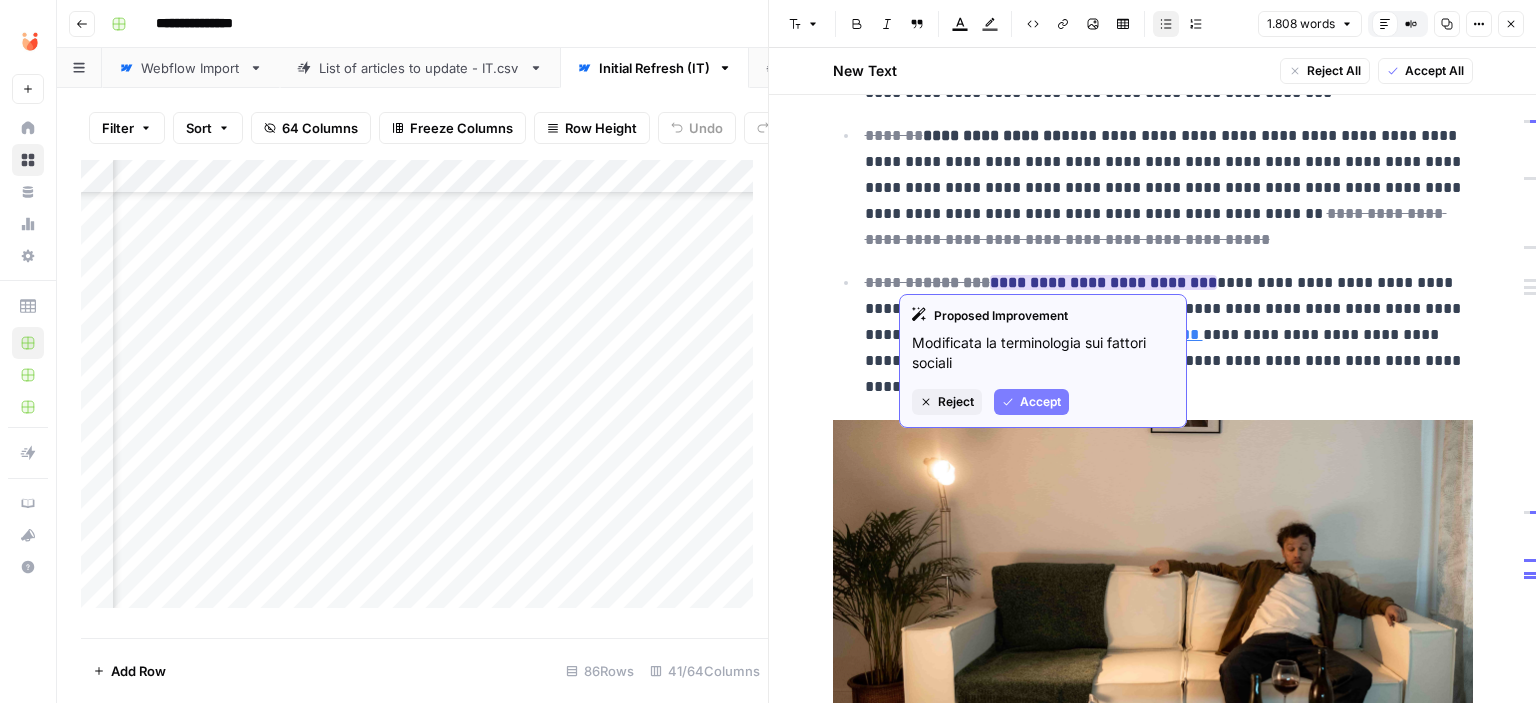 click on "Accept" at bounding box center (1040, 402) 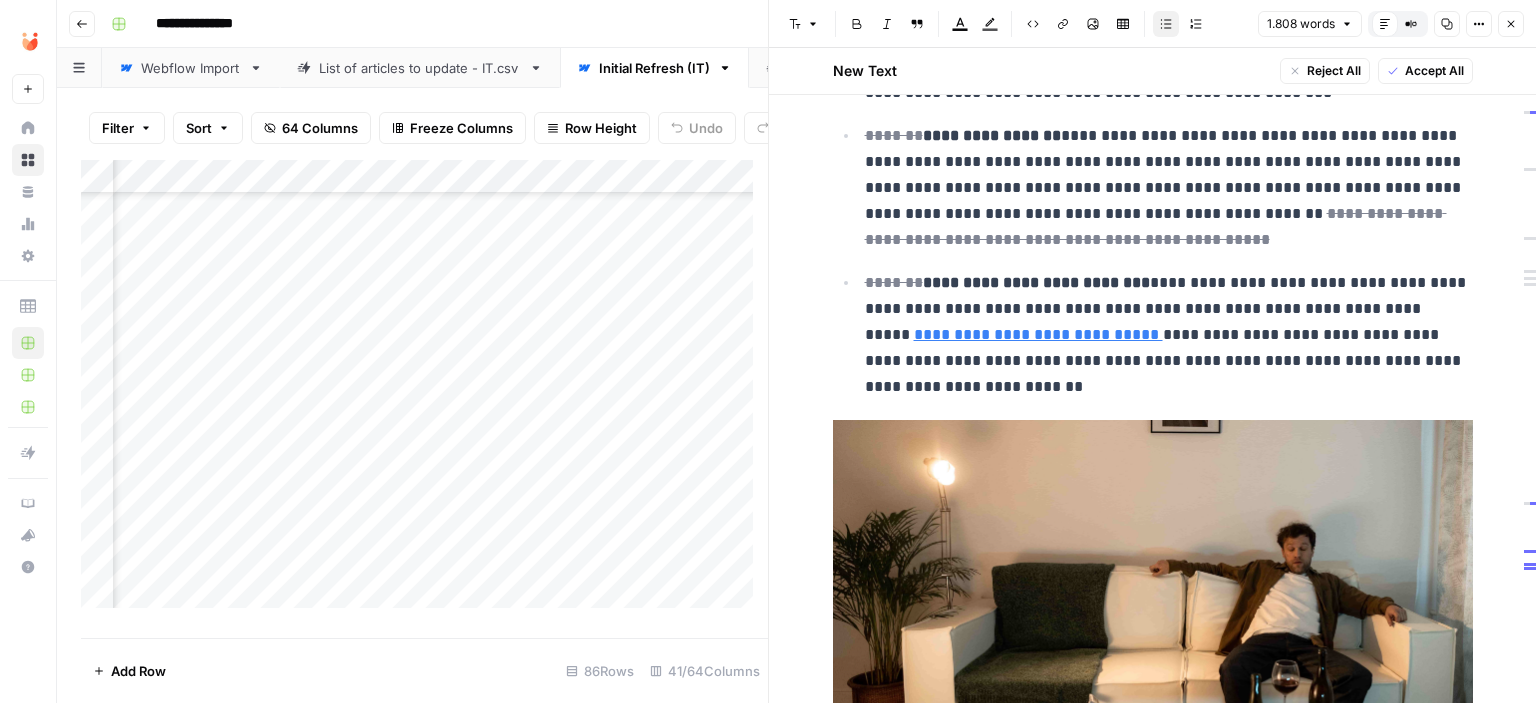 click on "[FIRST] [LAST]" at bounding box center (1169, 188) 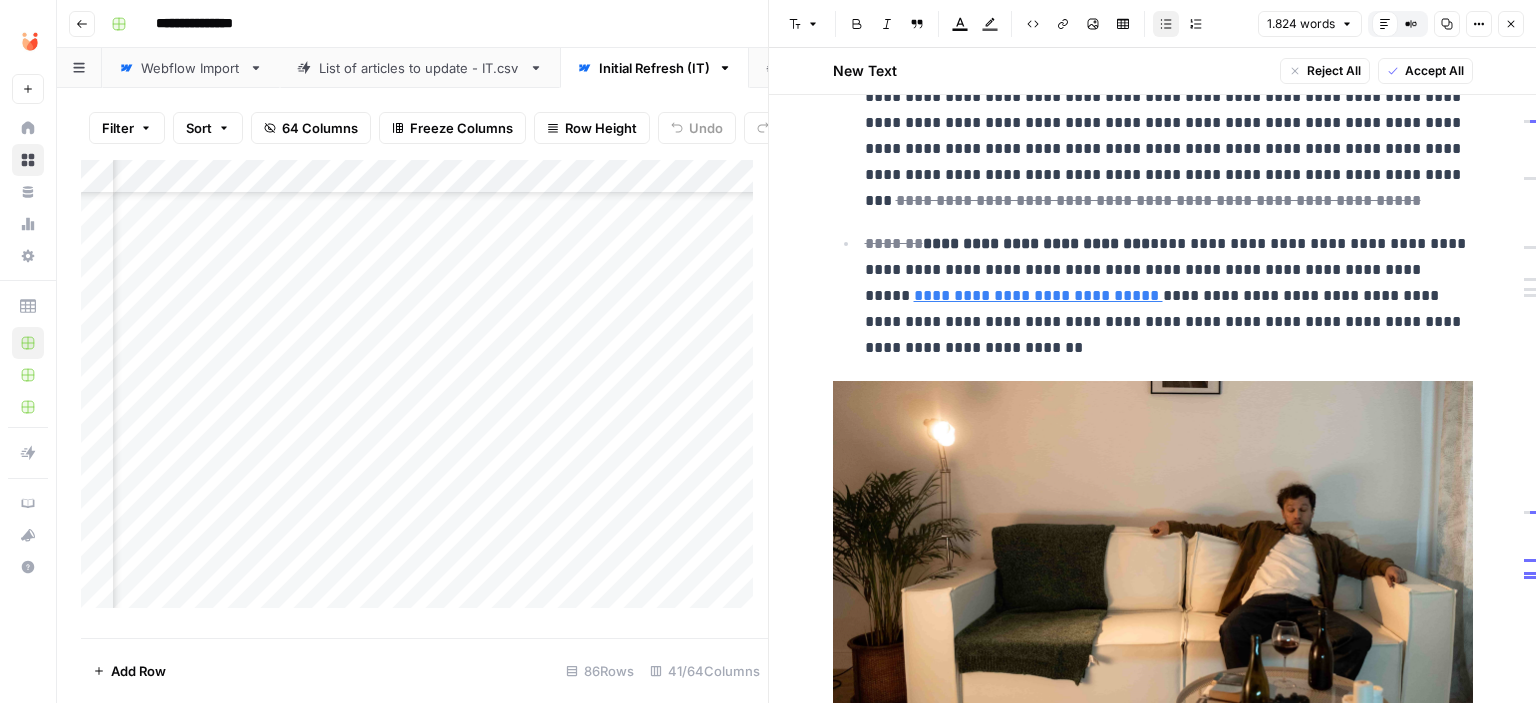 scroll, scrollTop: 2603, scrollLeft: 0, axis: vertical 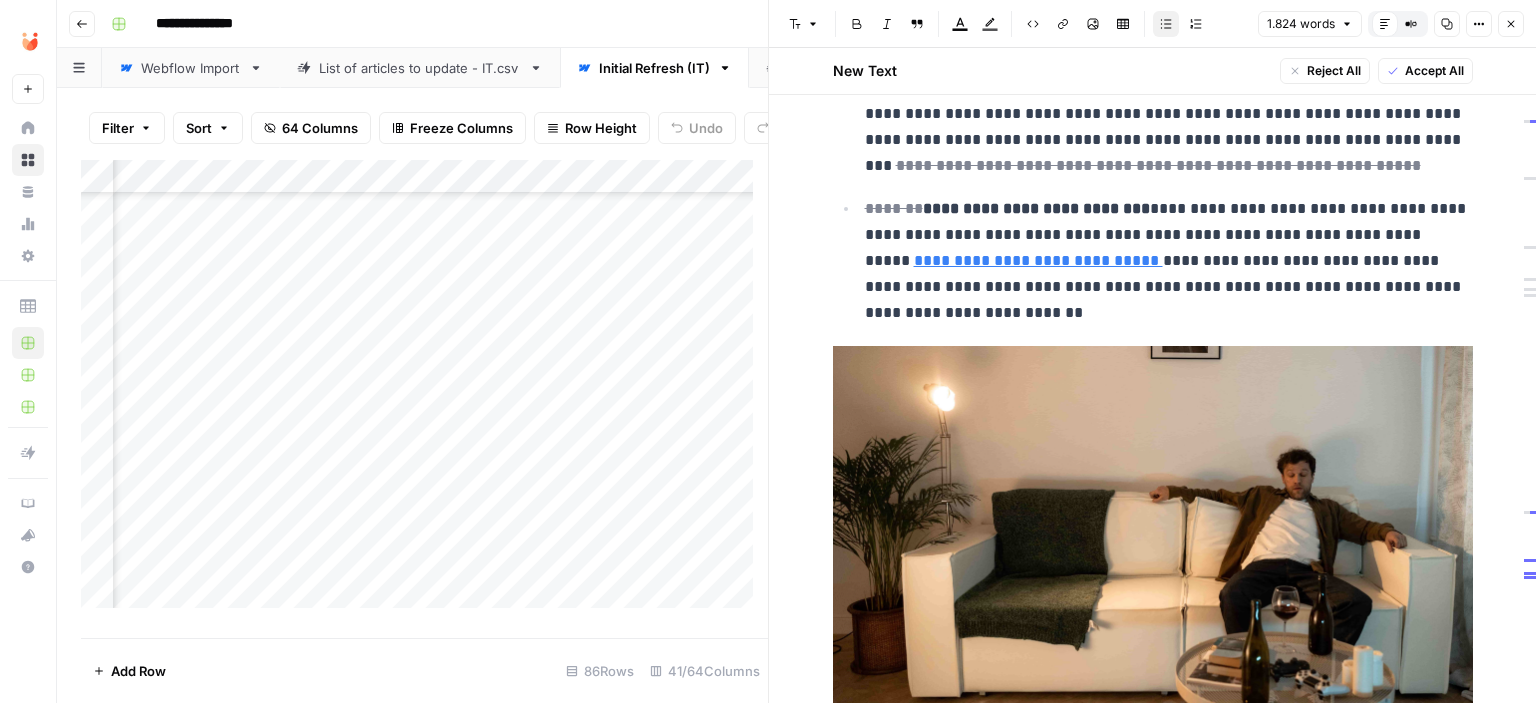 click on "**********" at bounding box center [1169, 261] 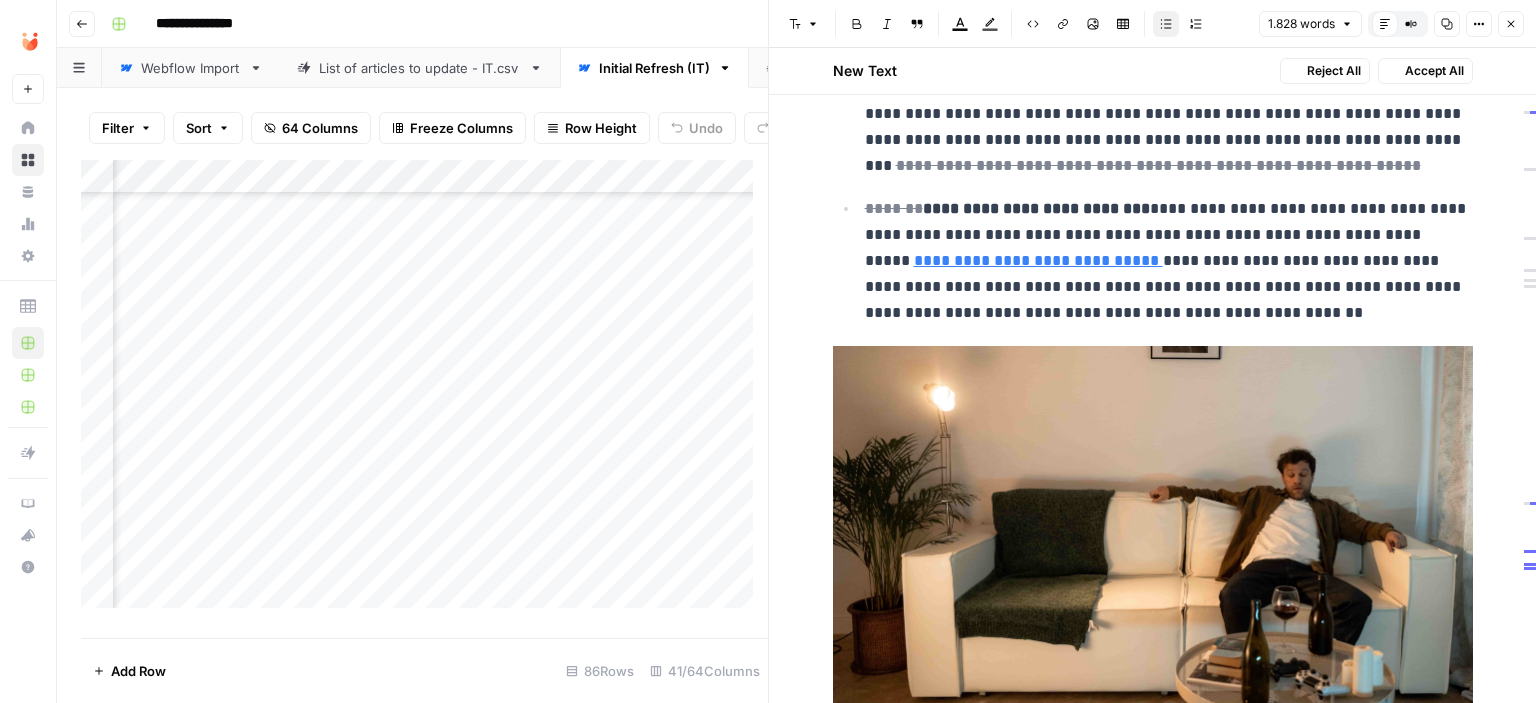 drag, startPoint x: 1184, startPoint y: 315, endPoint x: 1199, endPoint y: 310, distance: 15.811388 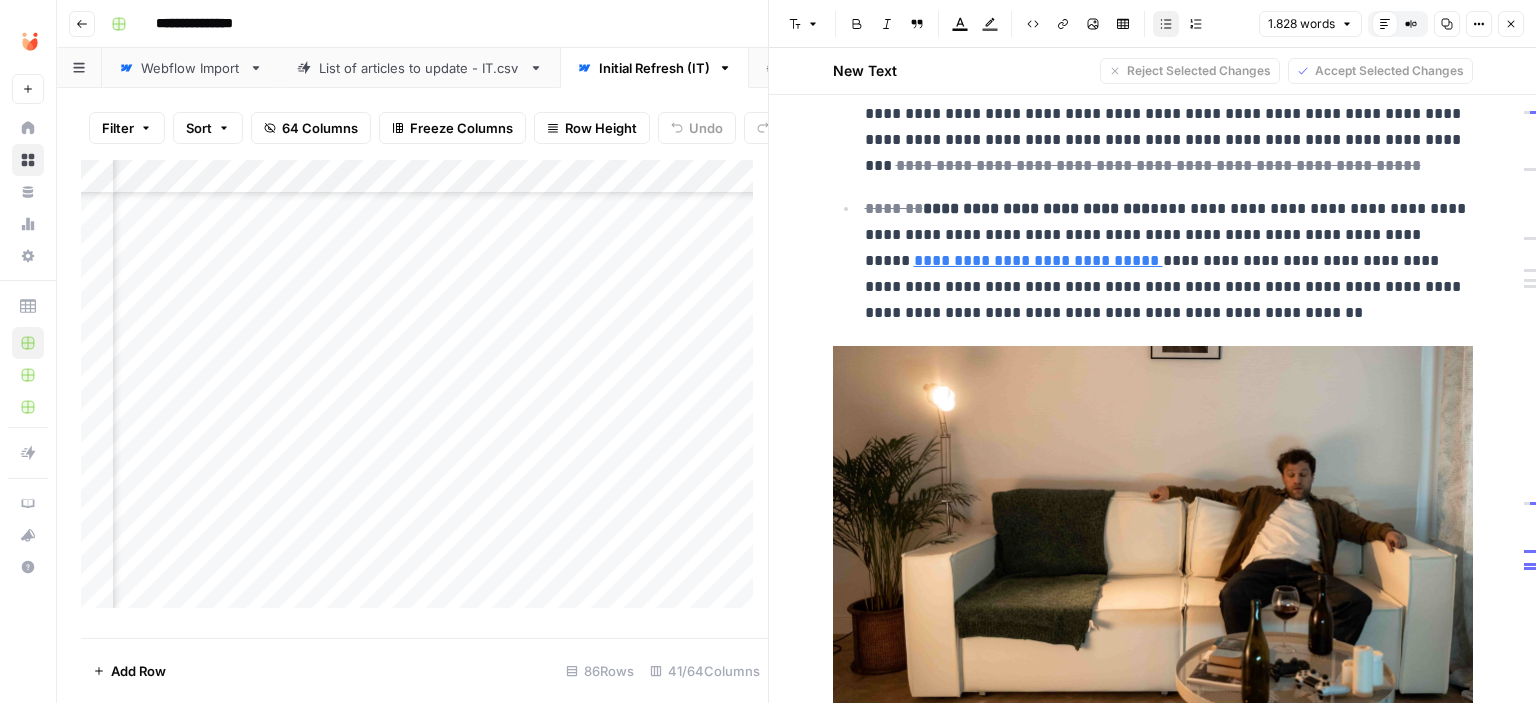 drag, startPoint x: 1200, startPoint y: 309, endPoint x: 1177, endPoint y: 312, distance: 23.194826 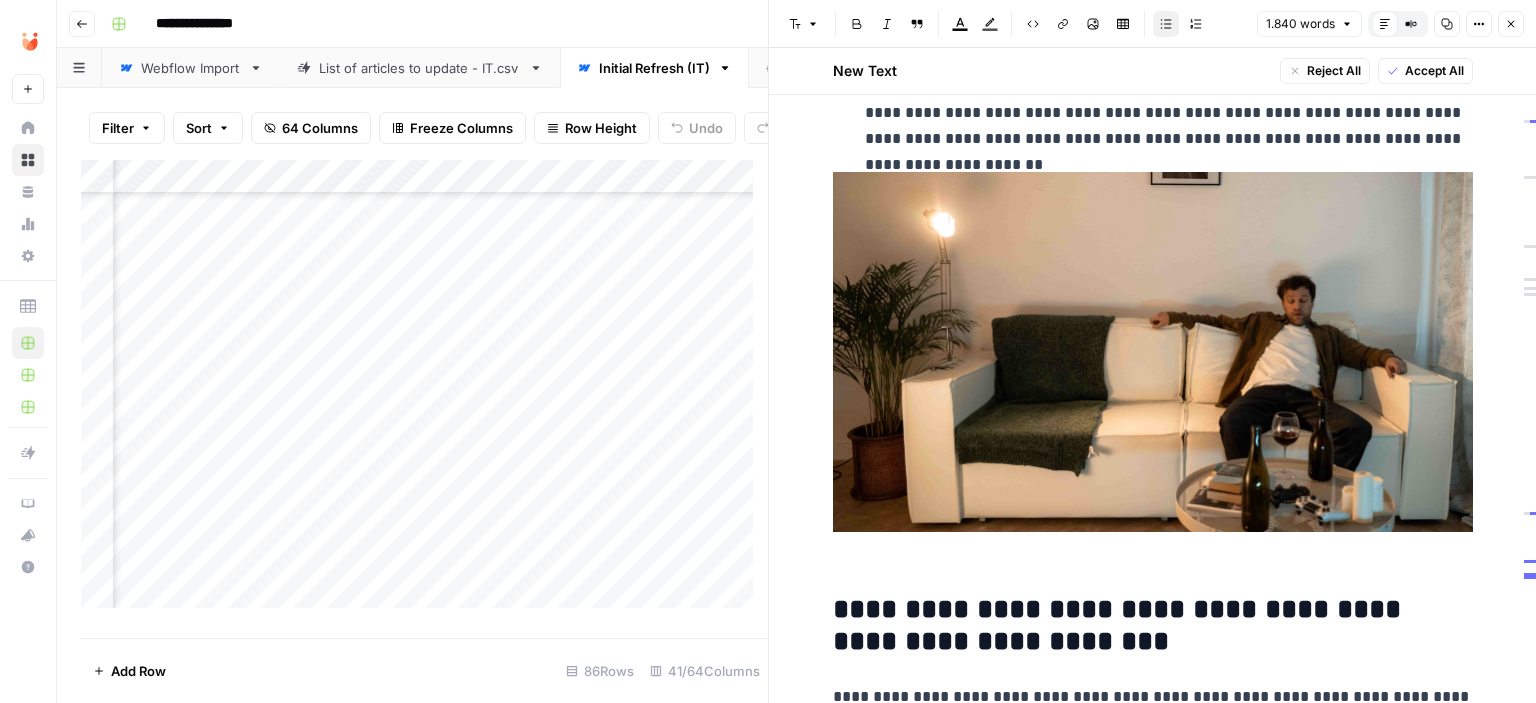 scroll, scrollTop: 2703, scrollLeft: 0, axis: vertical 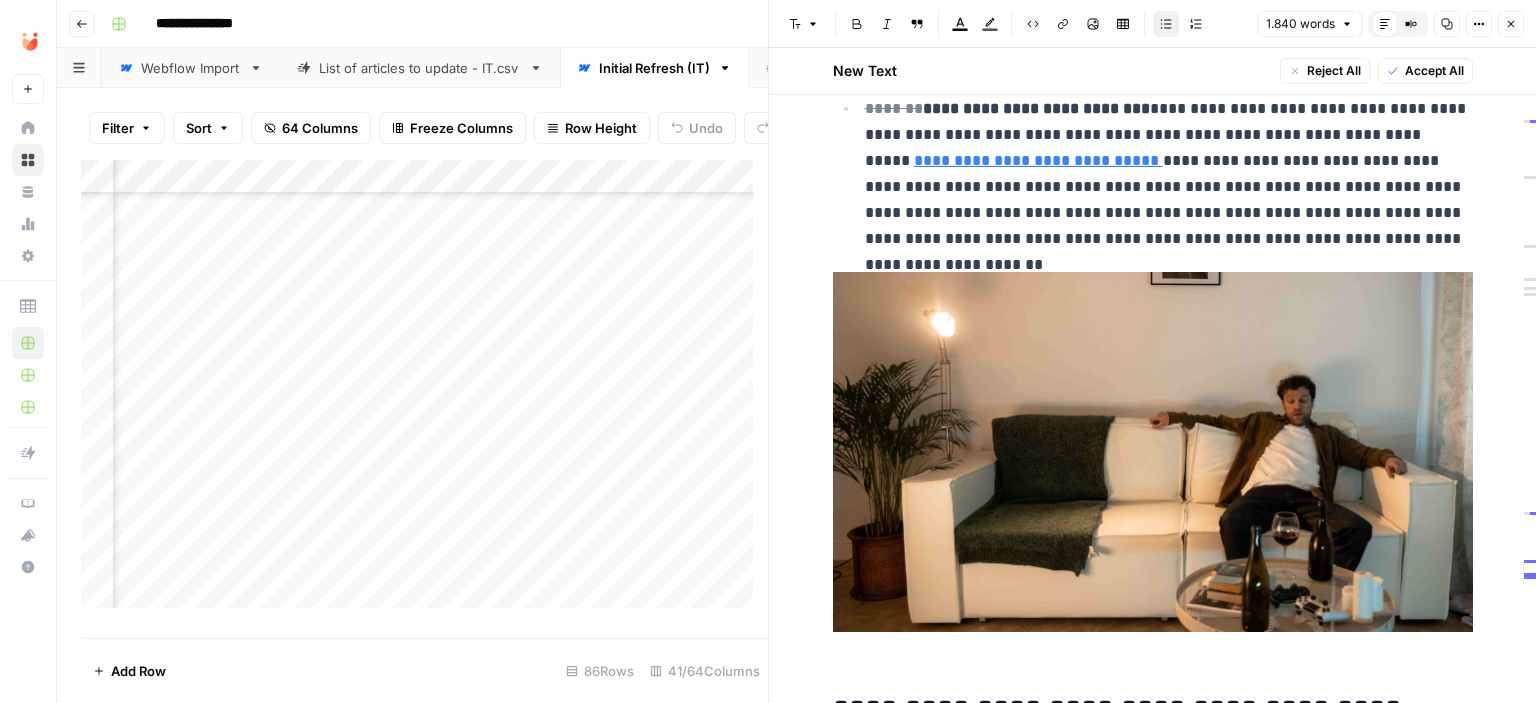 click on "[FIRST] [LAST]" at bounding box center (1169, 174) 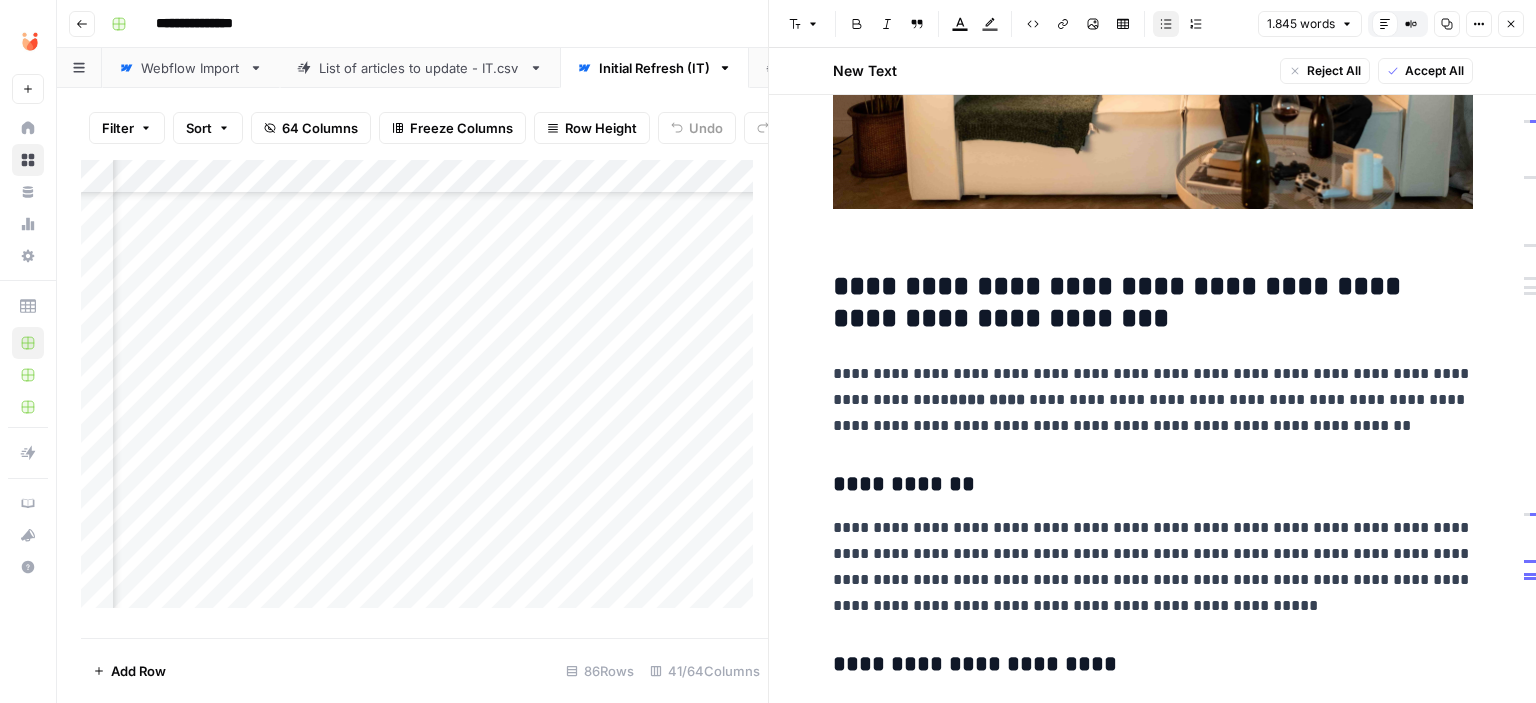 scroll, scrollTop: 3203, scrollLeft: 0, axis: vertical 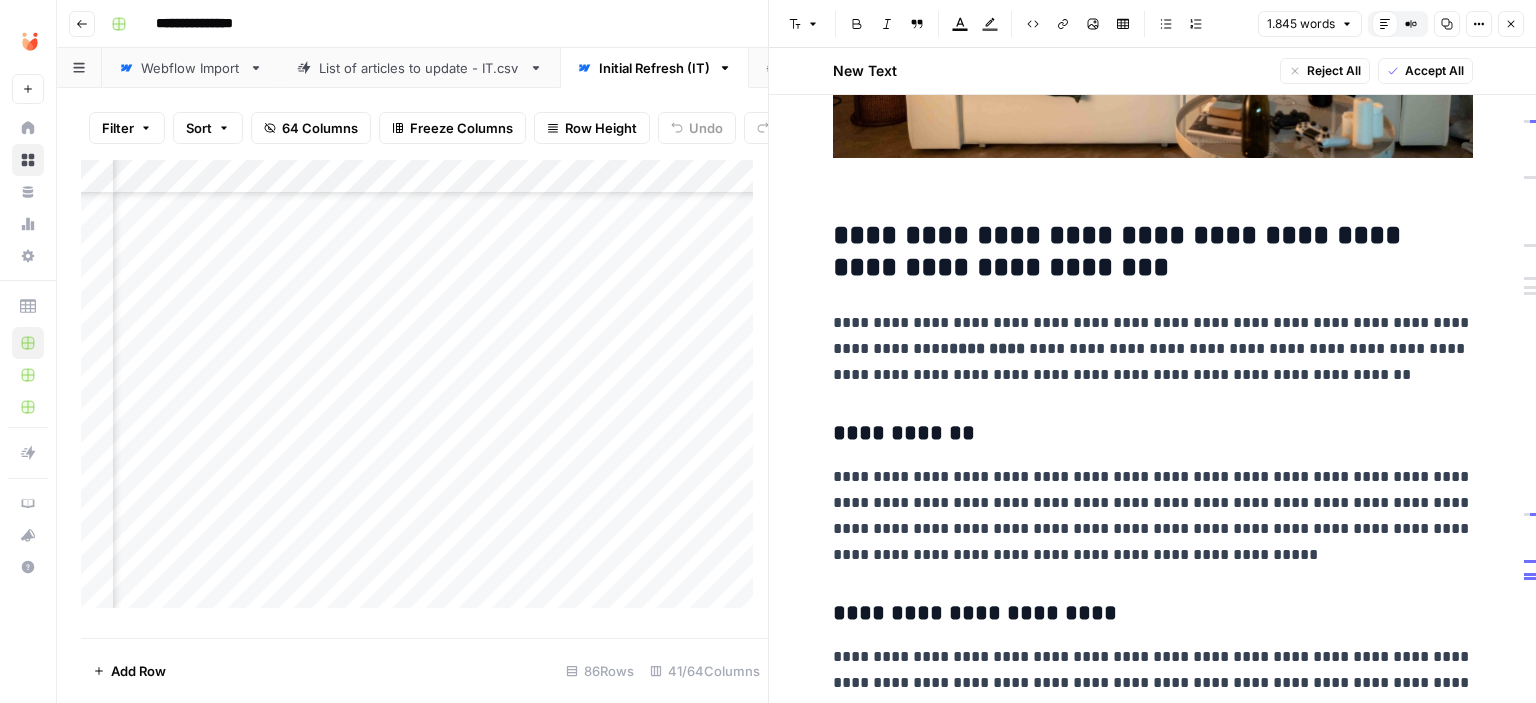 click on "[FIRST] [LAST]" at bounding box center (1153, 349) 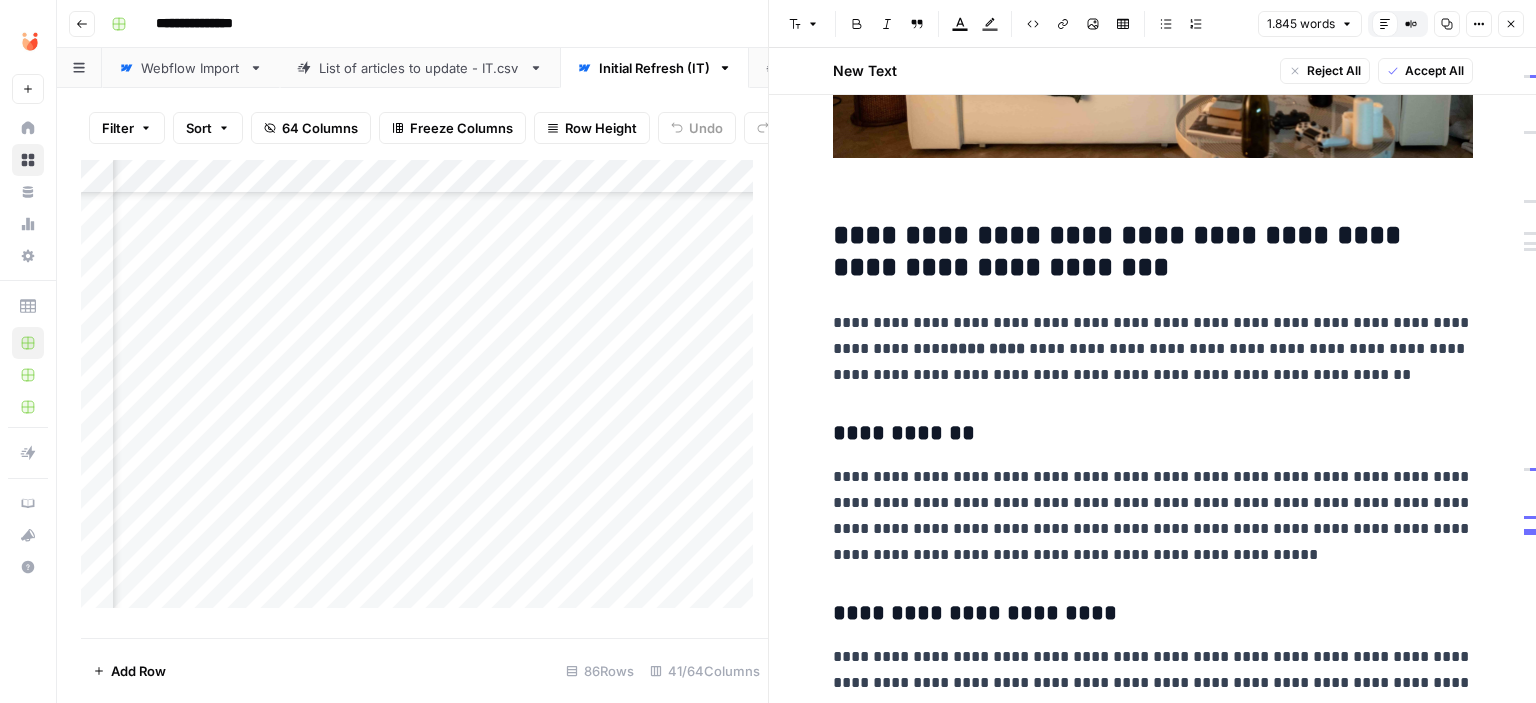 scroll, scrollTop: 3303, scrollLeft: 0, axis: vertical 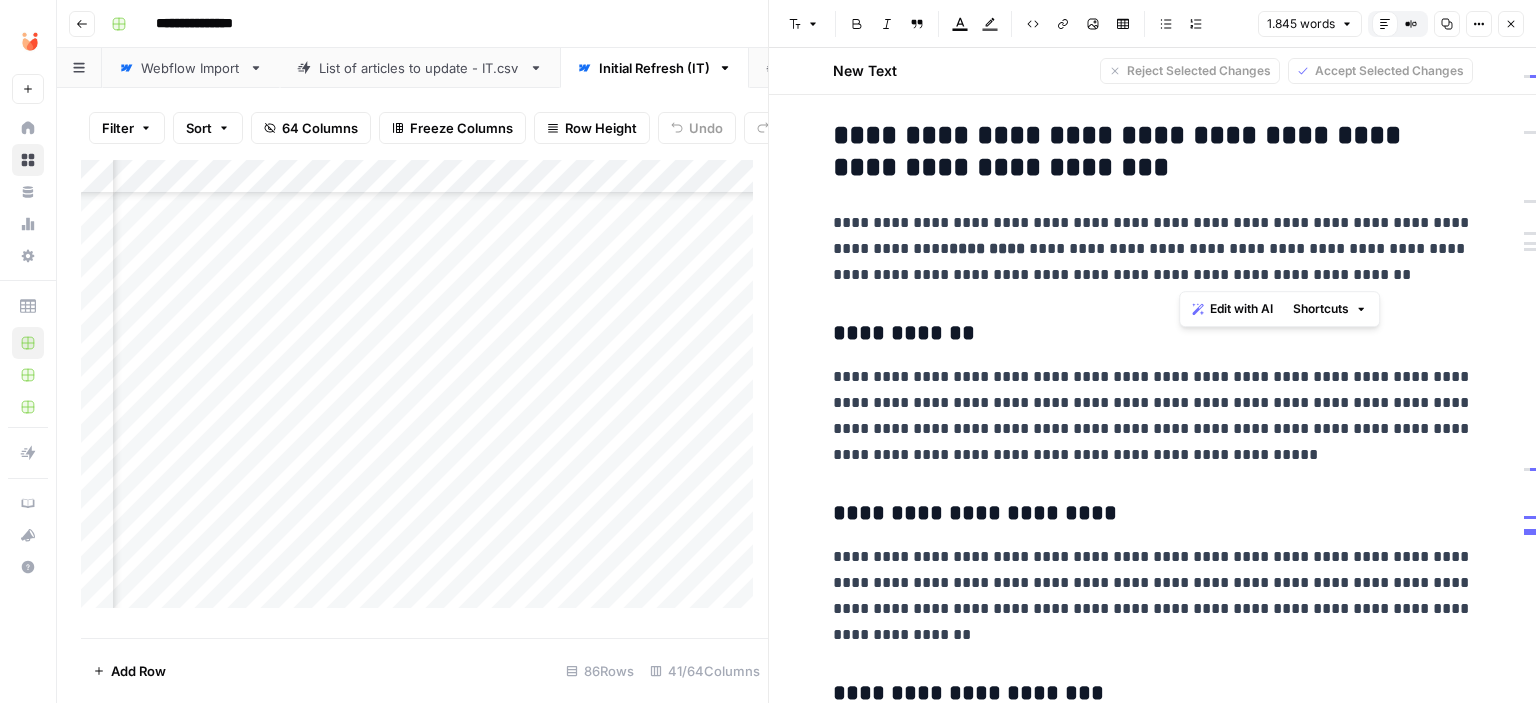 drag, startPoint x: 1229, startPoint y: 272, endPoint x: 1178, endPoint y: 272, distance: 51 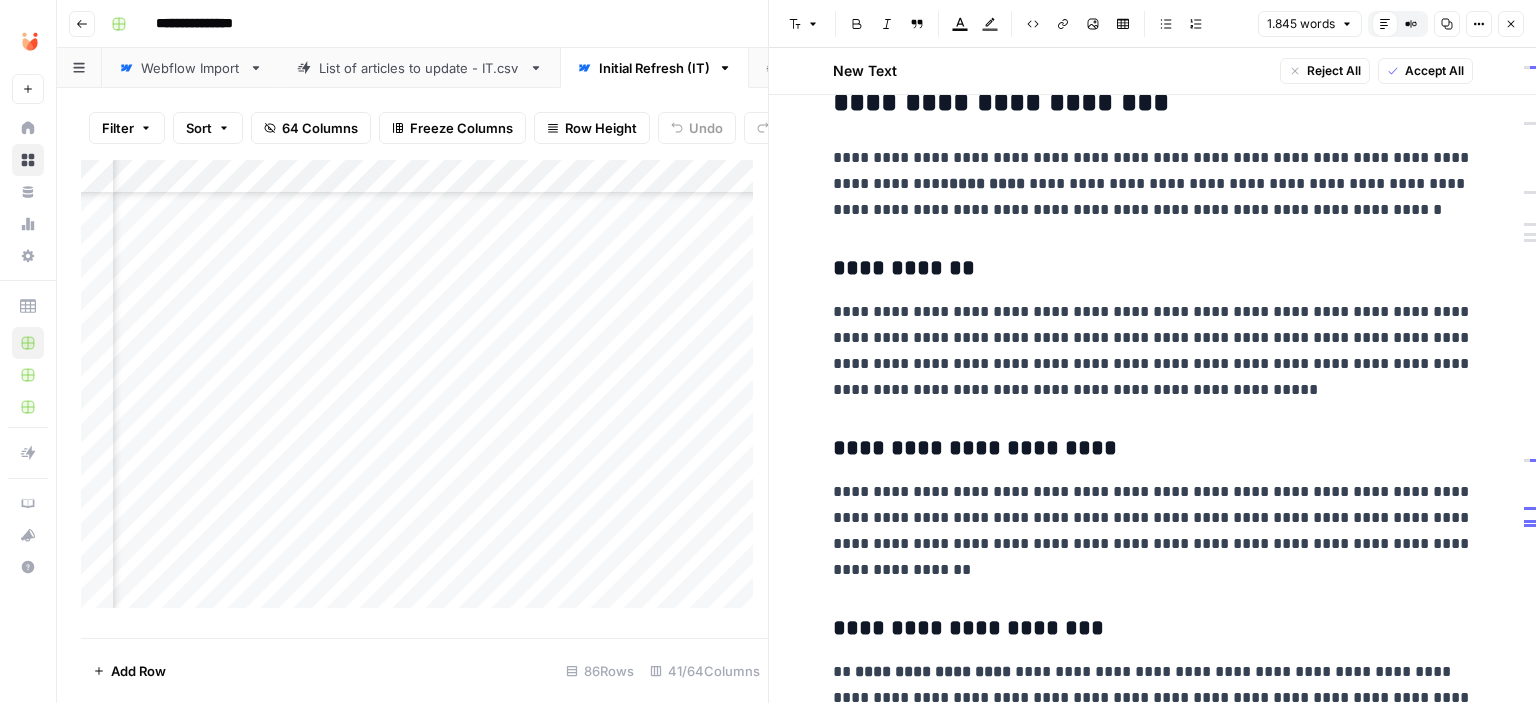 scroll, scrollTop: 3403, scrollLeft: 0, axis: vertical 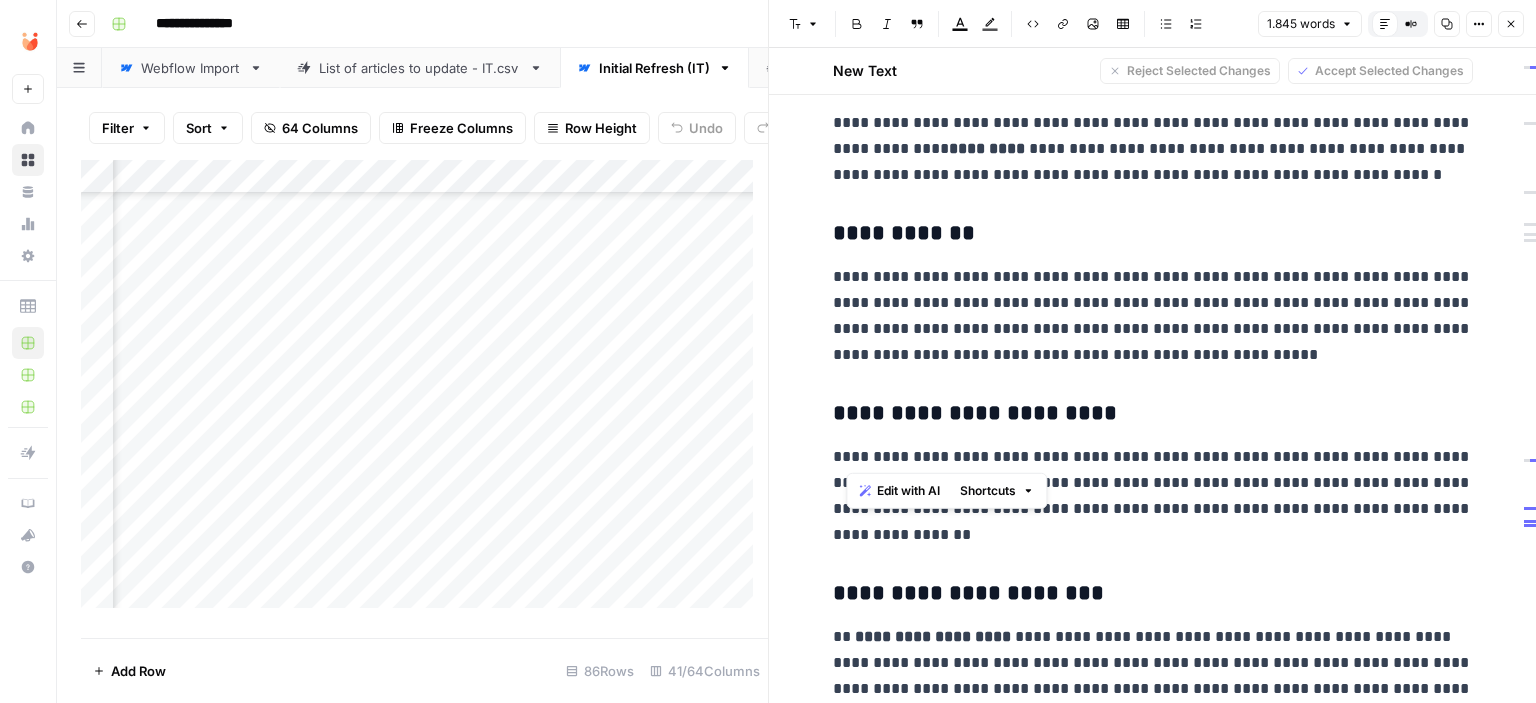 drag, startPoint x: 891, startPoint y: 459, endPoint x: 846, endPoint y: 461, distance: 45.044422 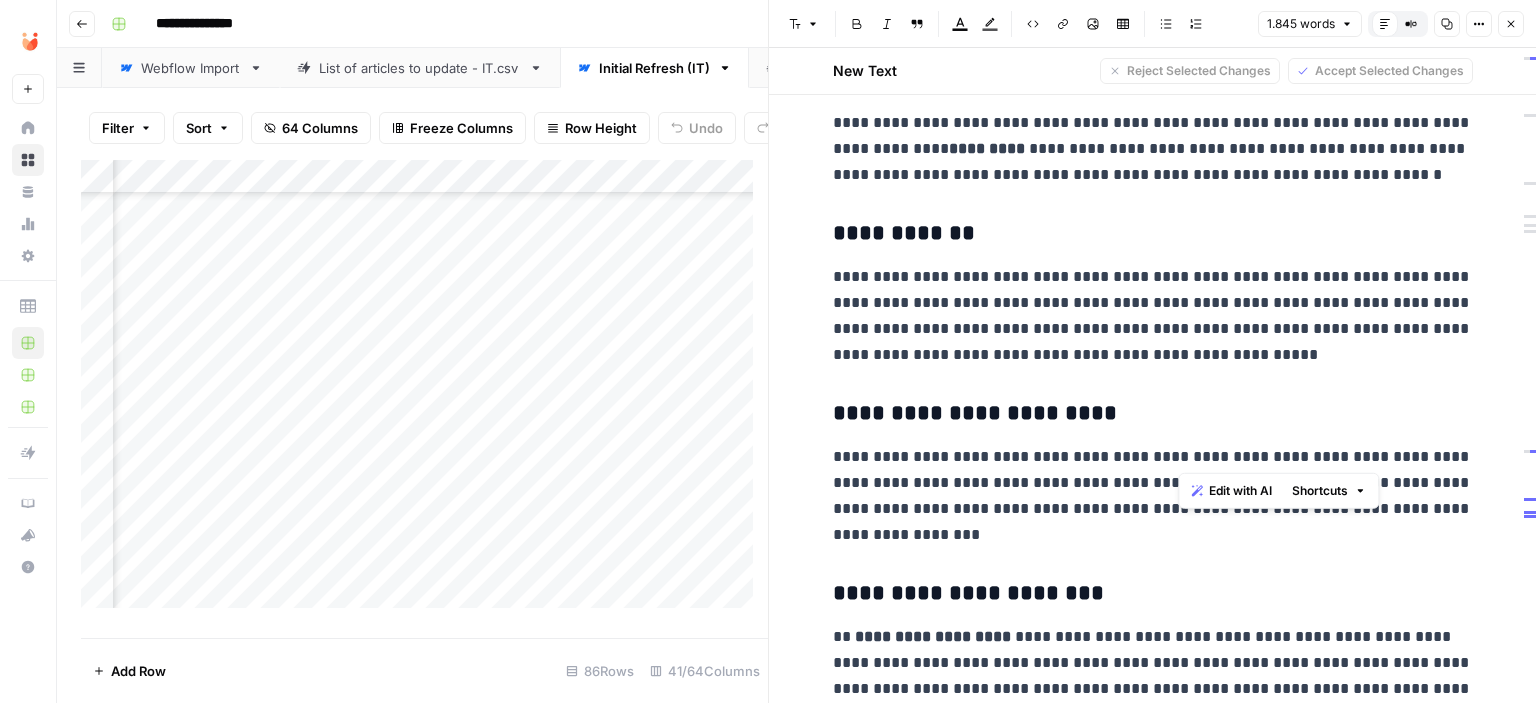 drag, startPoint x: 1236, startPoint y: 454, endPoint x: 1179, endPoint y: 454, distance: 57 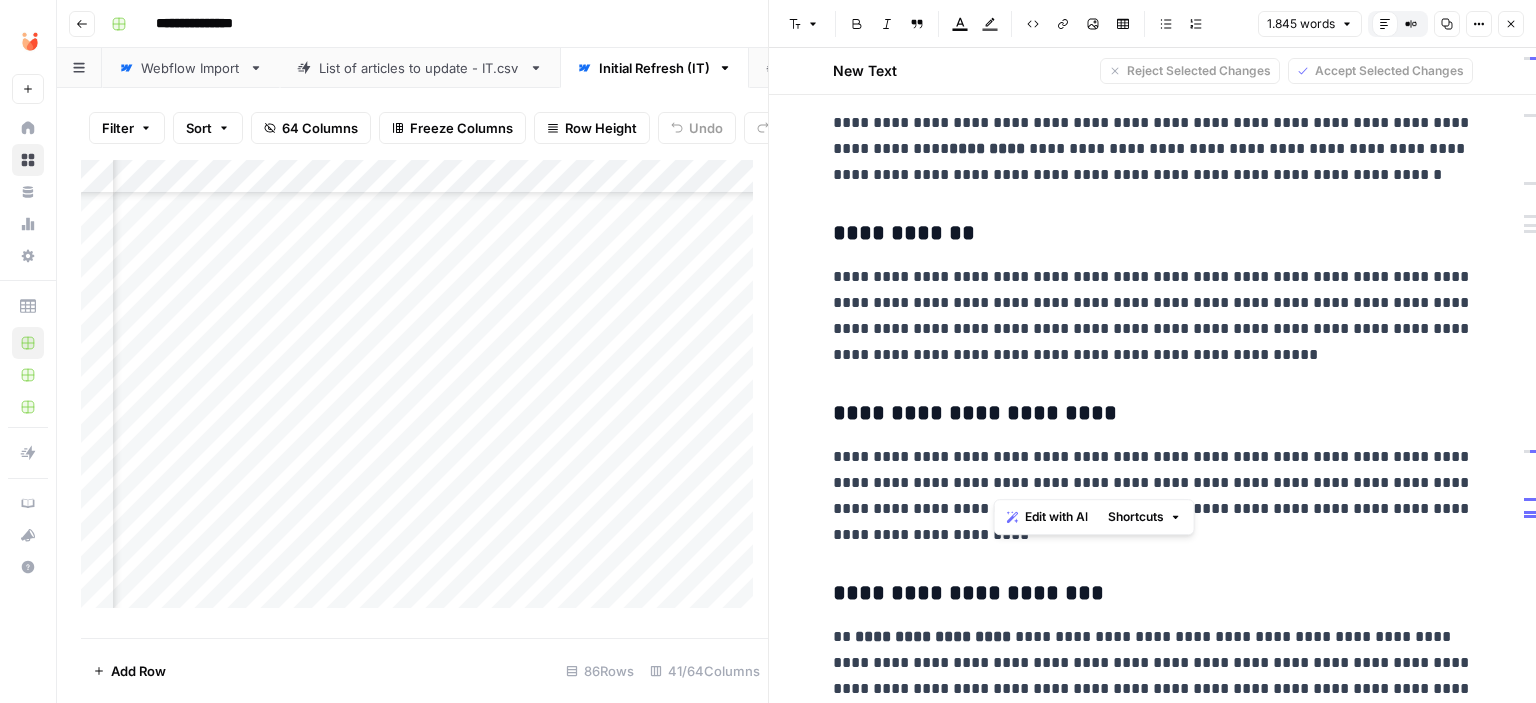 drag, startPoint x: 1109, startPoint y: 478, endPoint x: 994, endPoint y: 473, distance: 115.10864 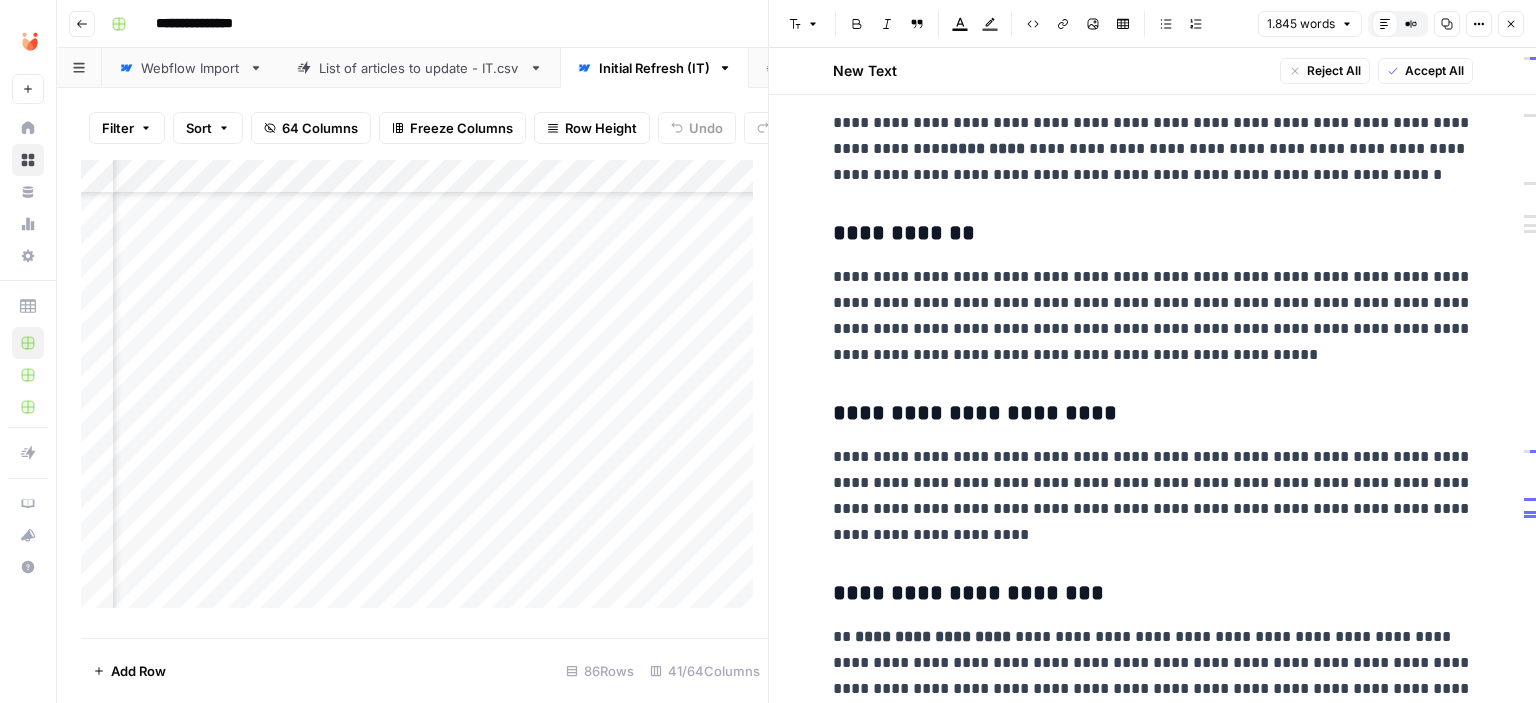 click on "**********" at bounding box center (1153, 496) 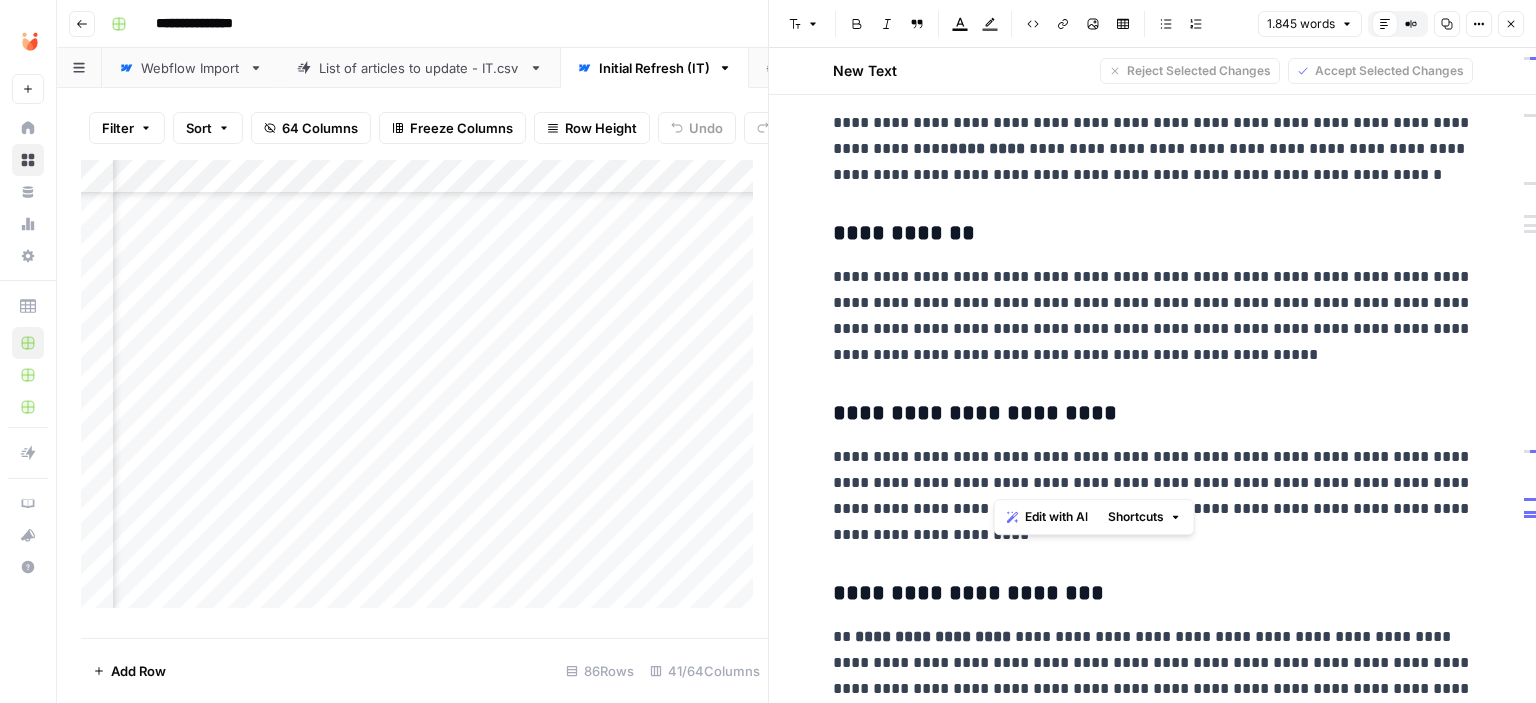 drag, startPoint x: 996, startPoint y: 480, endPoint x: 1109, endPoint y: 481, distance: 113.004425 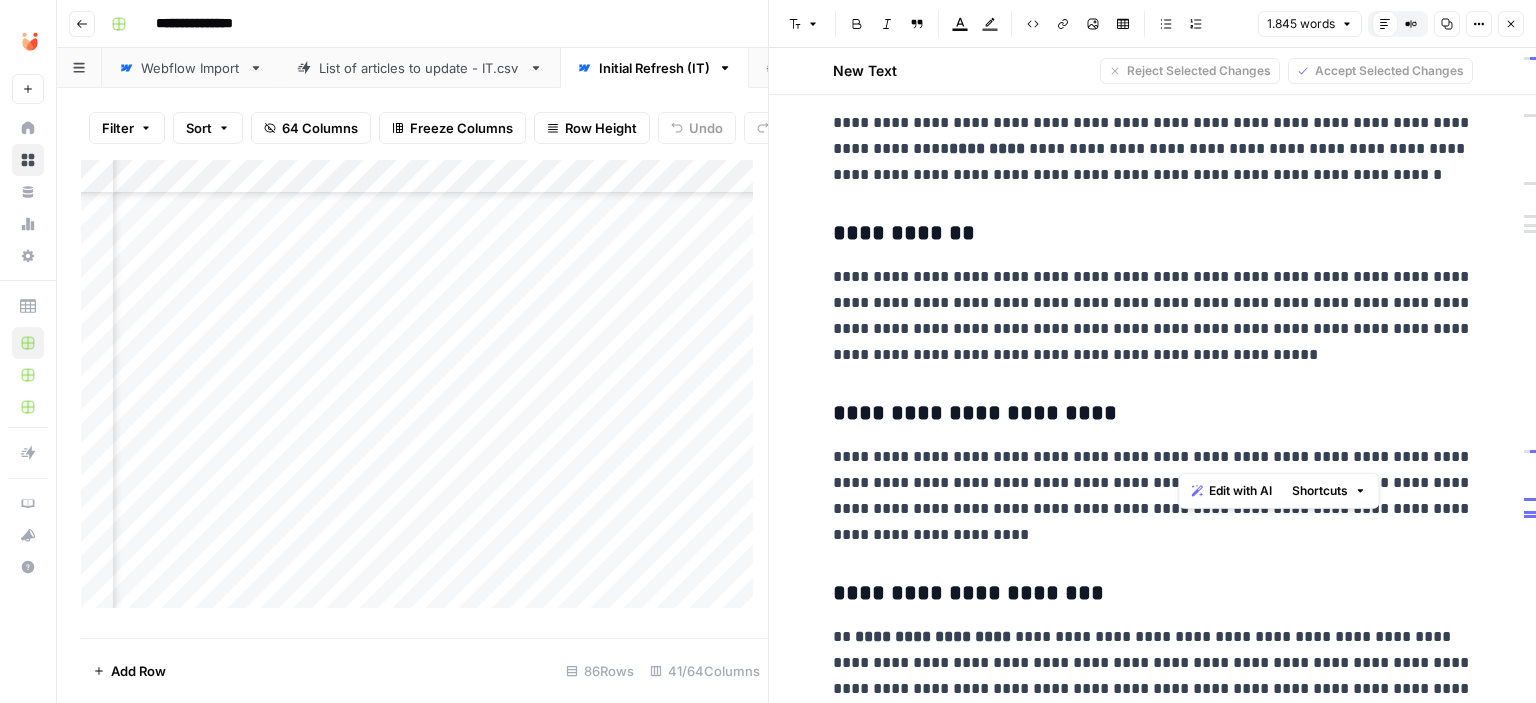 drag, startPoint x: 1292, startPoint y: 455, endPoint x: 1182, endPoint y: 465, distance: 110.45361 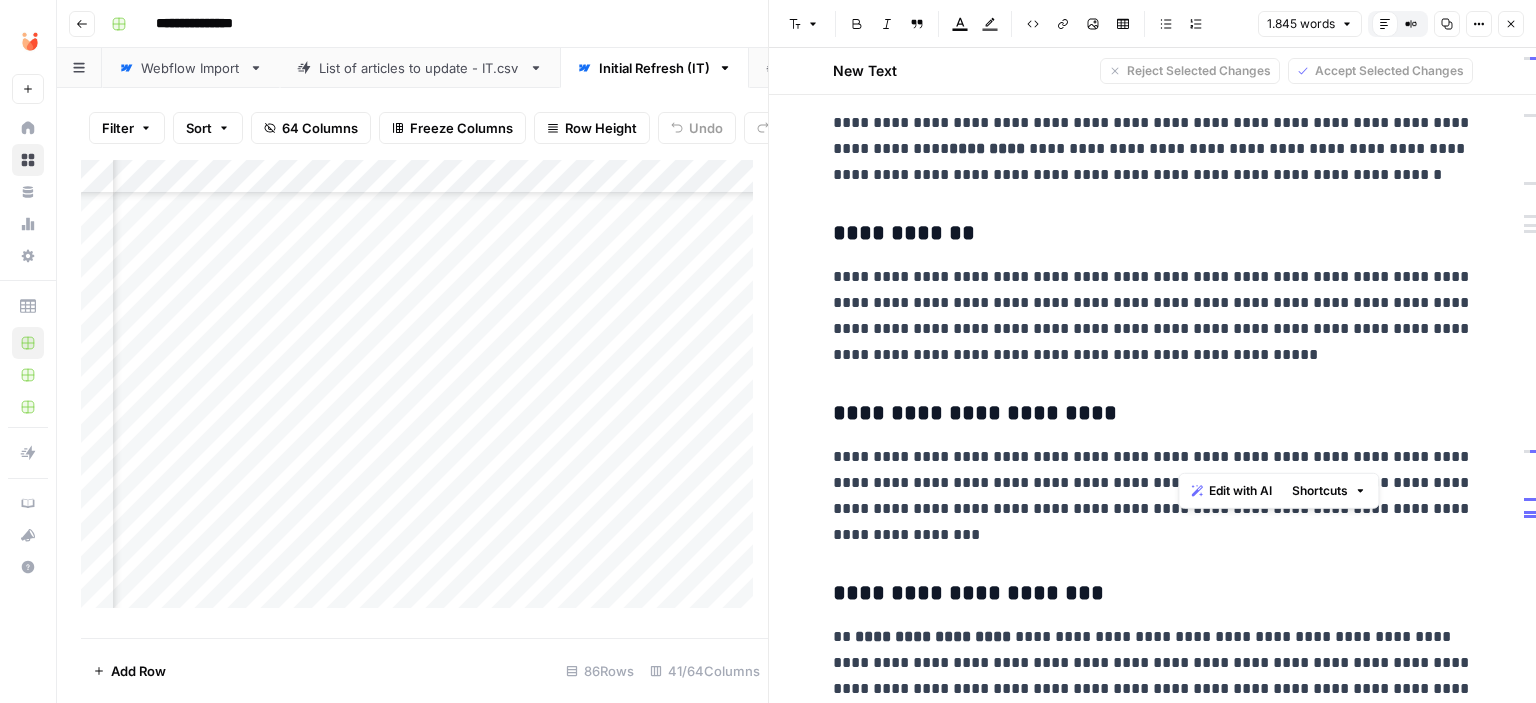 drag, startPoint x: 1234, startPoint y: 452, endPoint x: 1179, endPoint y: 452, distance: 55 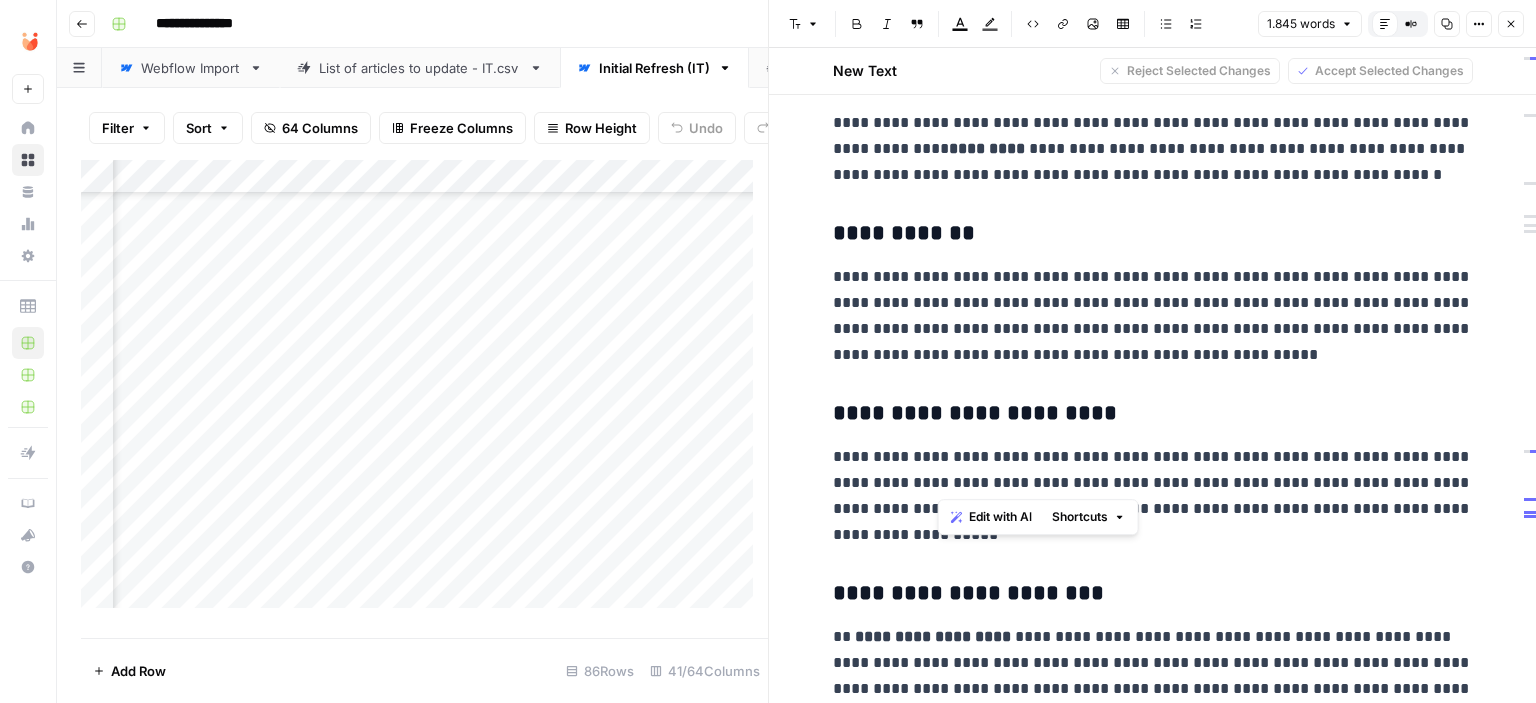 drag, startPoint x: 1060, startPoint y: 478, endPoint x: 939, endPoint y: 491, distance: 121.69634 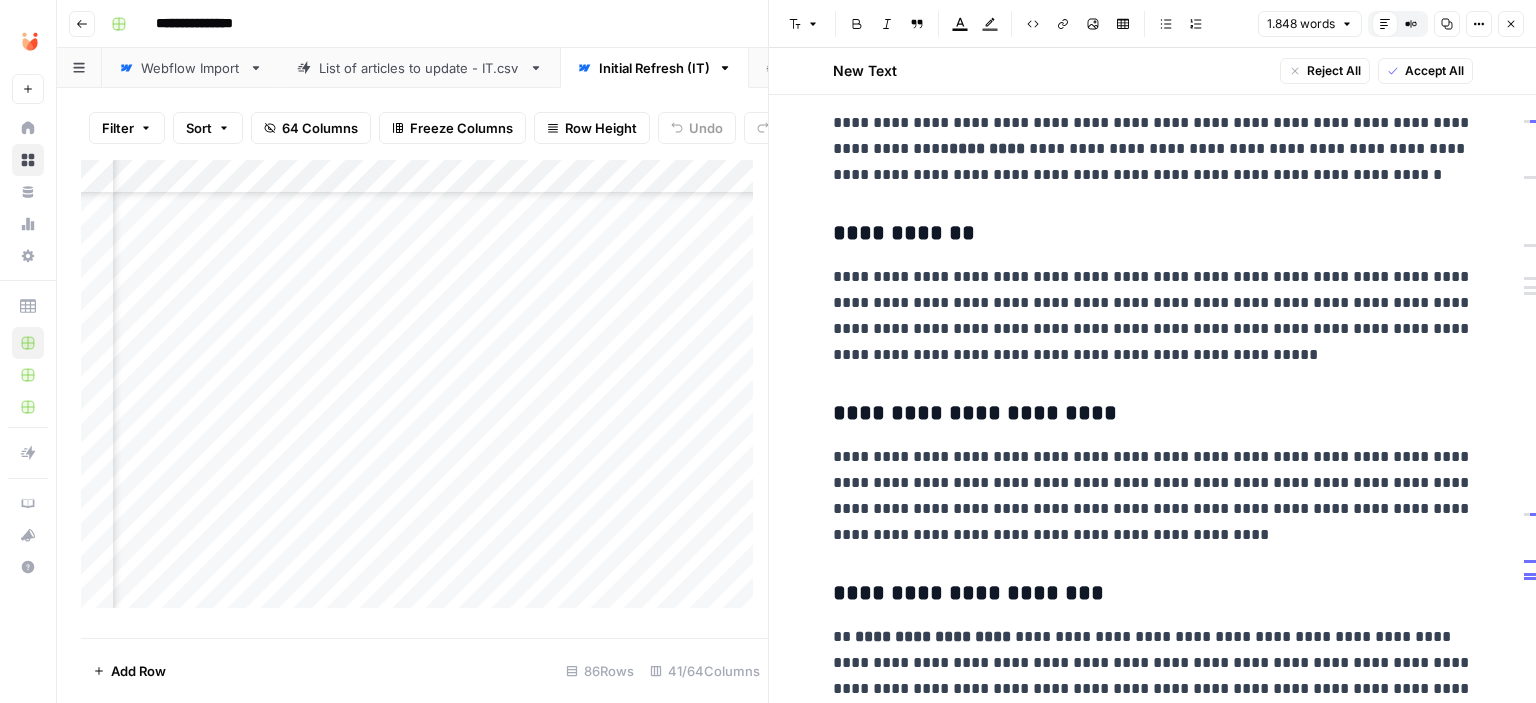 click on "**********" at bounding box center (1153, 496) 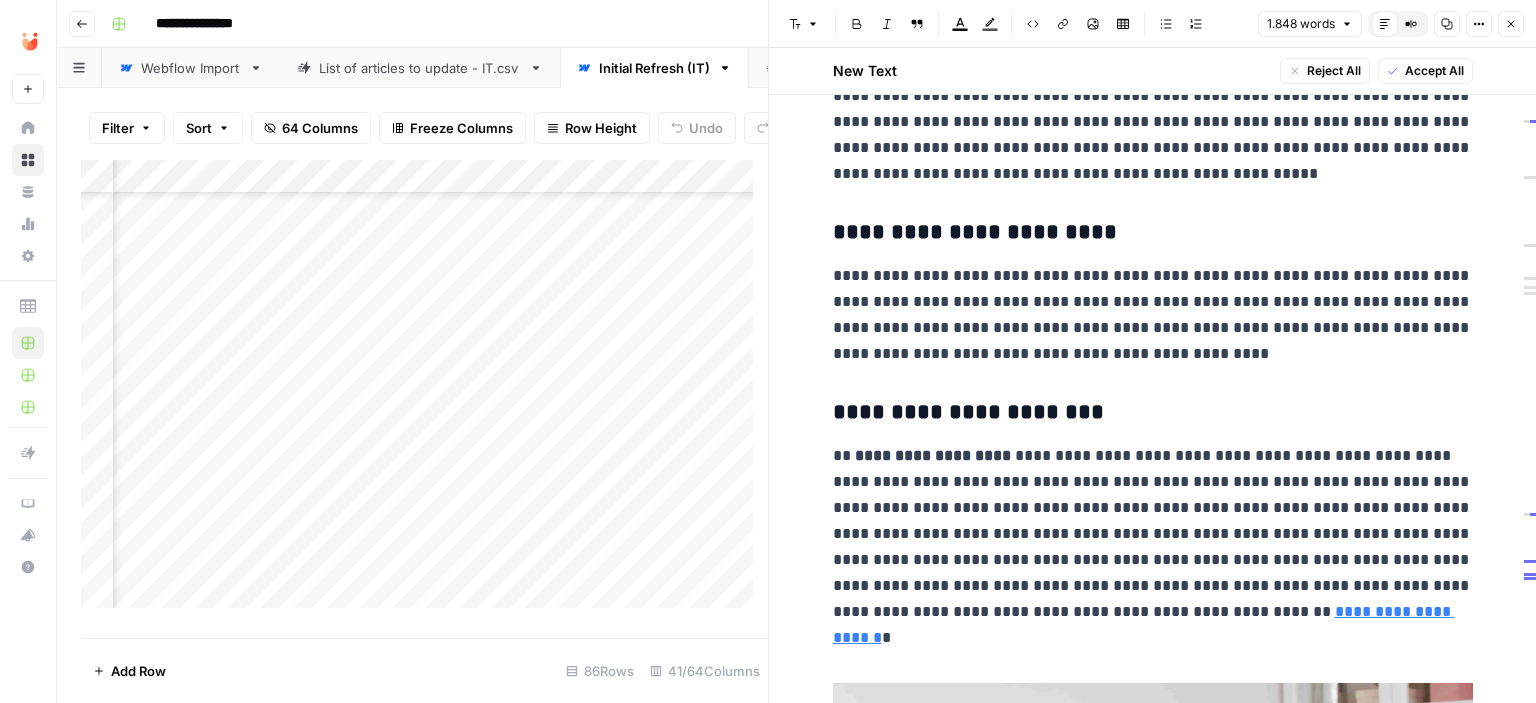scroll, scrollTop: 3603, scrollLeft: 0, axis: vertical 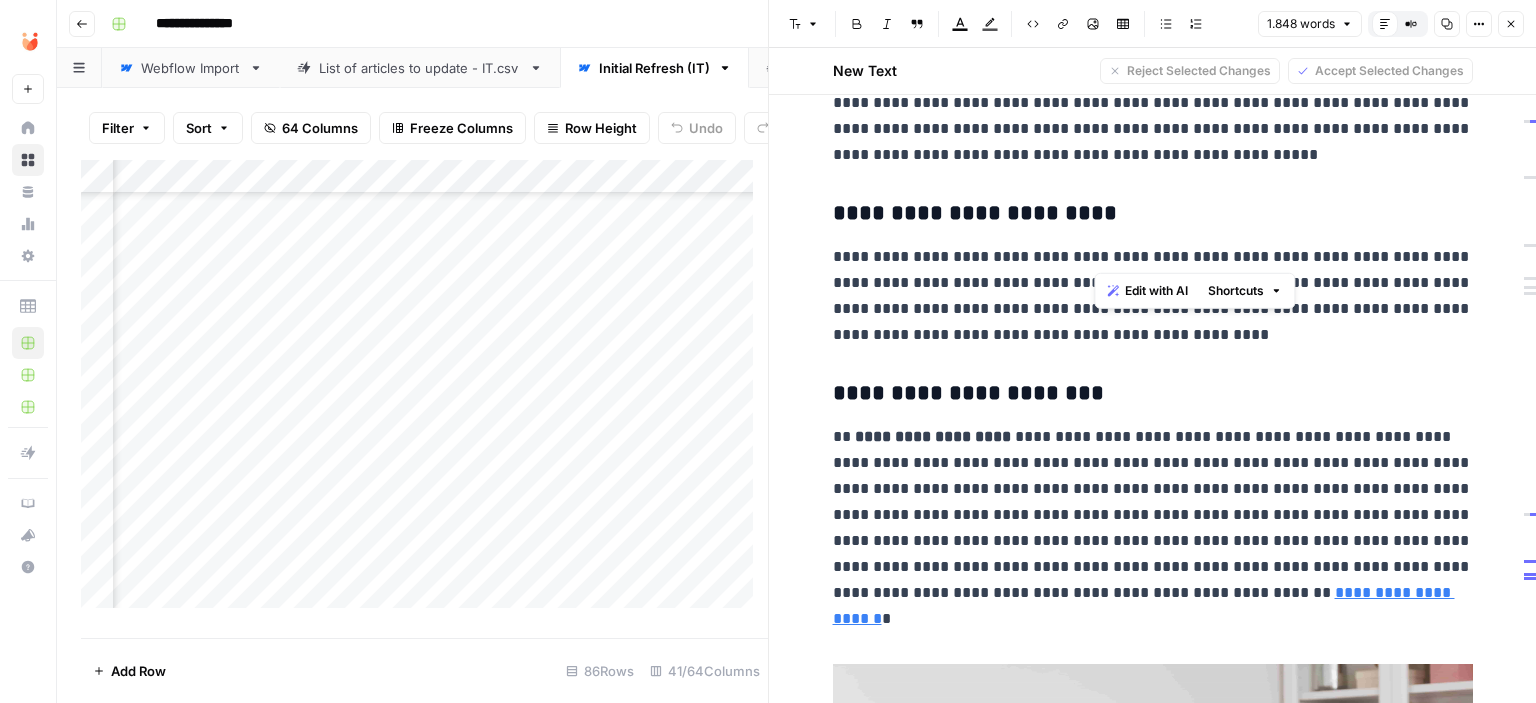 drag, startPoint x: 1172, startPoint y: 253, endPoint x: 1092, endPoint y: 259, distance: 80.224686 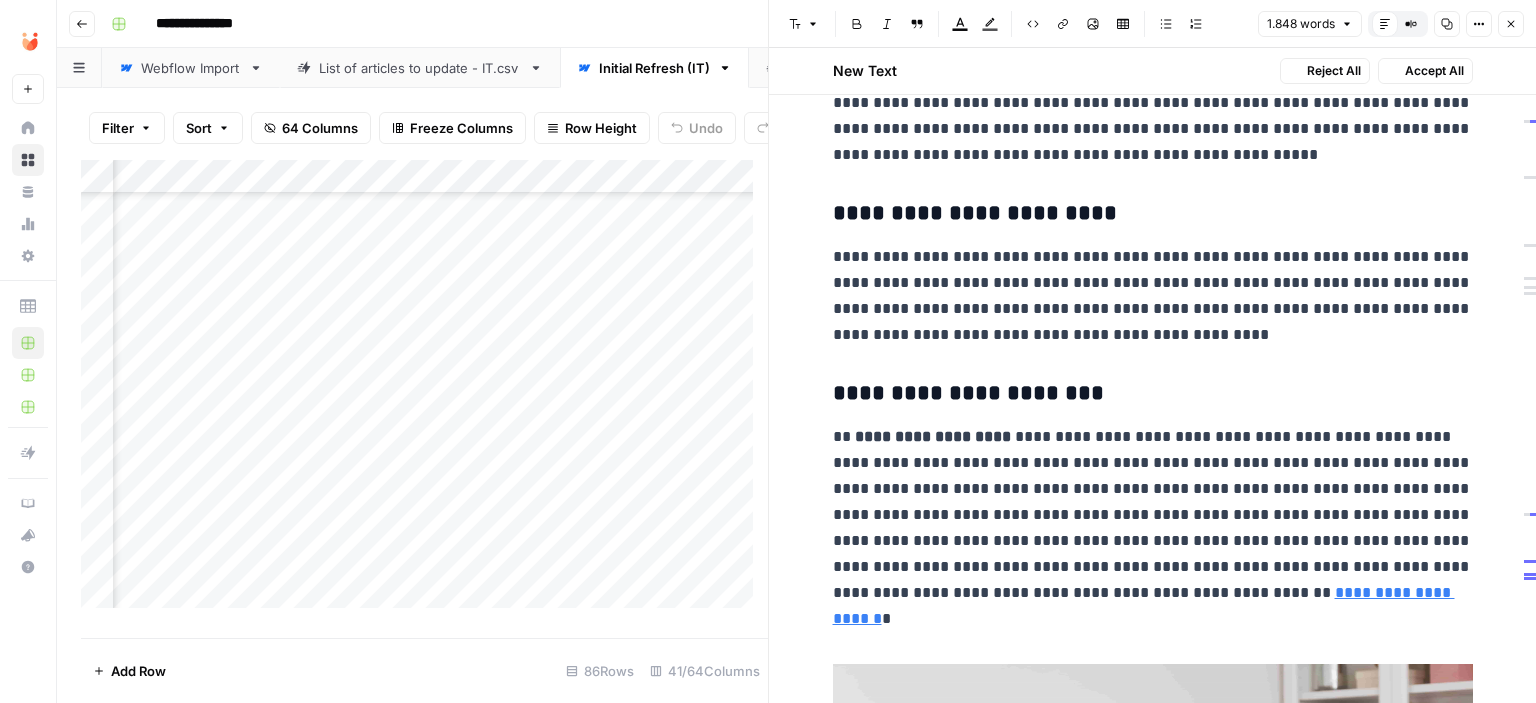 click on "**********" at bounding box center [1153, 296] 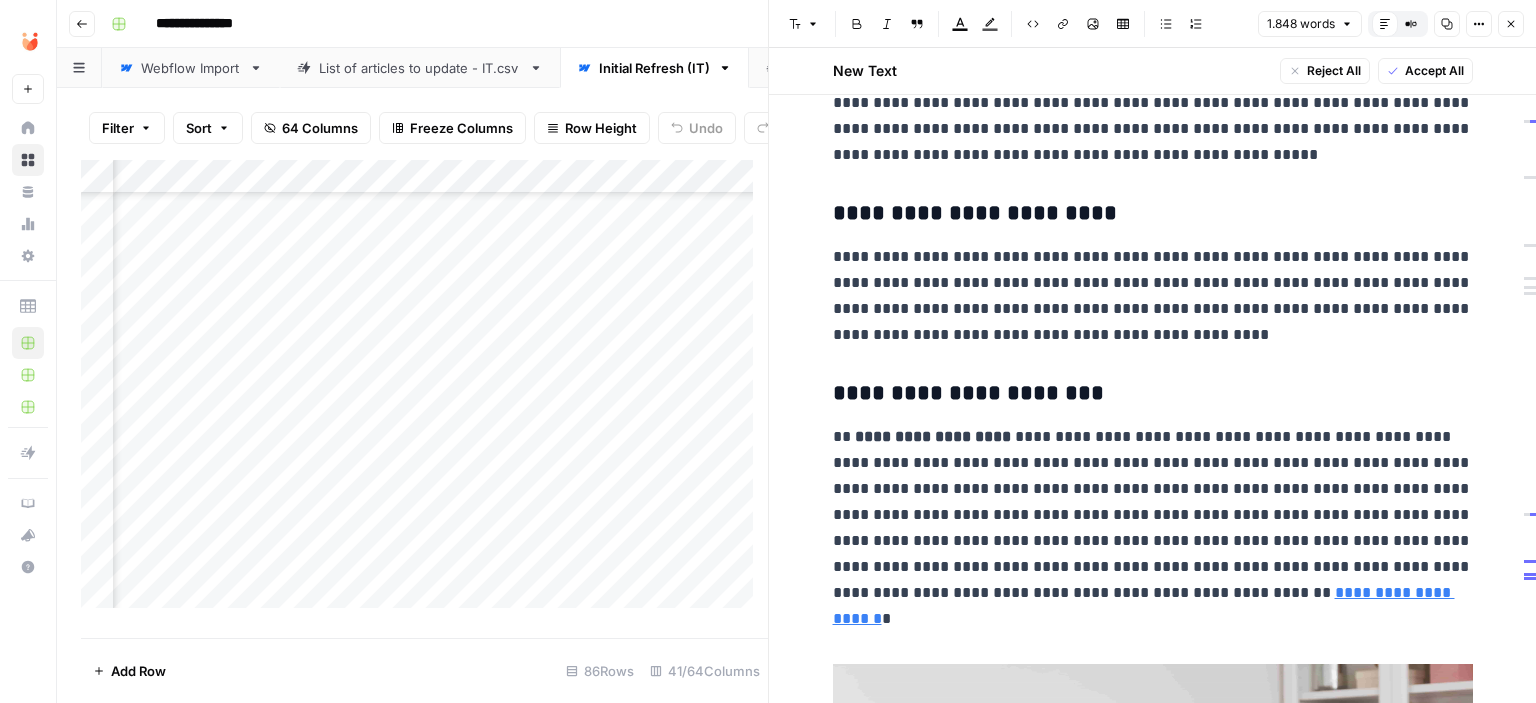 click on "**********" at bounding box center [1153, 296] 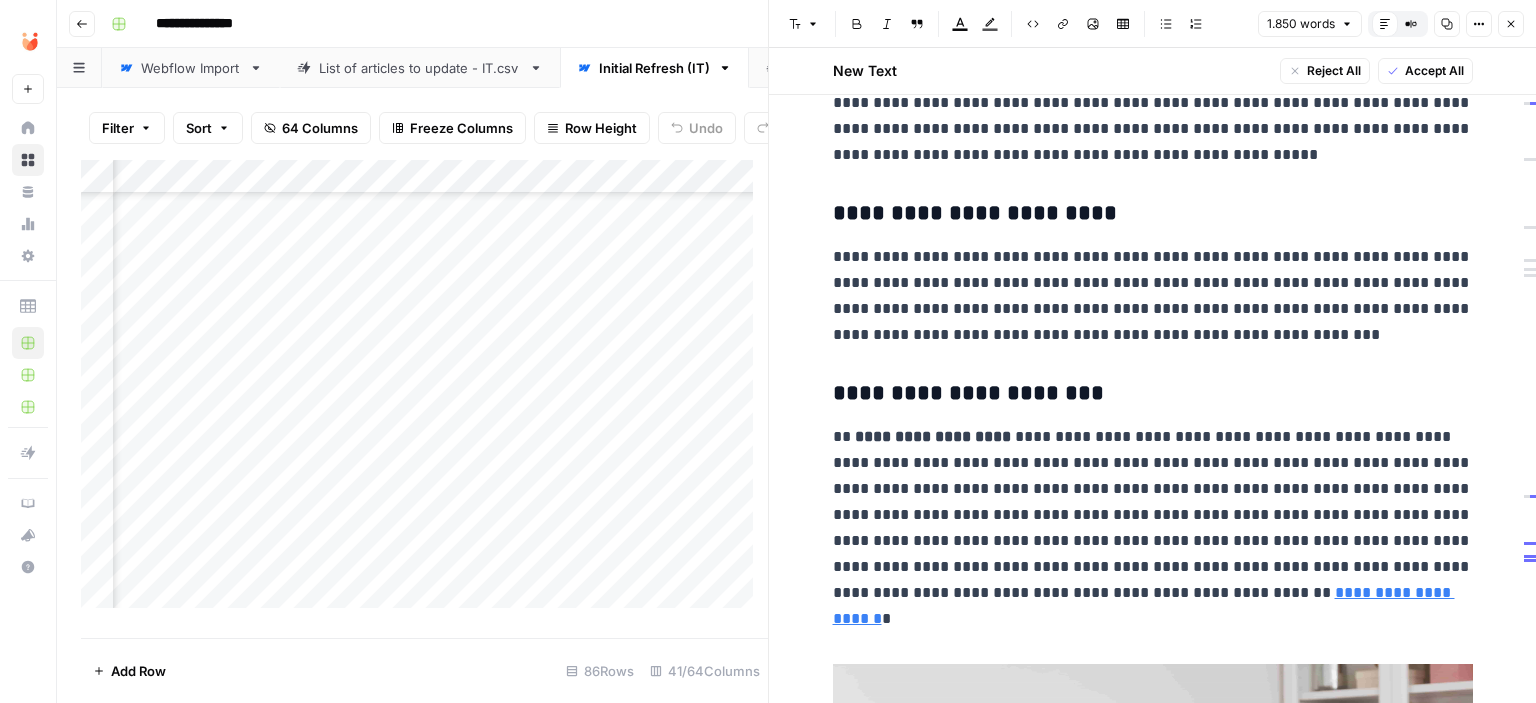 click on "**********" at bounding box center (1153, 296) 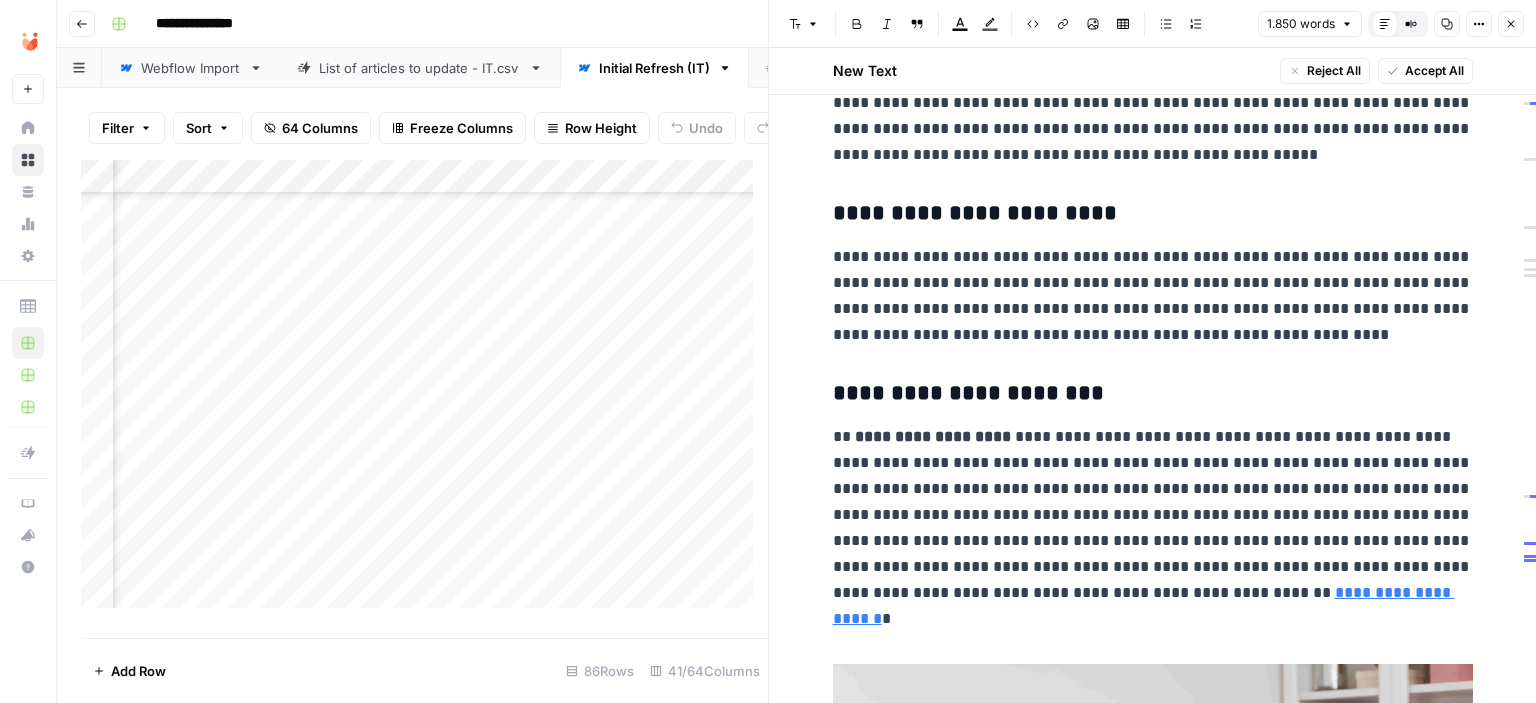 click on "**********" at bounding box center (1153, 296) 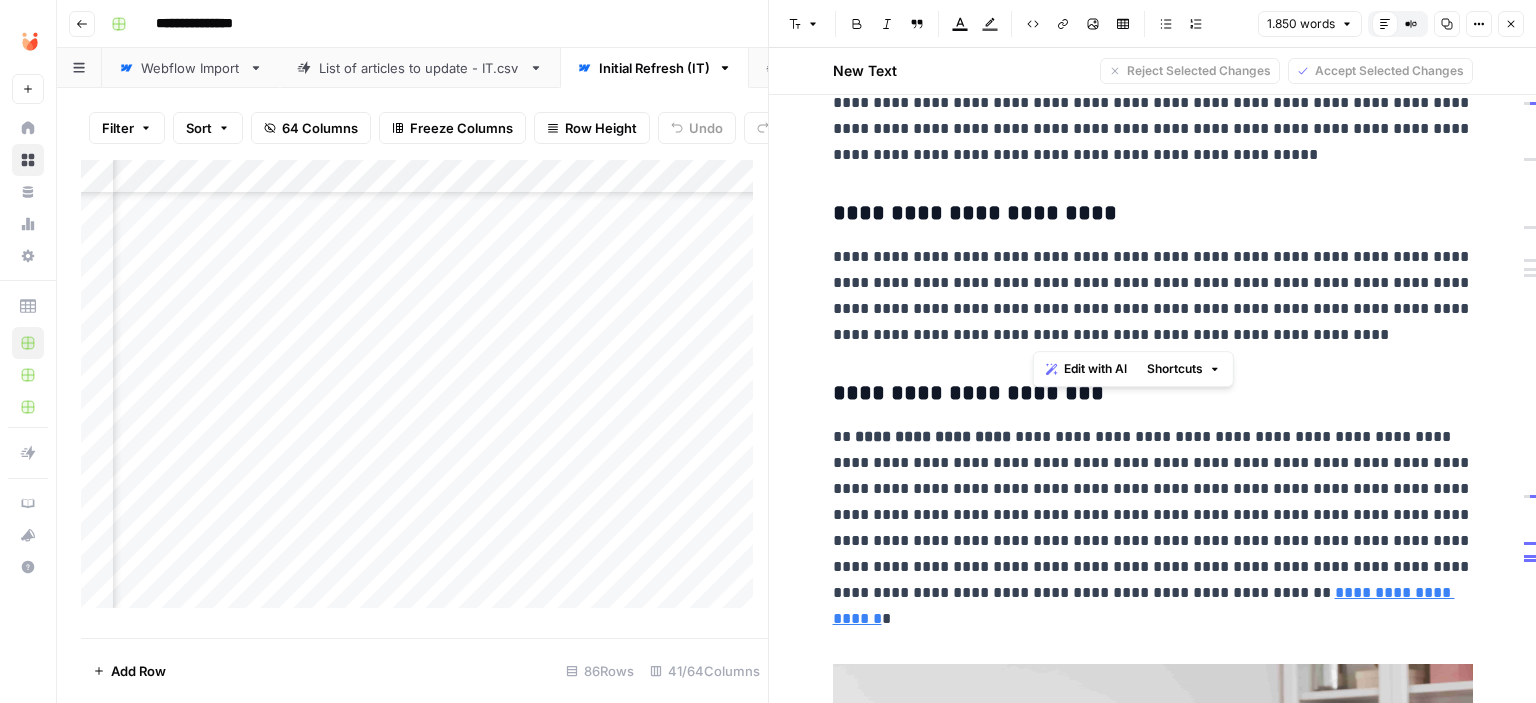 drag, startPoint x: 1103, startPoint y: 334, endPoint x: 1034, endPoint y: 336, distance: 69.02898 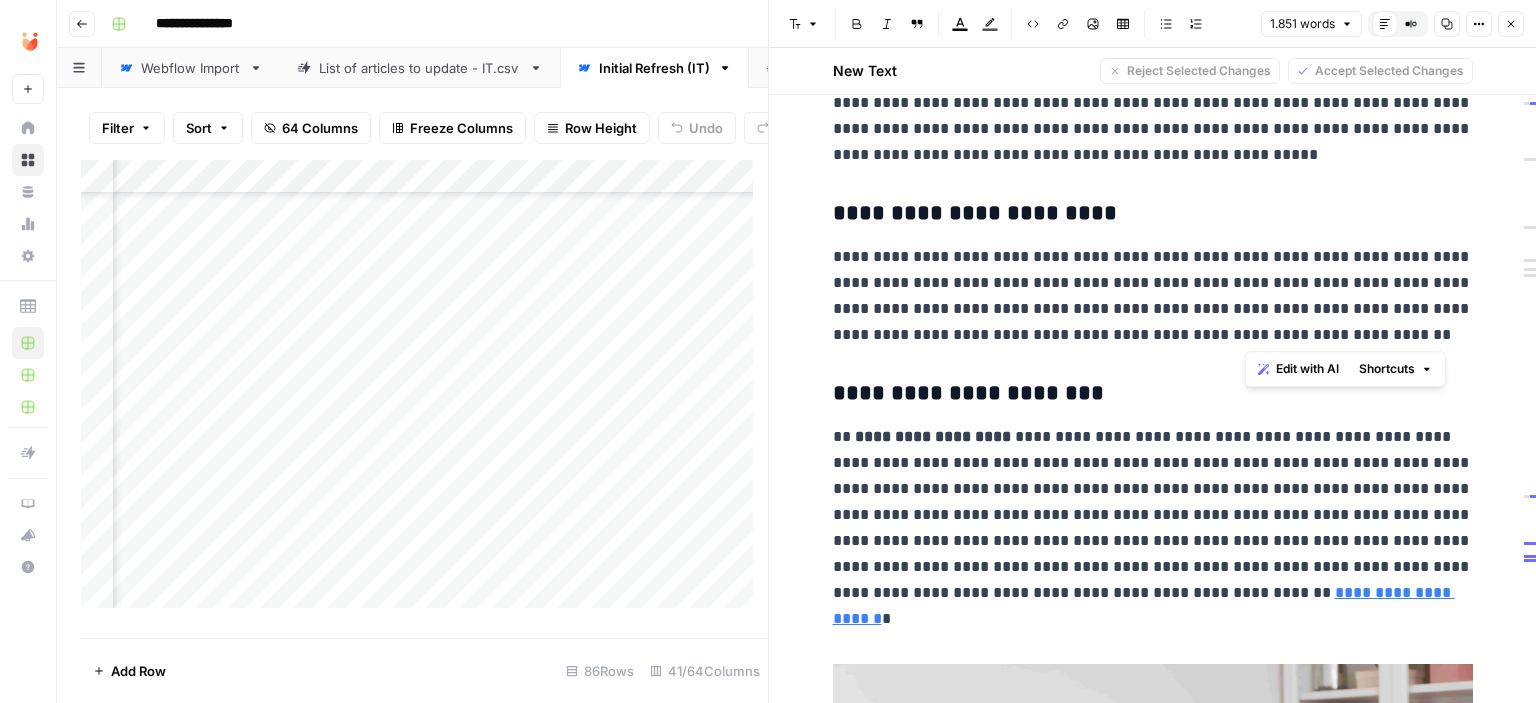 drag, startPoint x: 1308, startPoint y: 334, endPoint x: 1246, endPoint y: 342, distance: 62.514 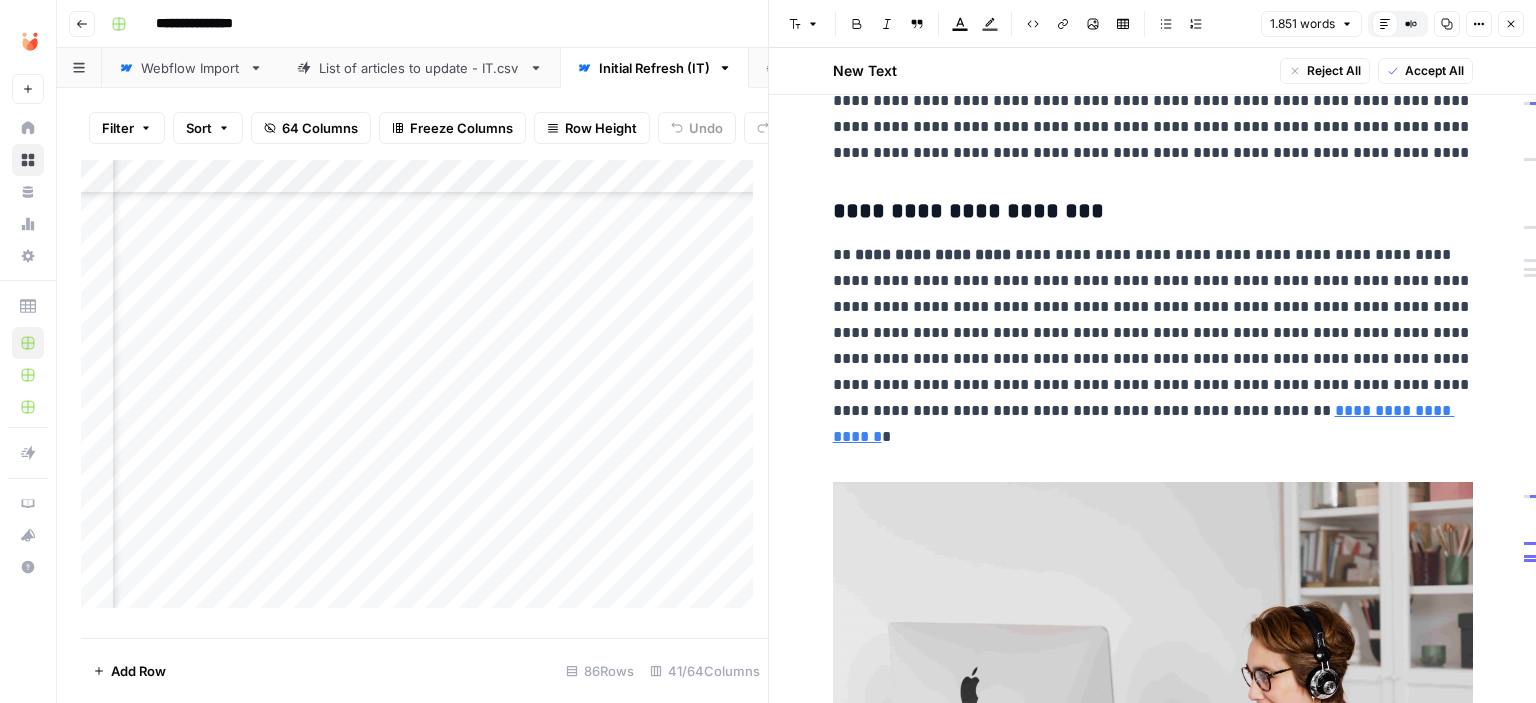 scroll, scrollTop: 3803, scrollLeft: 0, axis: vertical 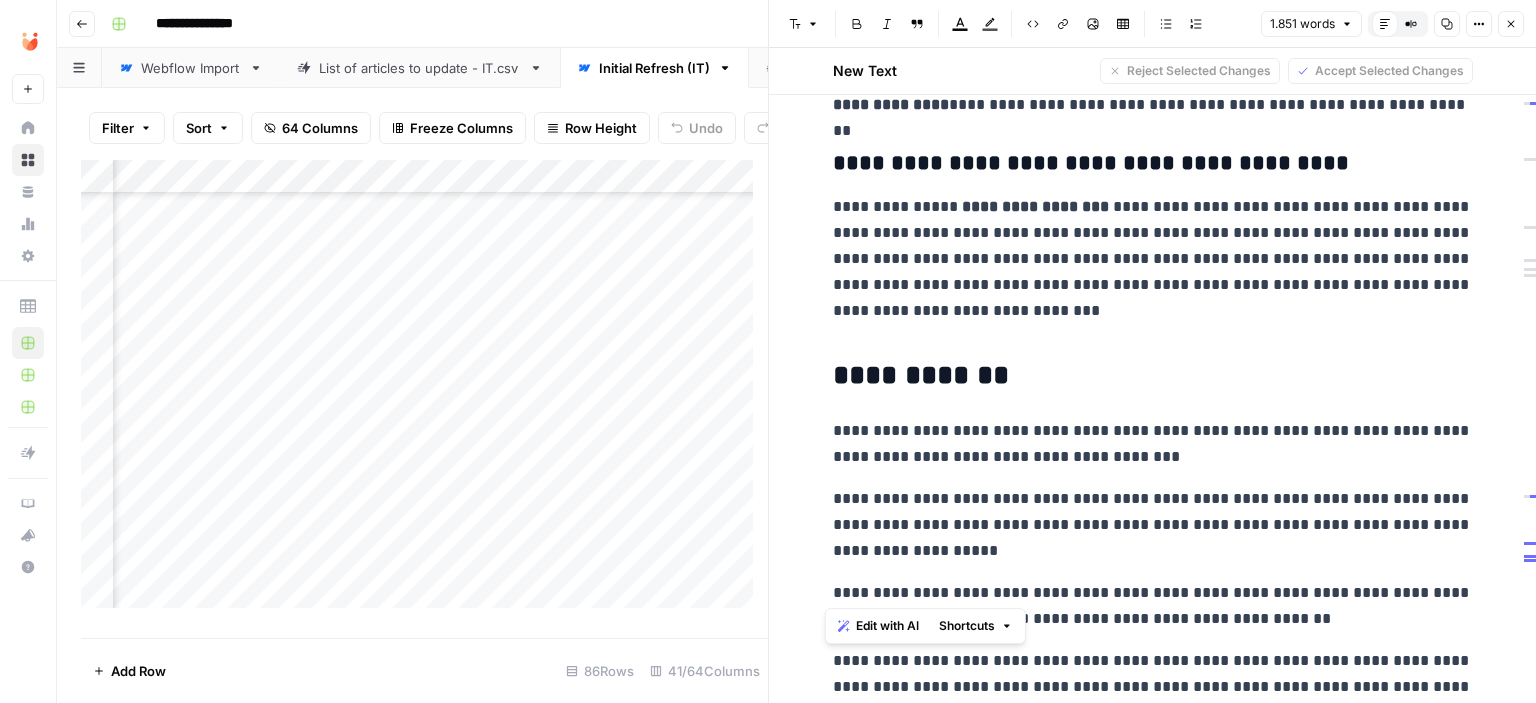 drag, startPoint x: 1386, startPoint y: 585, endPoint x: 930, endPoint y: 585, distance: 456 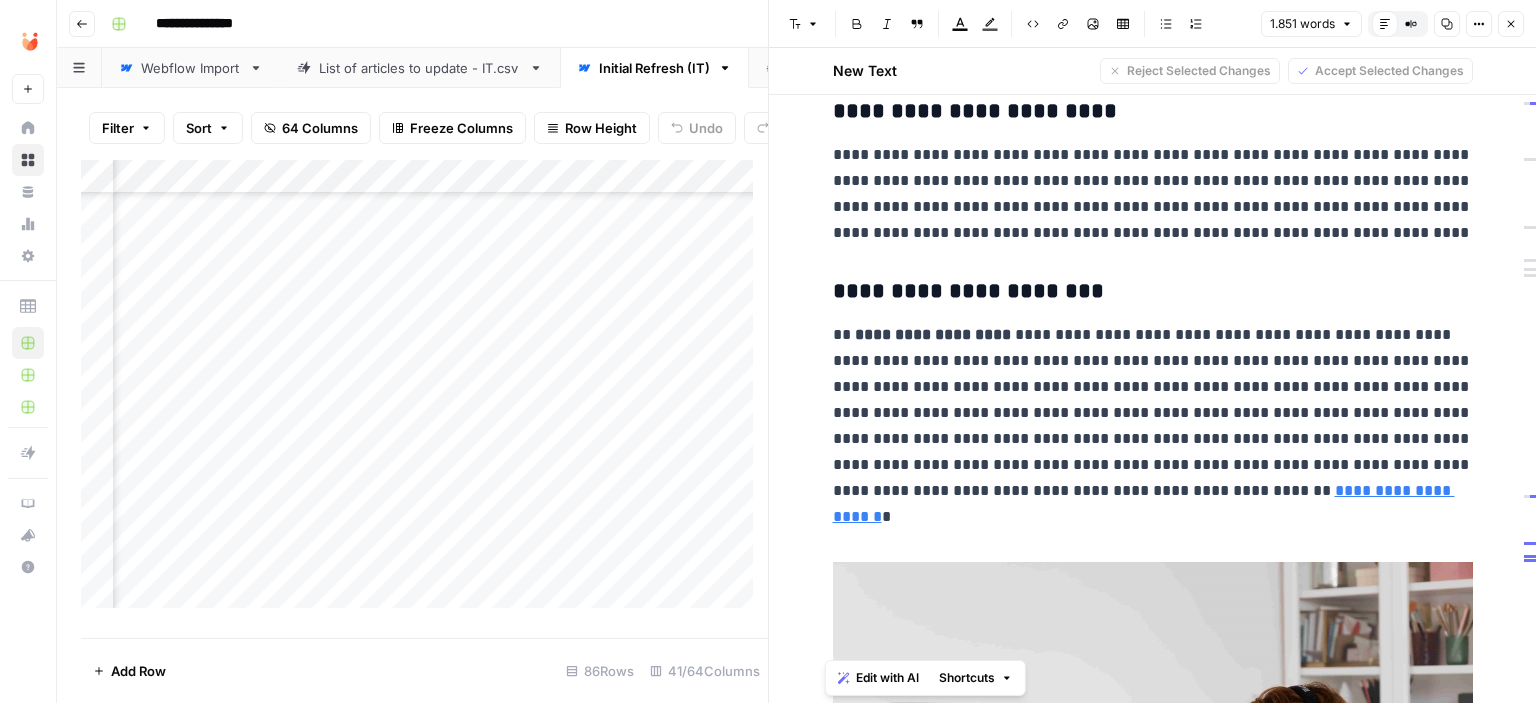 scroll, scrollTop: 3805, scrollLeft: 0, axis: vertical 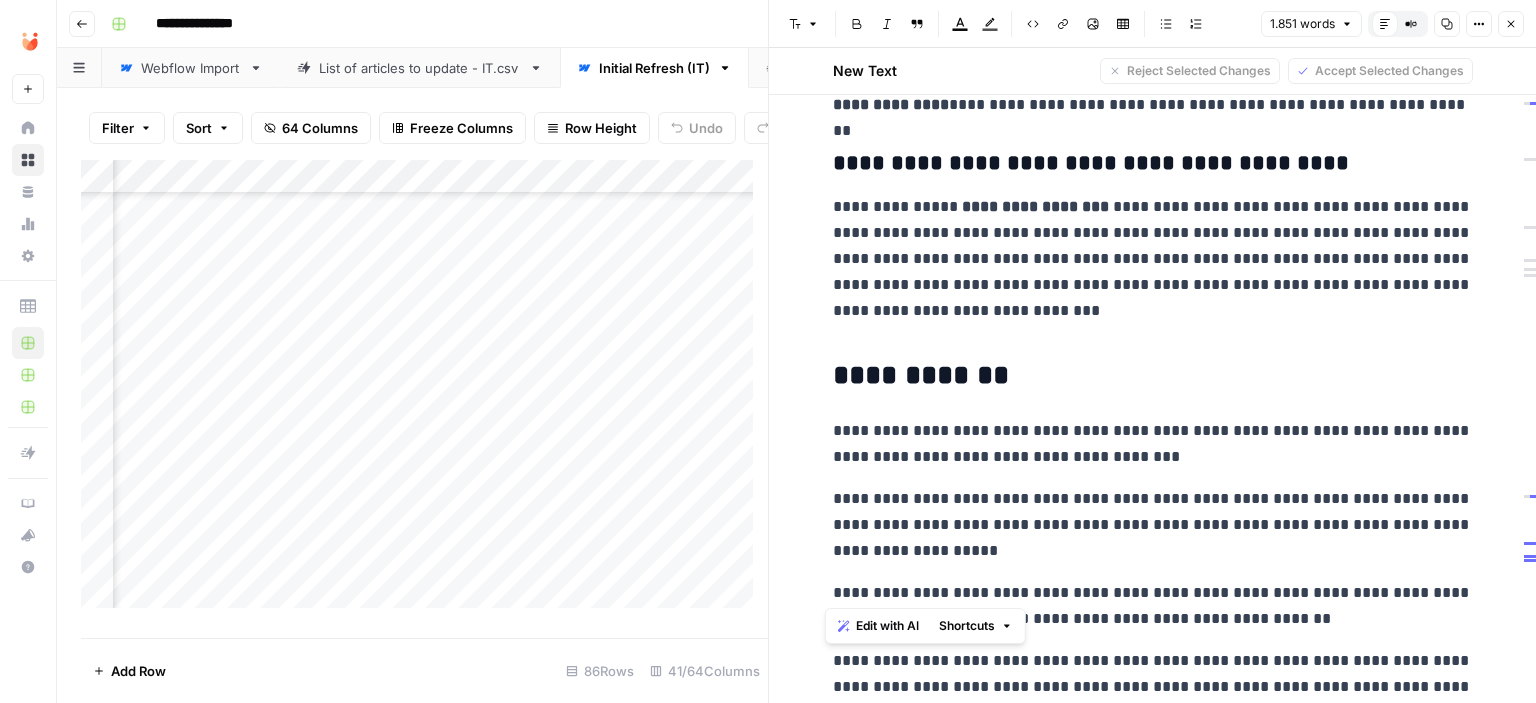copy on "**********" 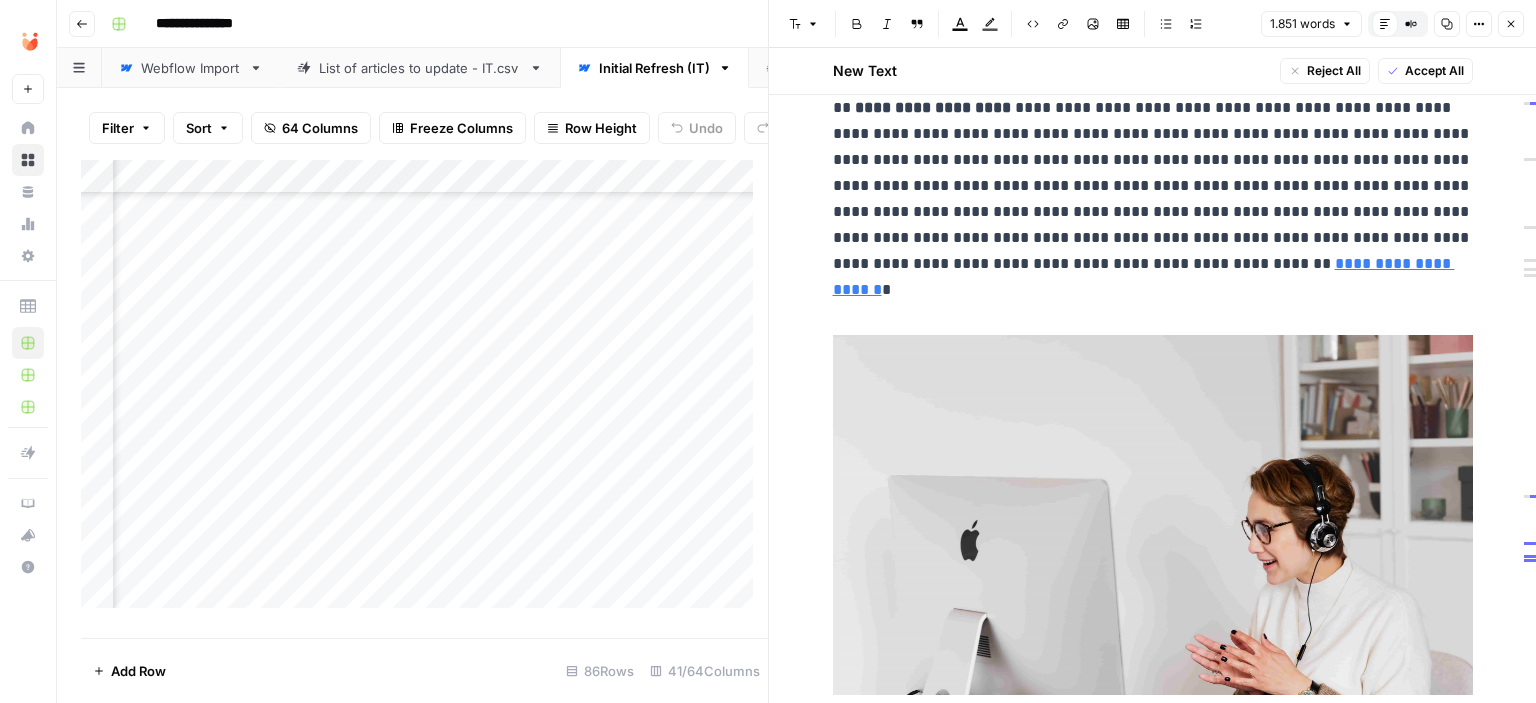scroll, scrollTop: 3805, scrollLeft: 0, axis: vertical 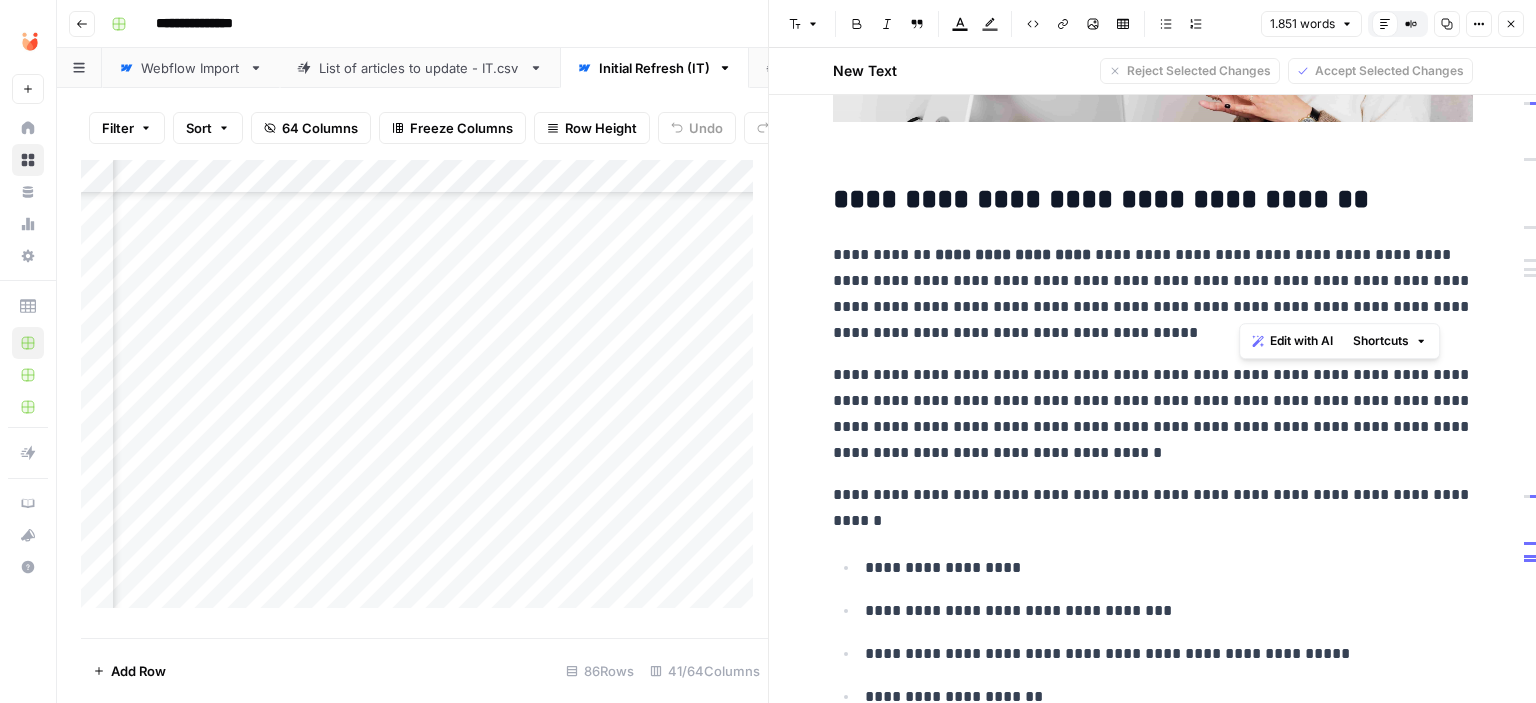 drag, startPoint x: 1300, startPoint y: 303, endPoint x: 1242, endPoint y: 306, distance: 58.077534 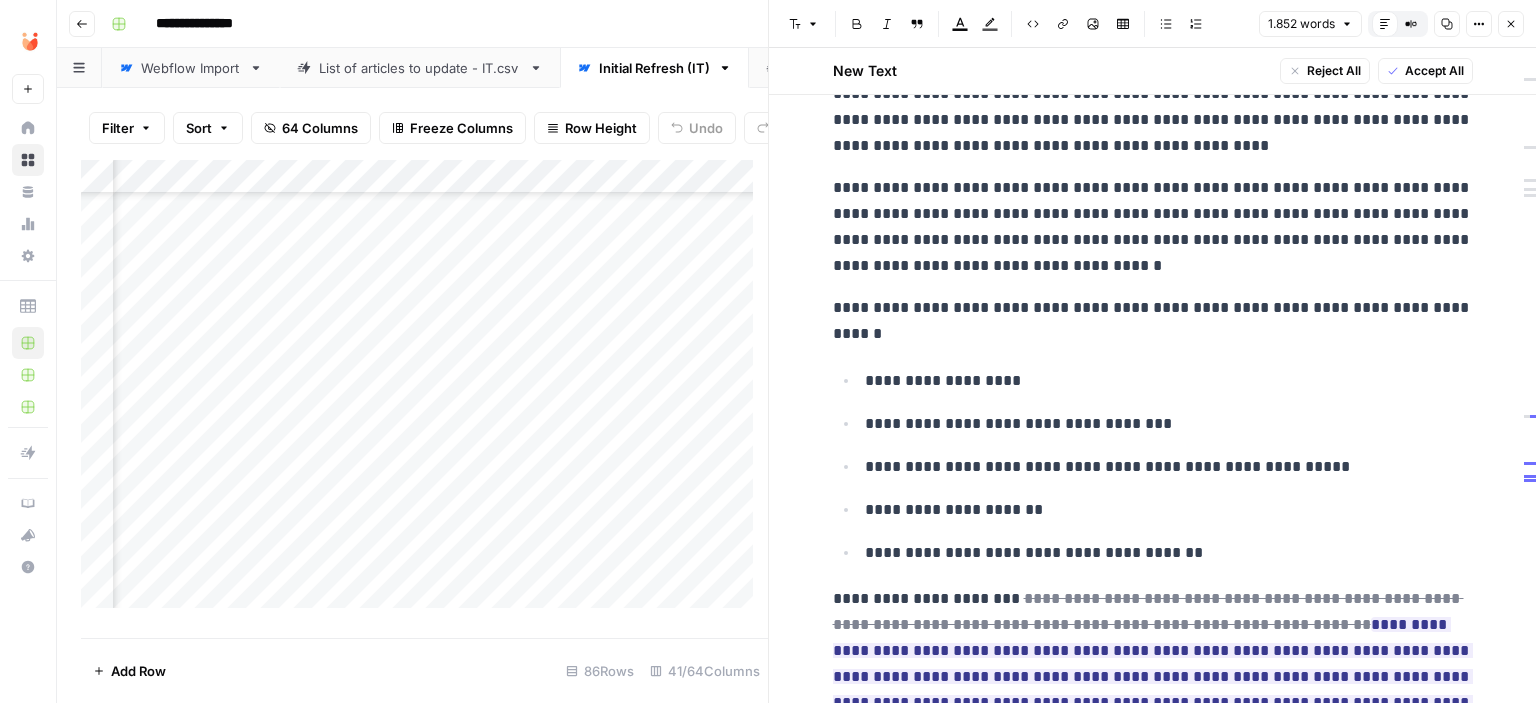 scroll, scrollTop: 4705, scrollLeft: 0, axis: vertical 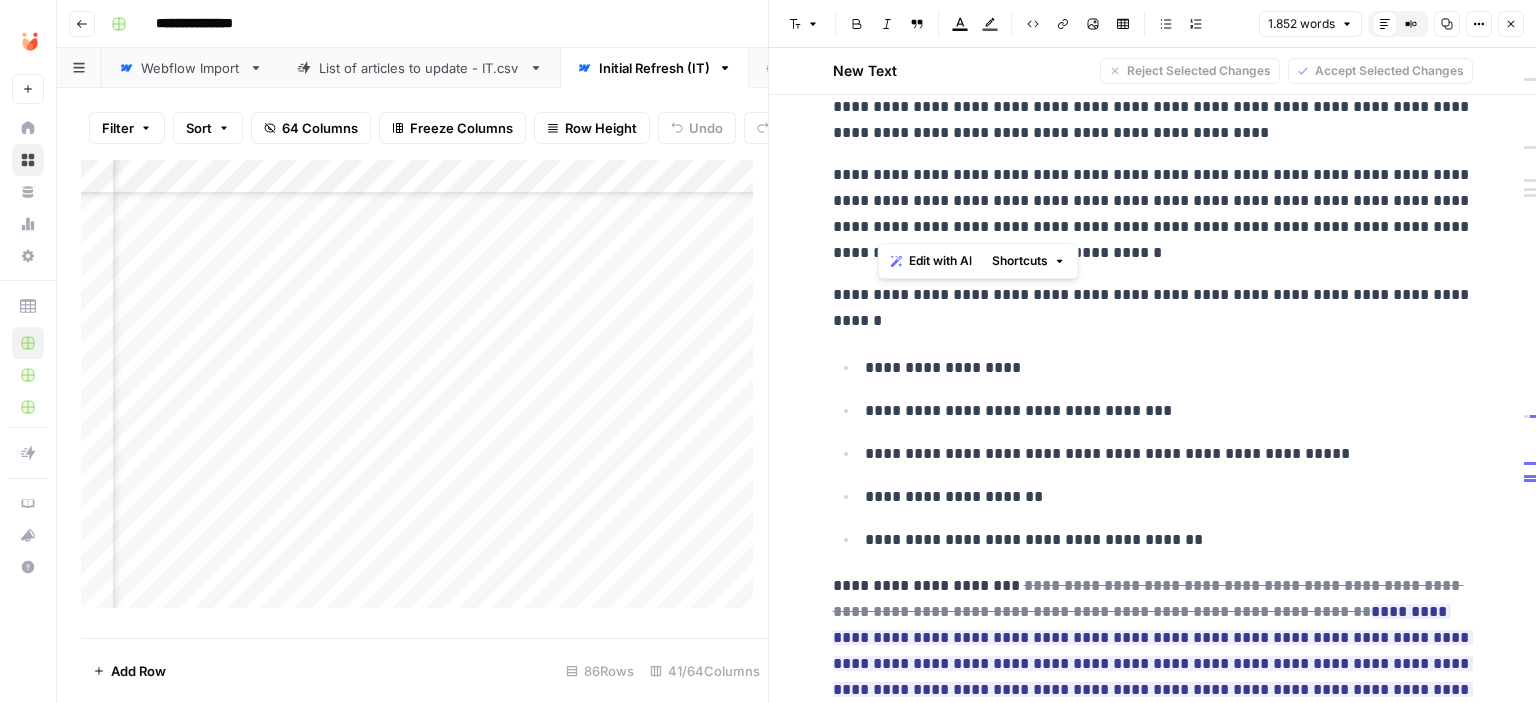 drag, startPoint x: 1024, startPoint y: 223, endPoint x: 881, endPoint y: 232, distance: 143.28294 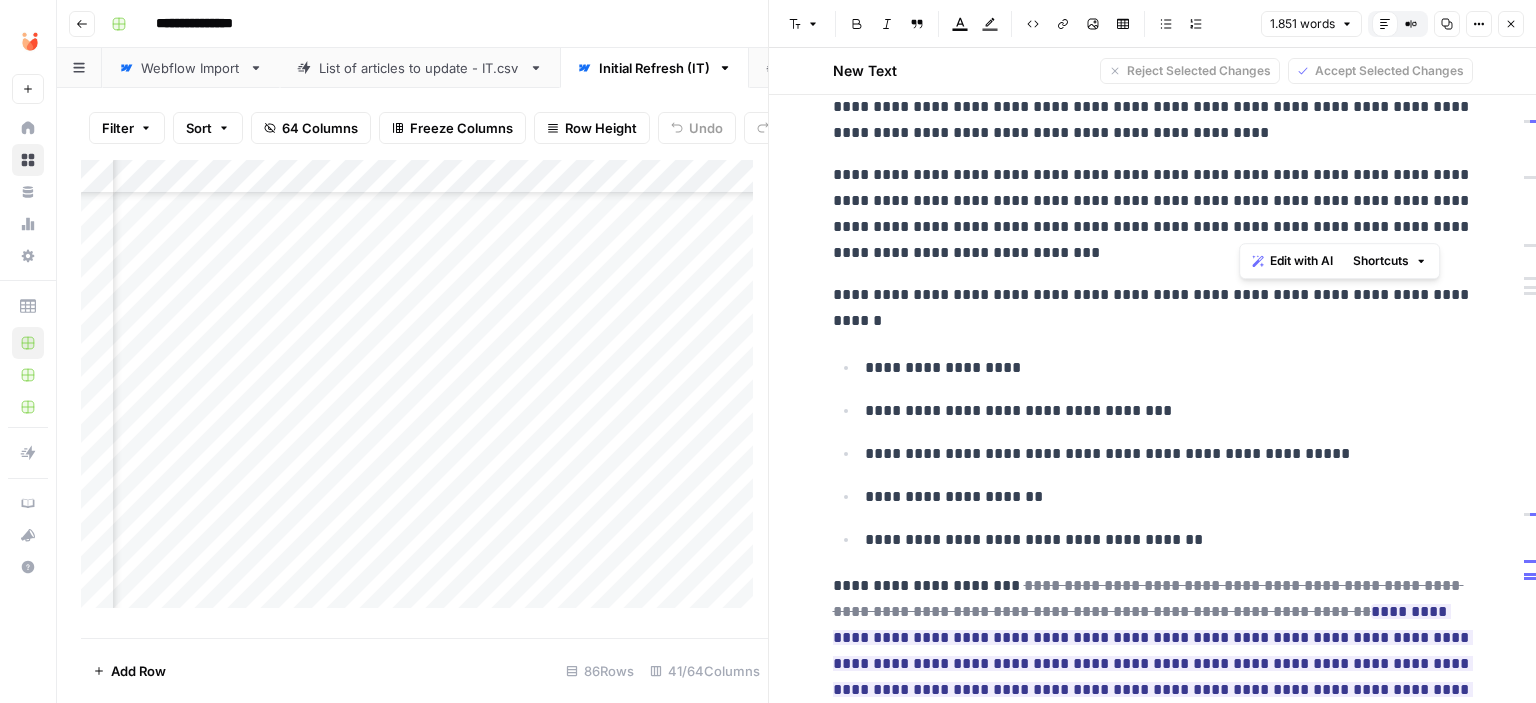 drag, startPoint x: 1251, startPoint y: 227, endPoint x: 1234, endPoint y: 227, distance: 17 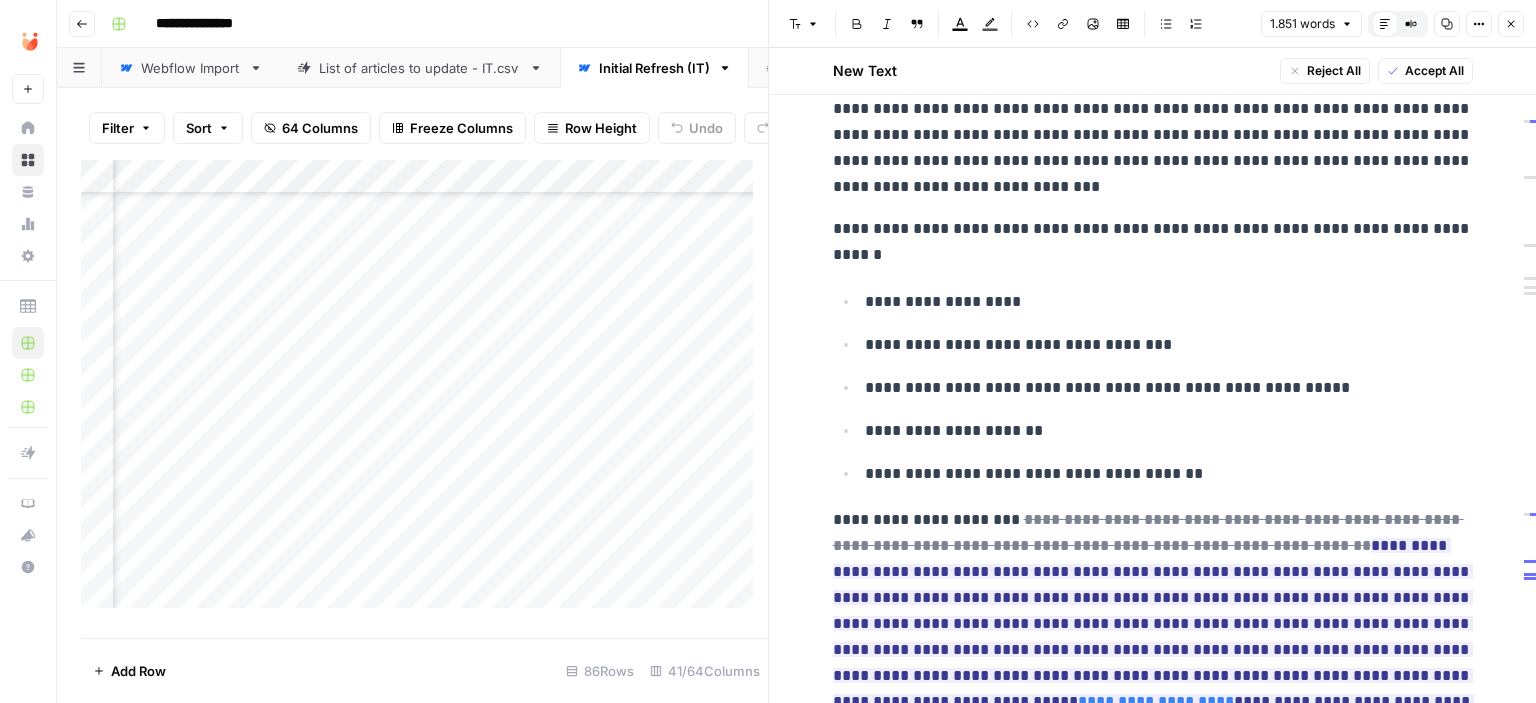 scroll, scrollTop: 4805, scrollLeft: 0, axis: vertical 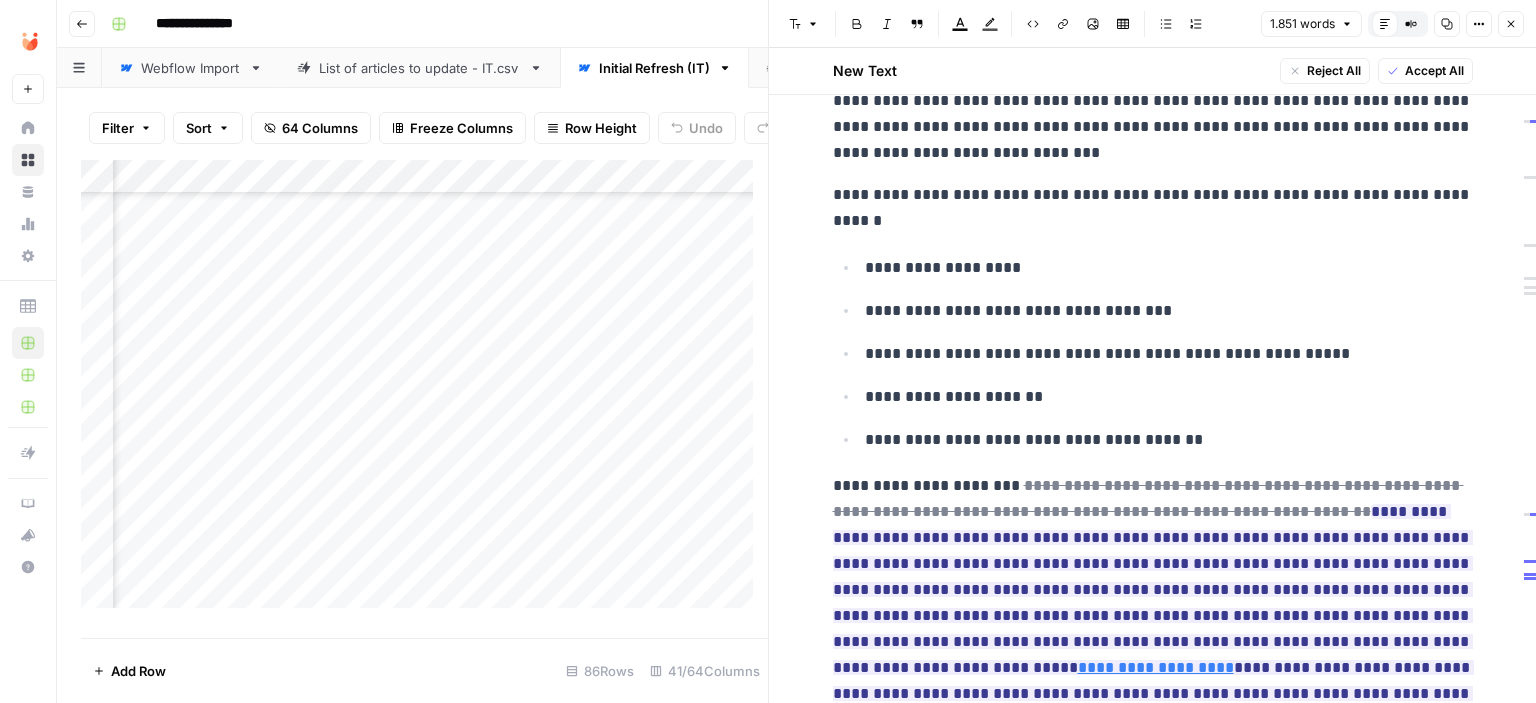 click on "**********" at bounding box center (1153, 208) 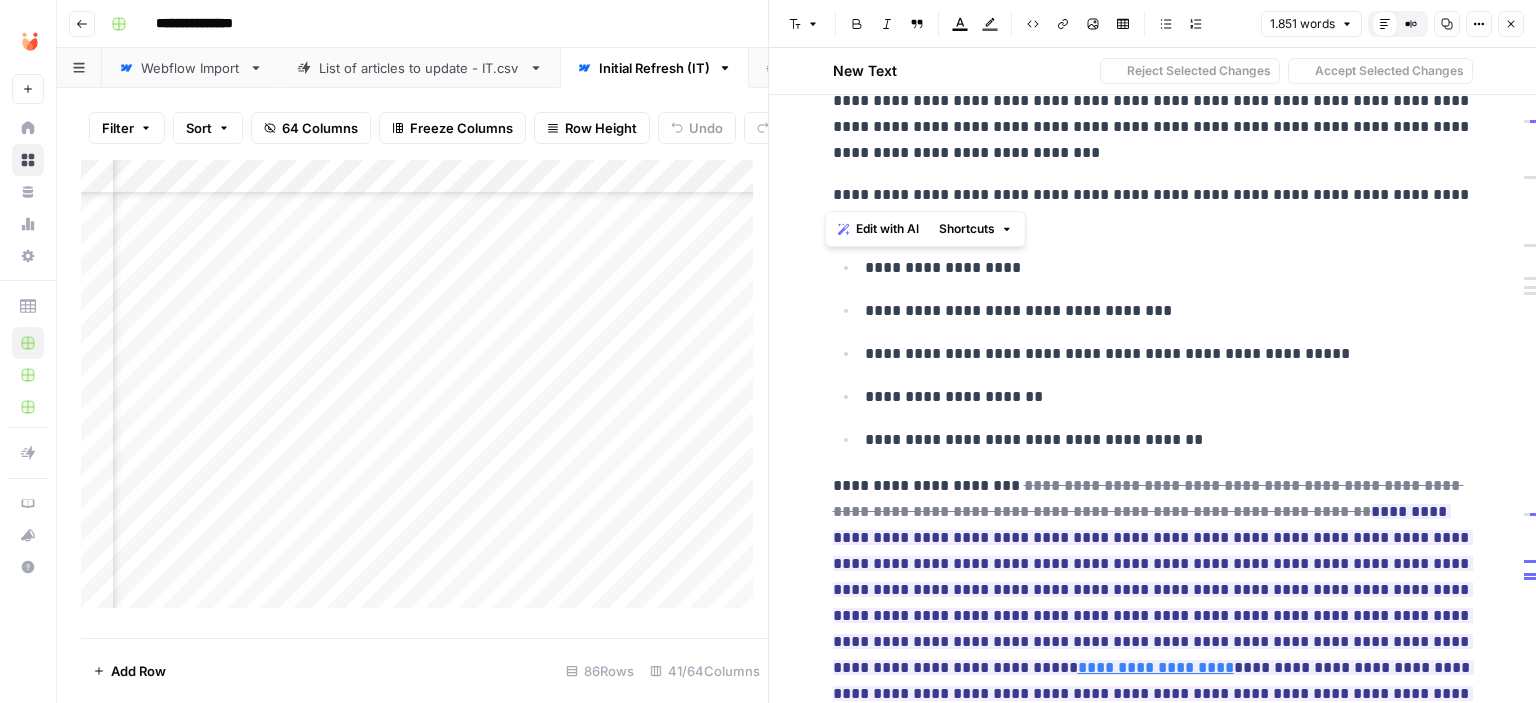 drag, startPoint x: 844, startPoint y: 189, endPoint x: 825, endPoint y: 203, distance: 23.600847 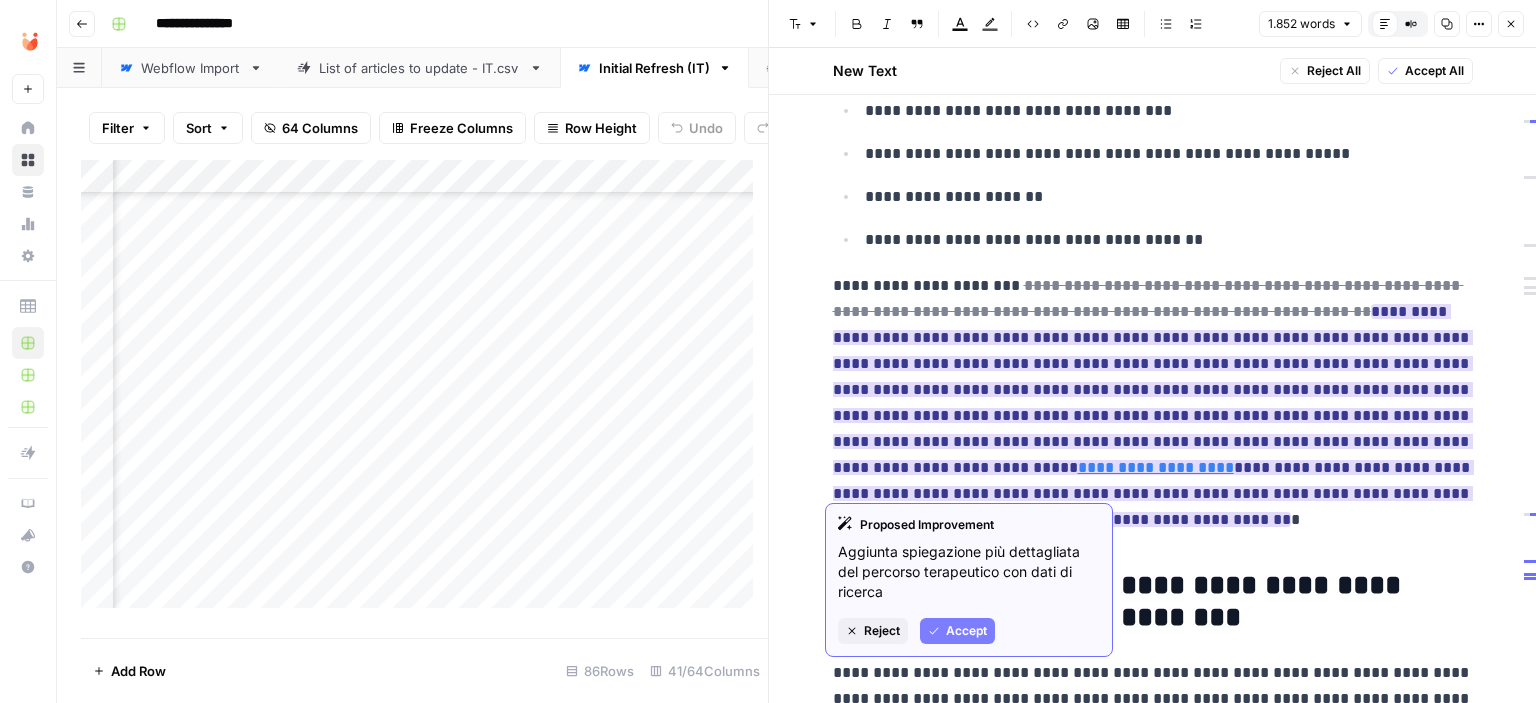 scroll, scrollTop: 5105, scrollLeft: 0, axis: vertical 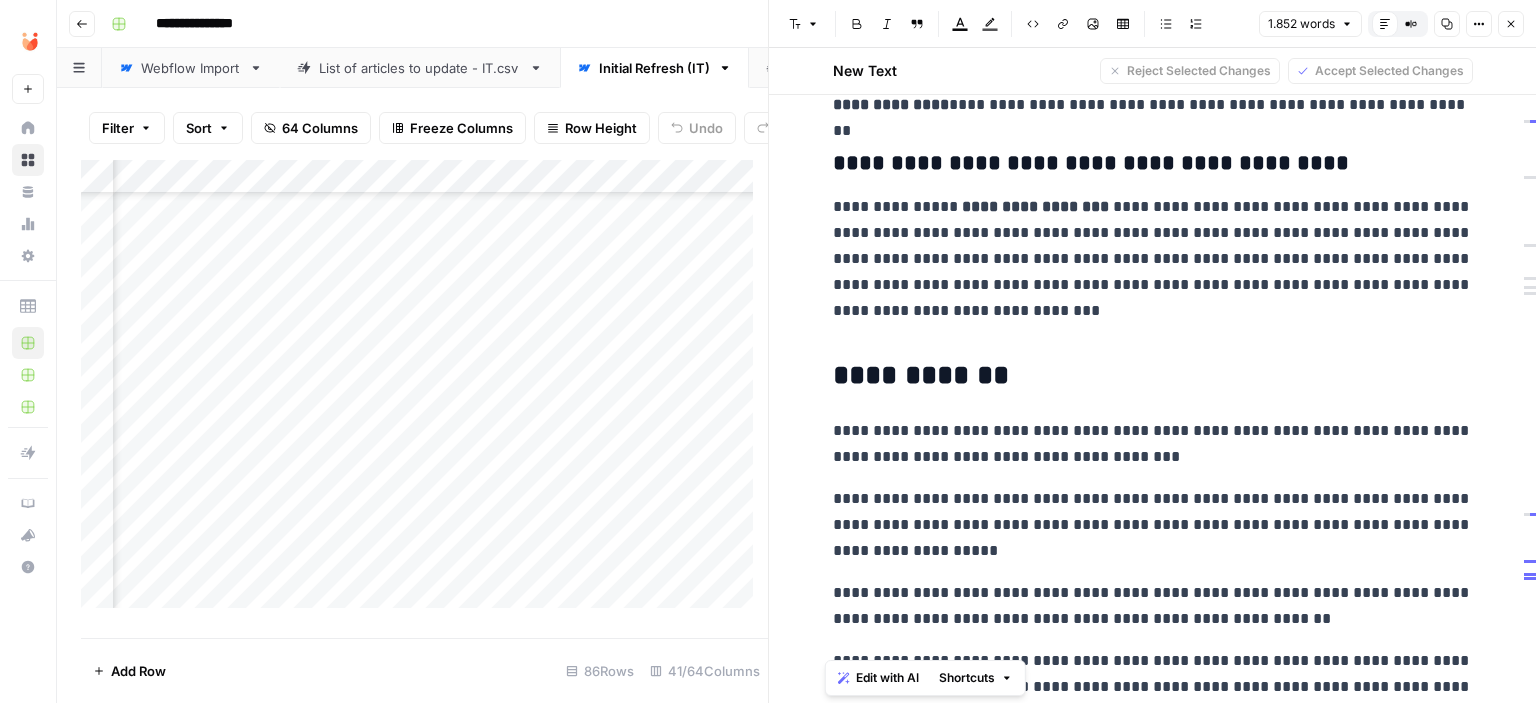 drag, startPoint x: 1265, startPoint y: 685, endPoint x: 807, endPoint y: 687, distance: 458.00436 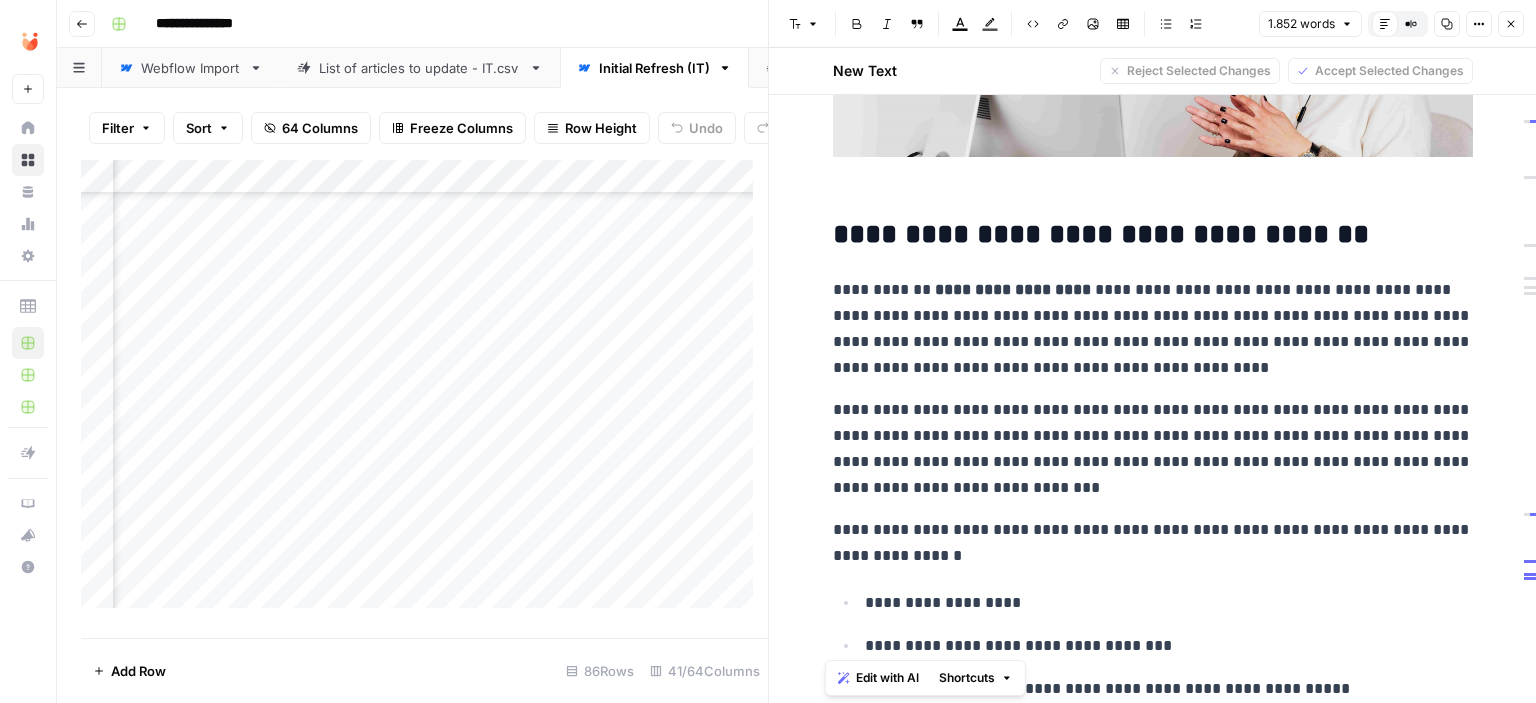scroll, scrollTop: 4505, scrollLeft: 0, axis: vertical 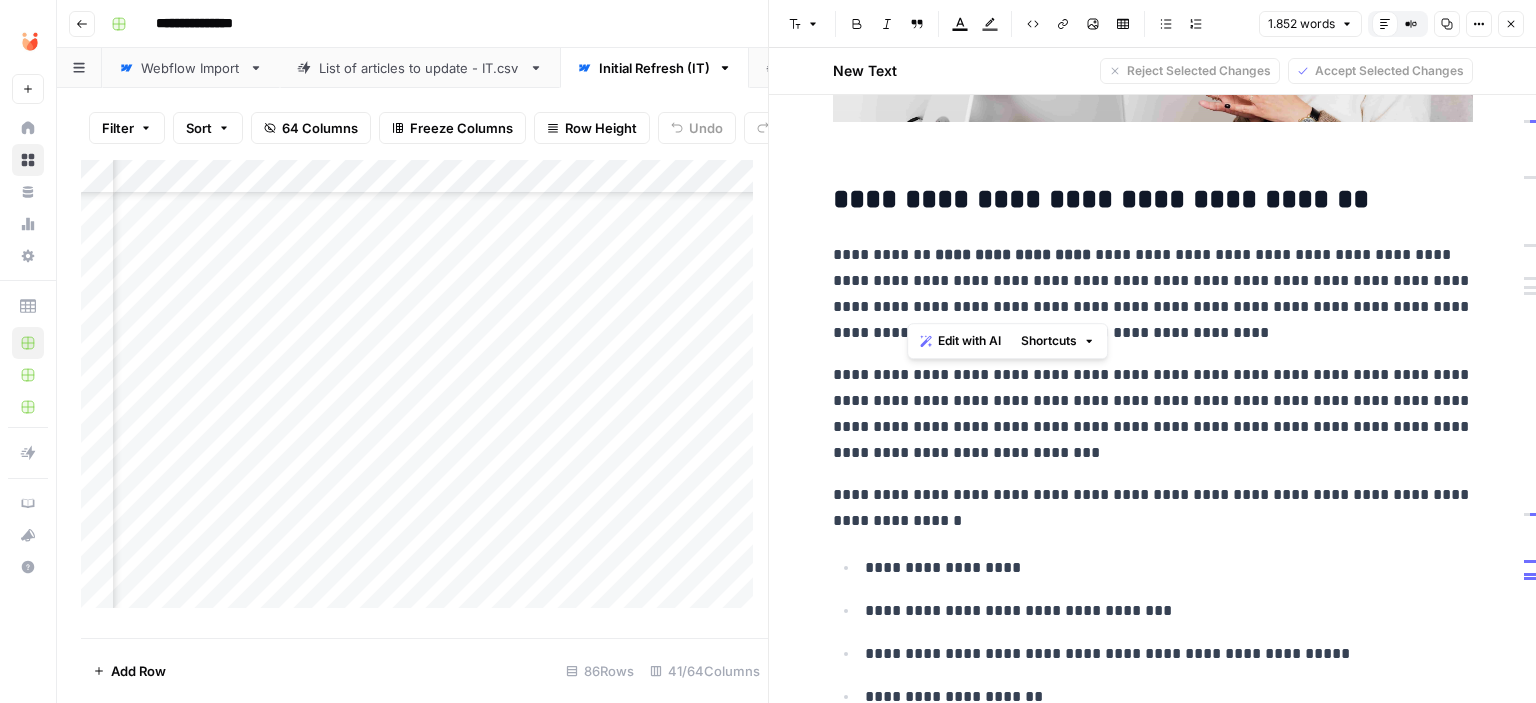 drag, startPoint x: 978, startPoint y: 306, endPoint x: 908, endPoint y: 307, distance: 70.00714 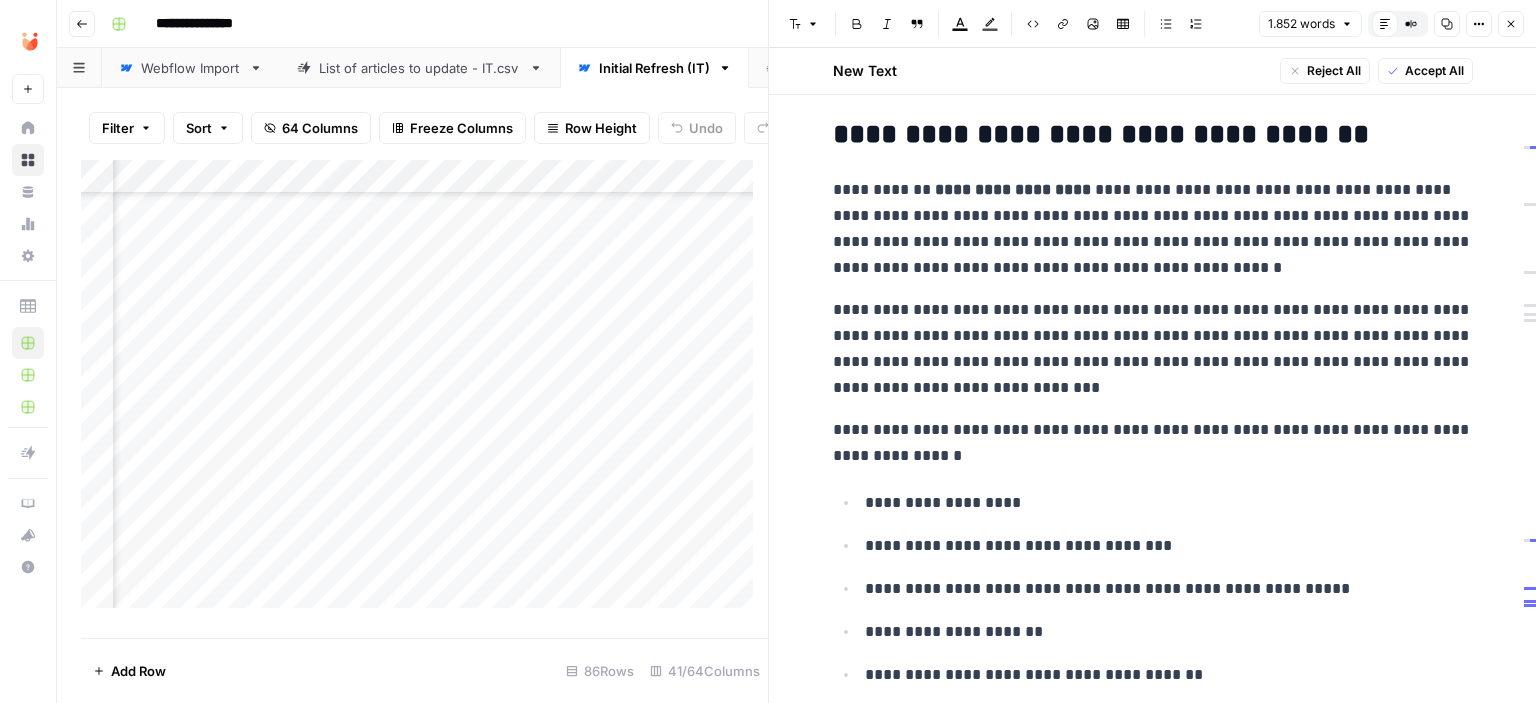 scroll, scrollTop: 4605, scrollLeft: 0, axis: vertical 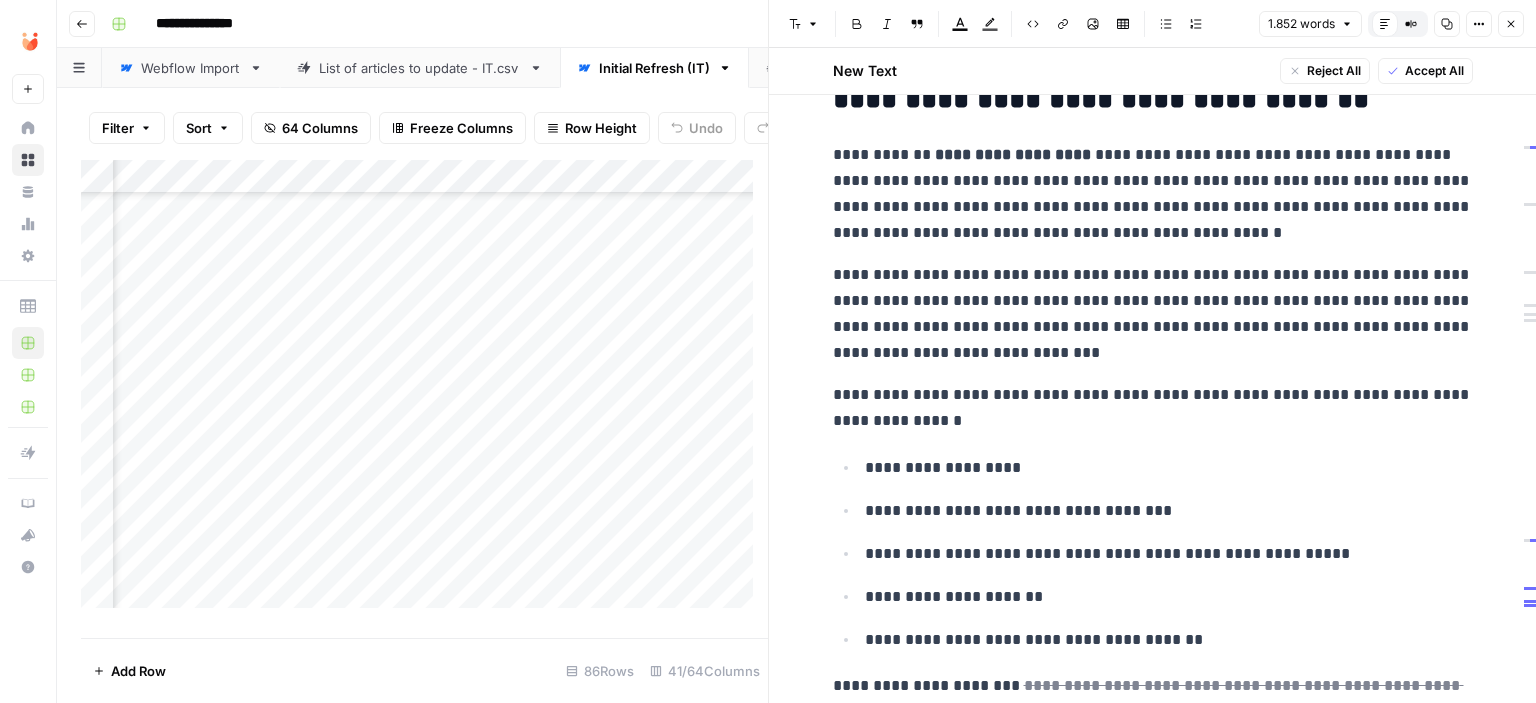 click on "**********" at bounding box center [1153, 314] 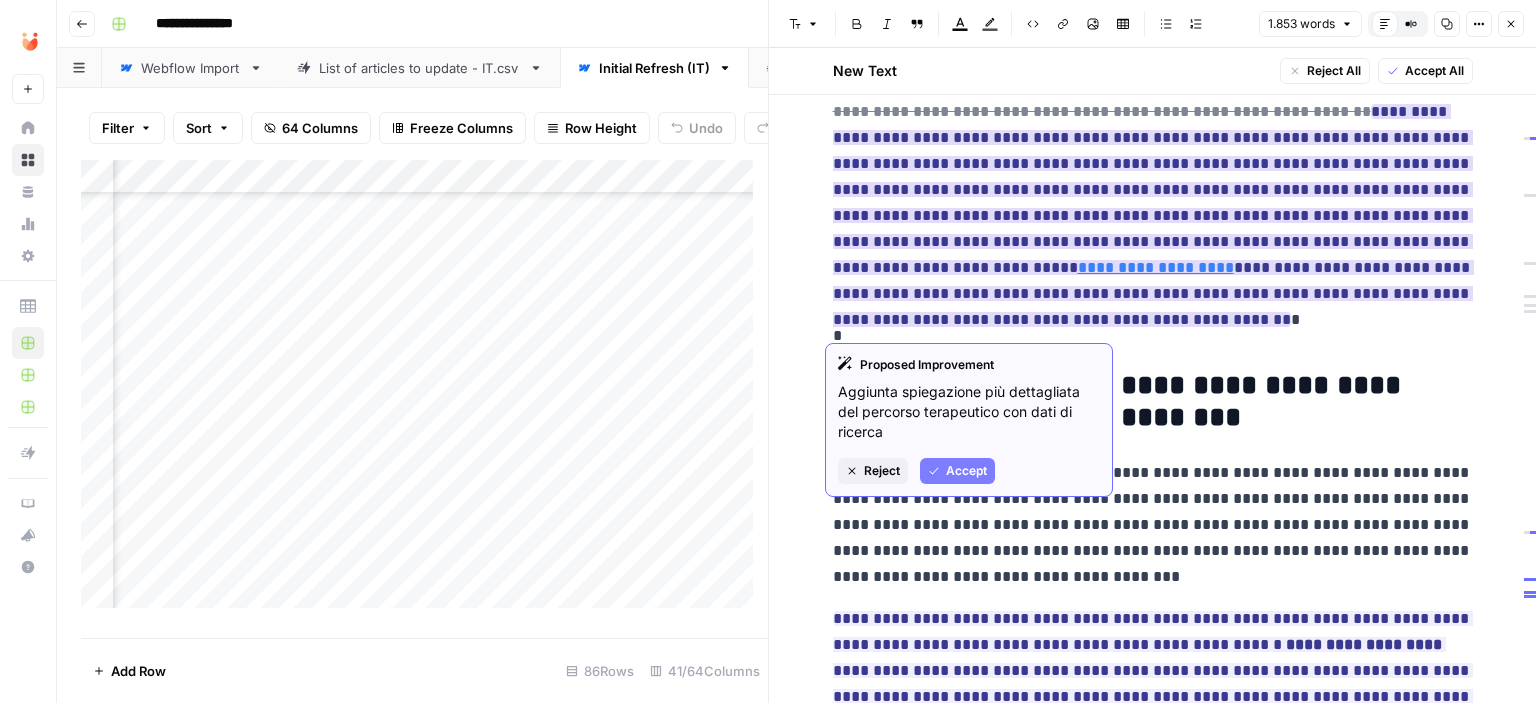 scroll, scrollTop: 5105, scrollLeft: 0, axis: vertical 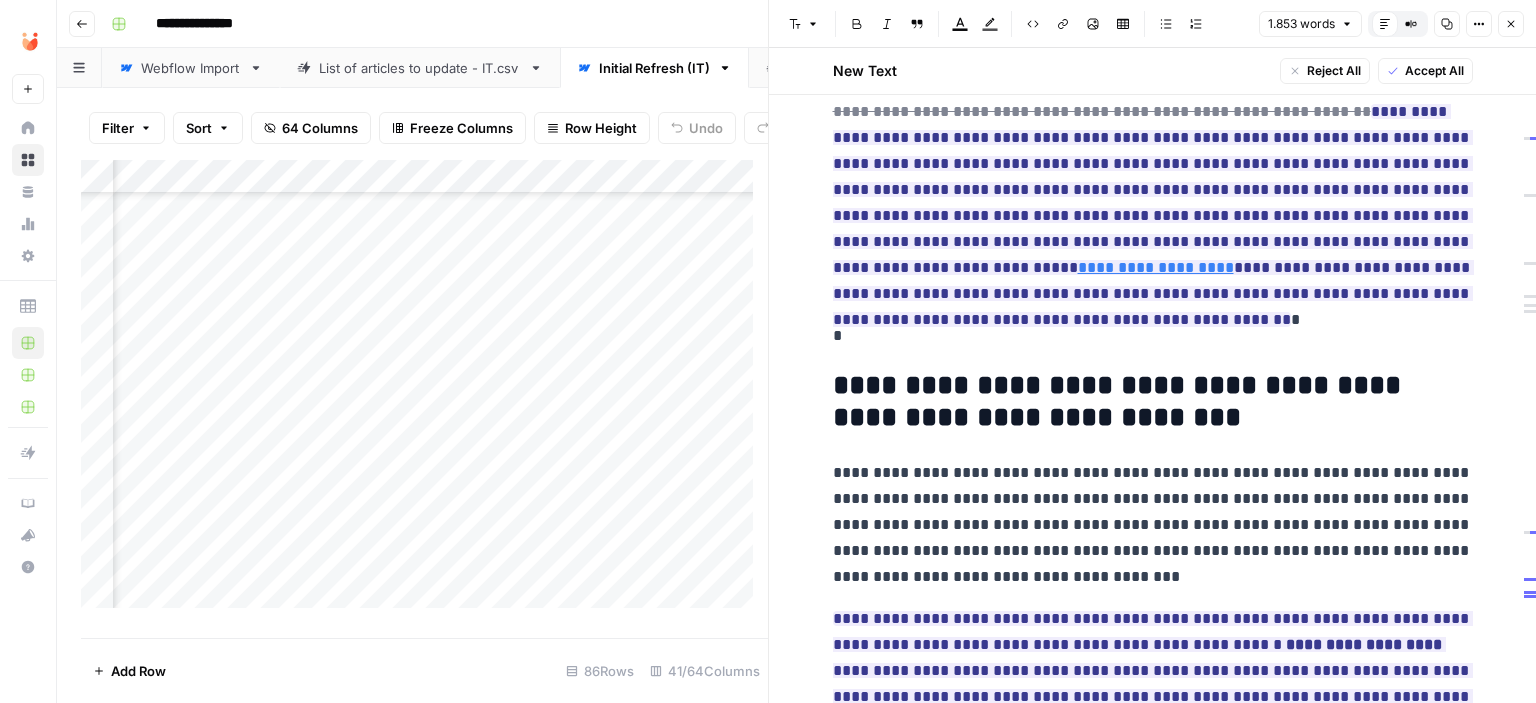 click on "*" at bounding box center (1153, 336) 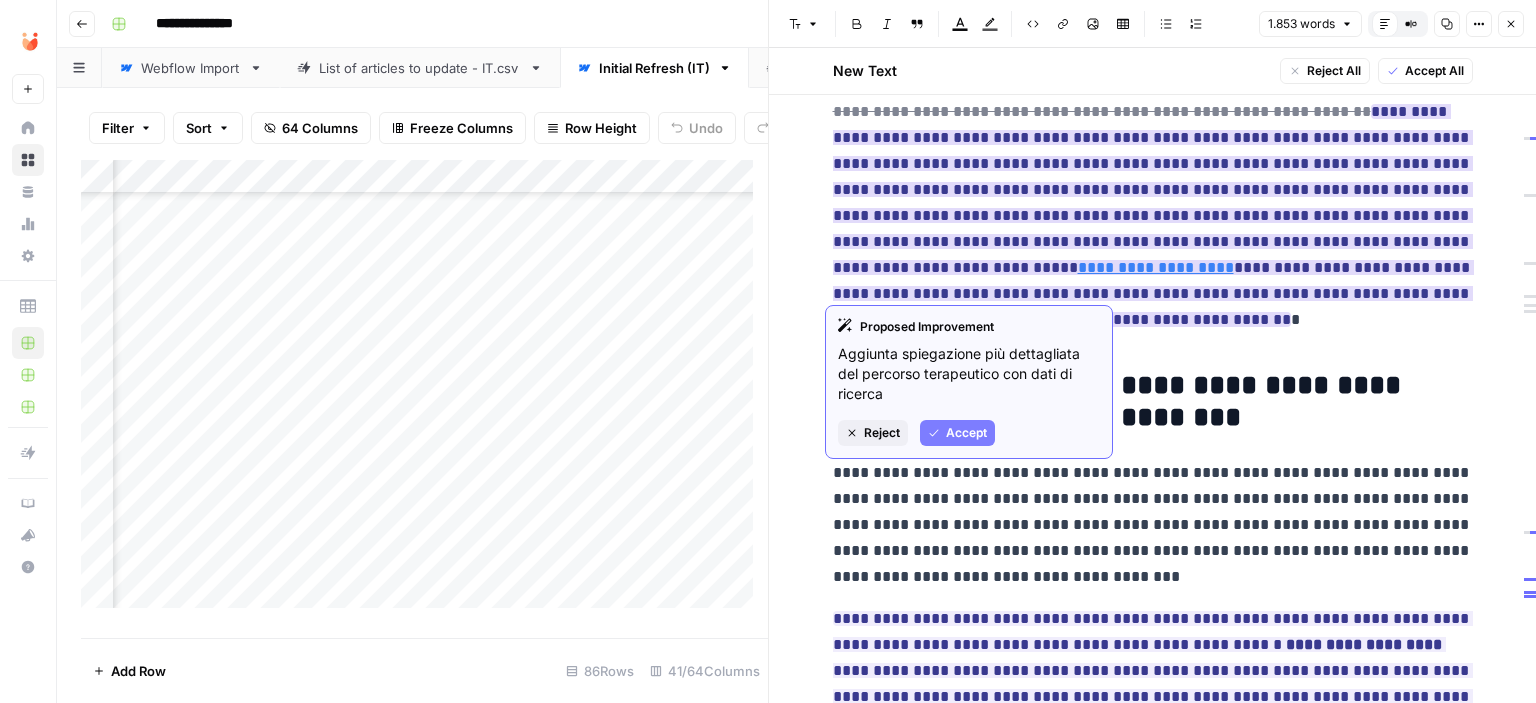 click on "Accept" at bounding box center (966, 433) 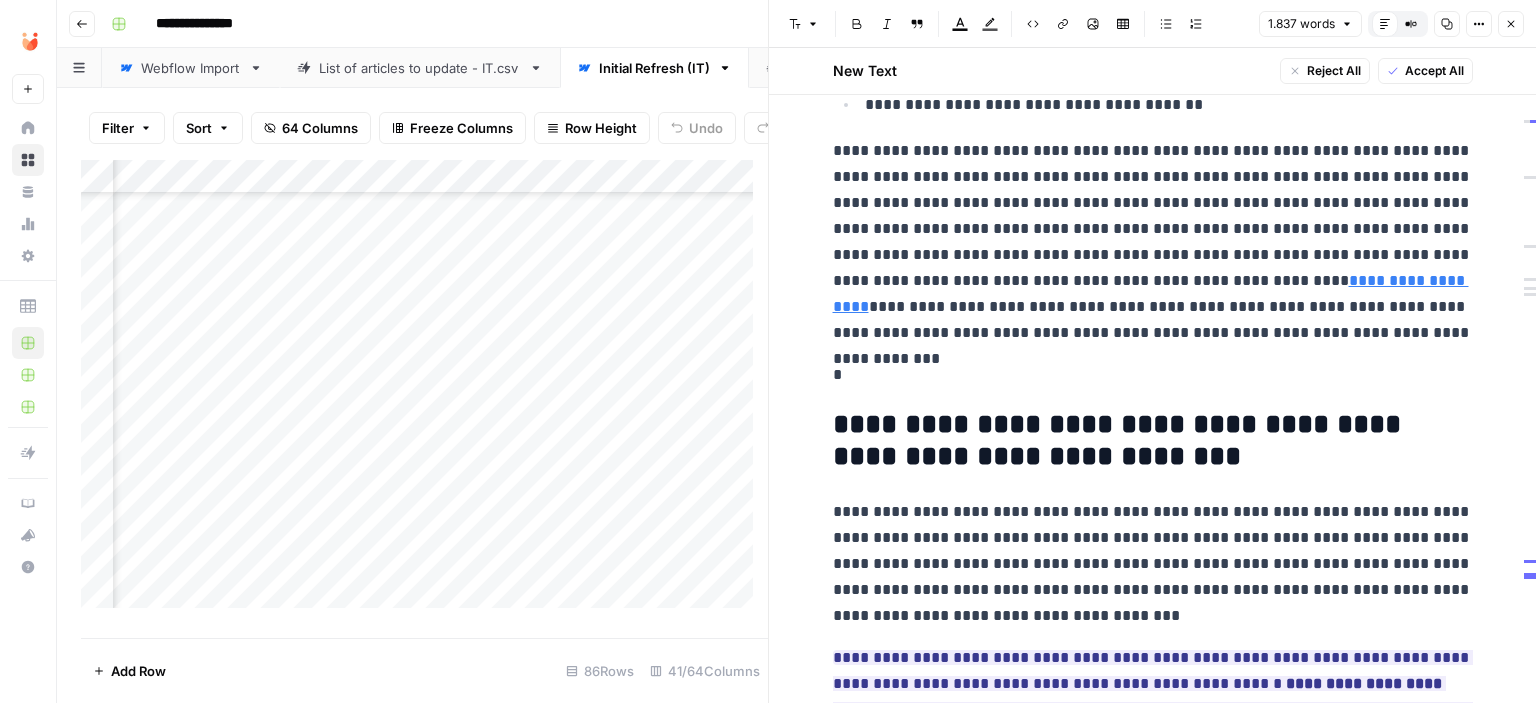 scroll, scrollTop: 5105, scrollLeft: 0, axis: vertical 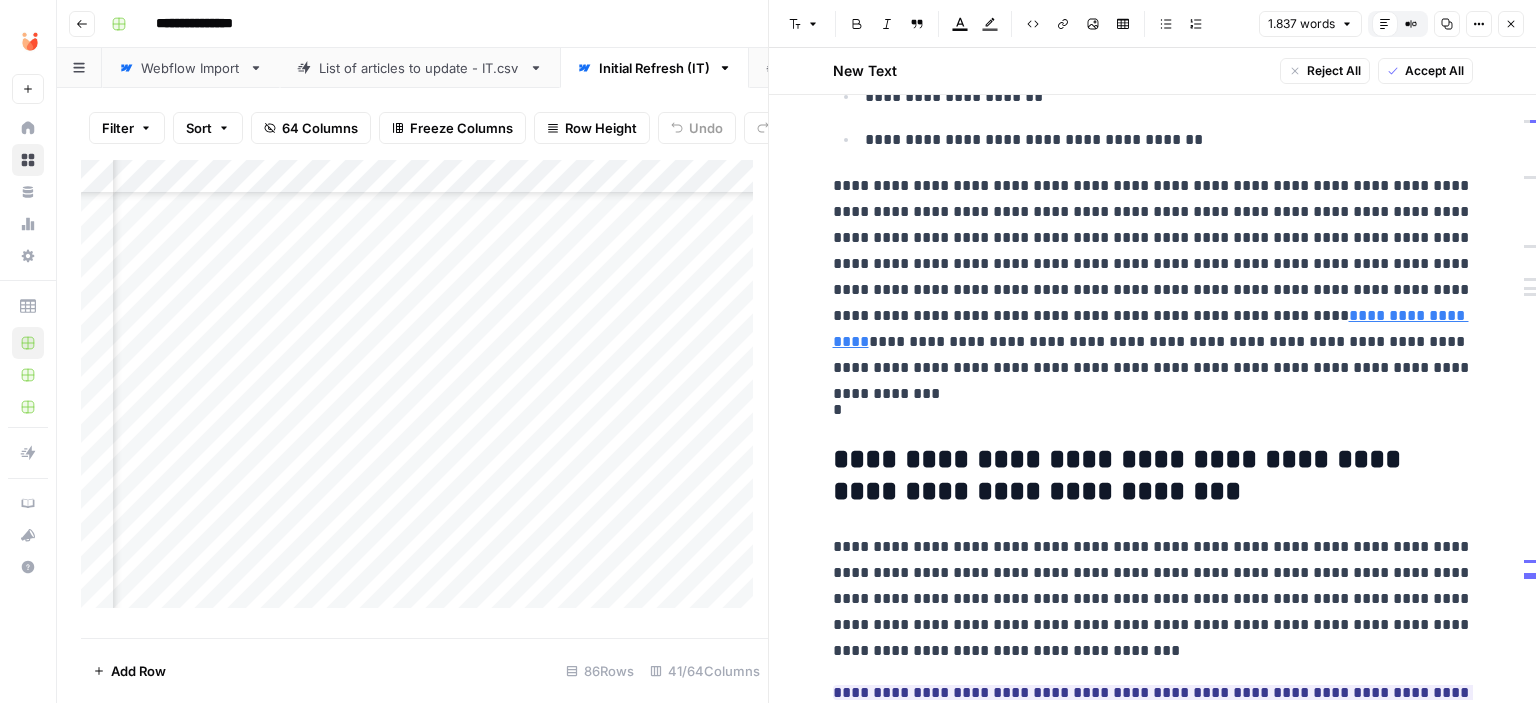 click on "**********" at bounding box center [1153, 277] 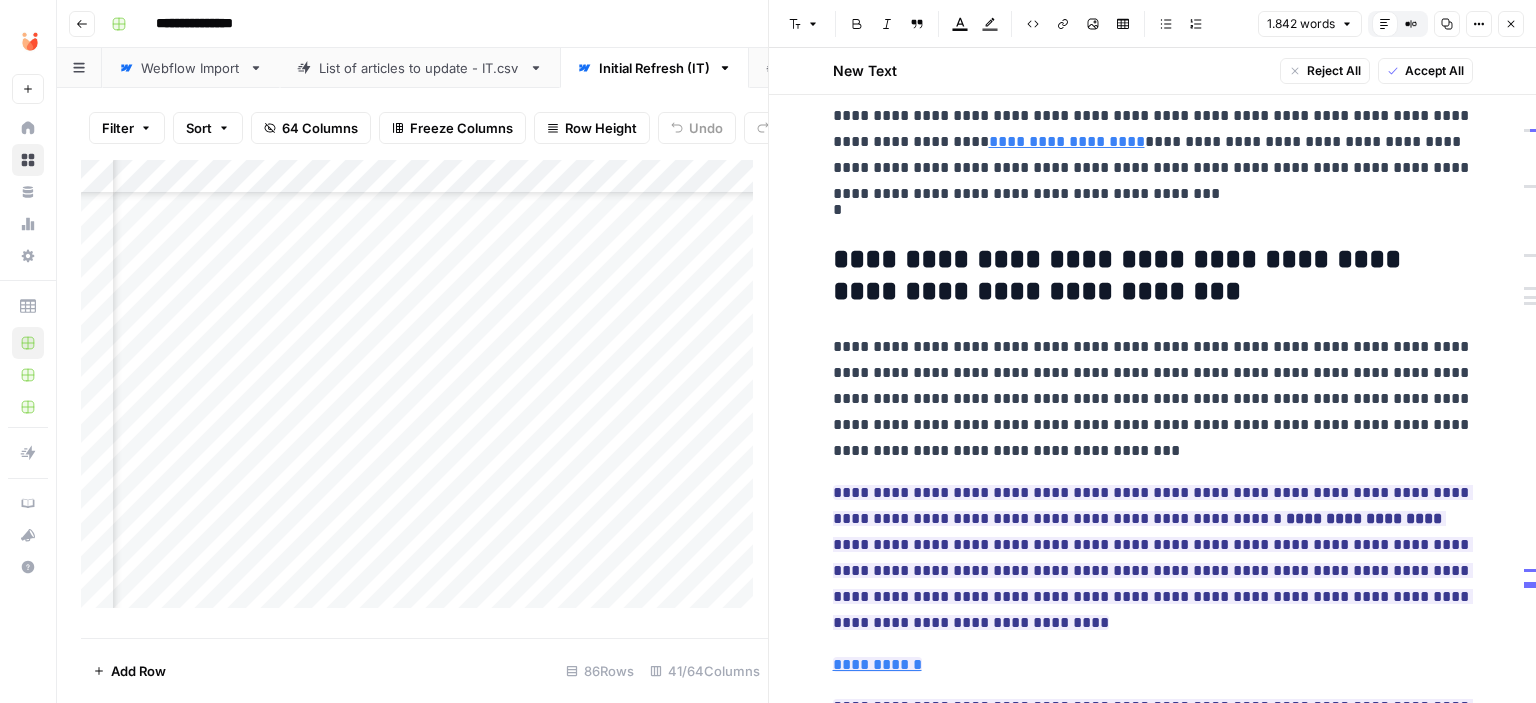scroll, scrollTop: 5405, scrollLeft: 0, axis: vertical 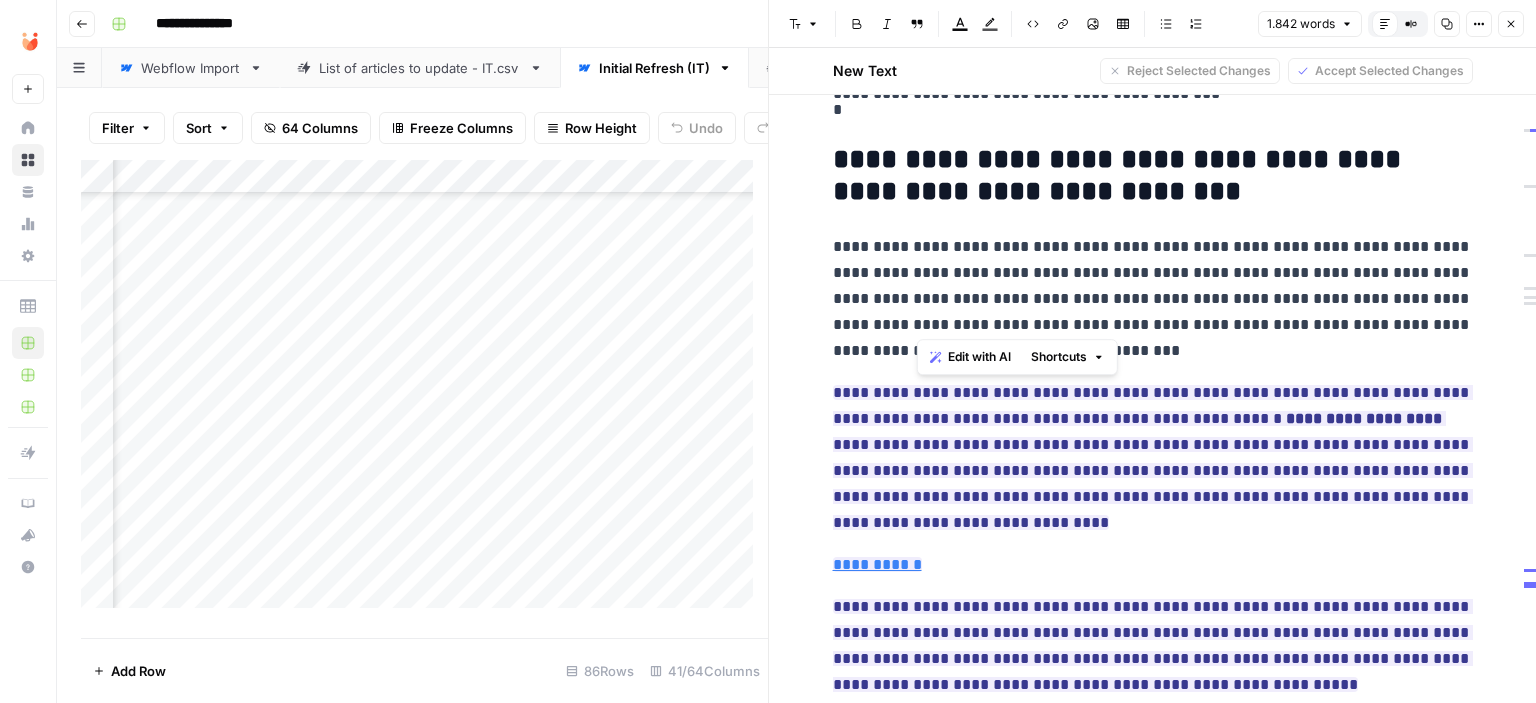 drag, startPoint x: 1055, startPoint y: 321, endPoint x: 916, endPoint y: 329, distance: 139.23003 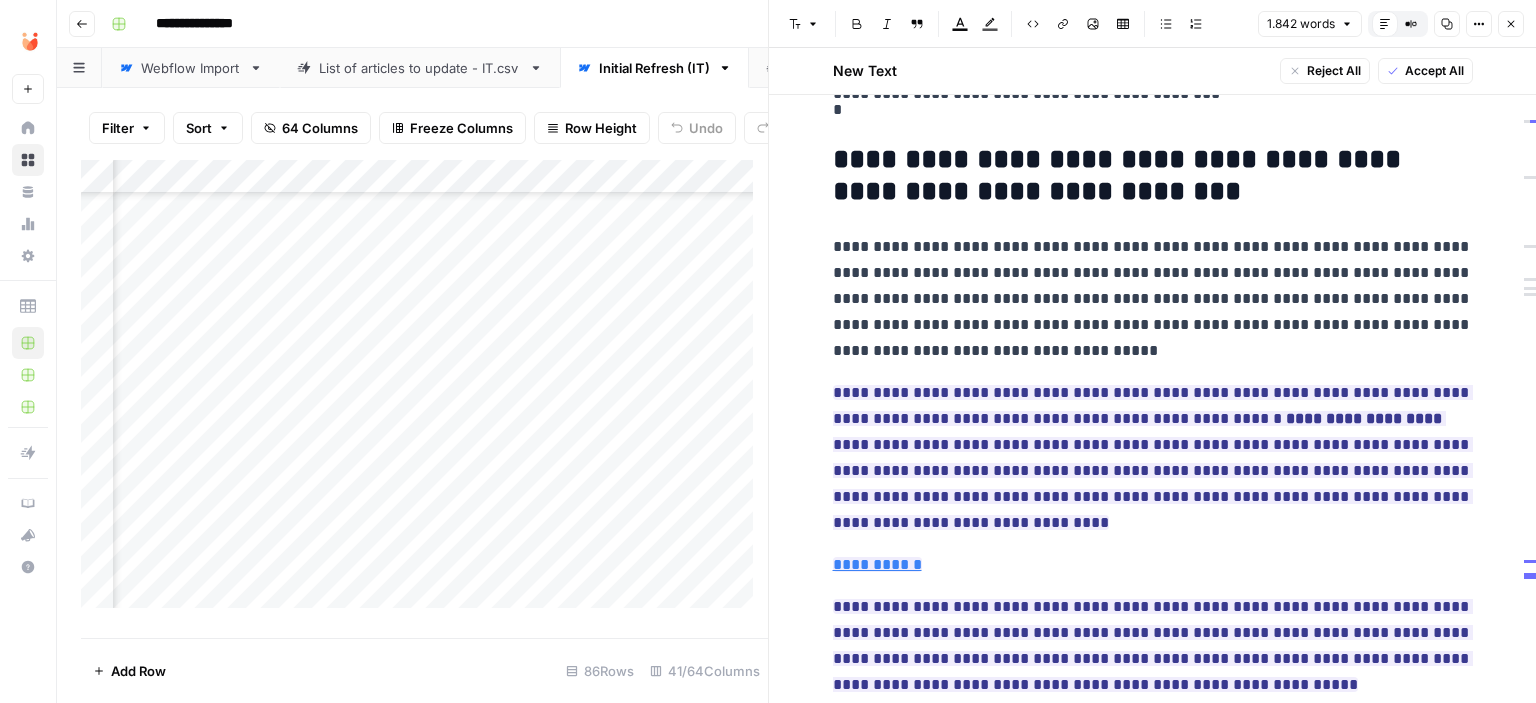 scroll, scrollTop: 5505, scrollLeft: 0, axis: vertical 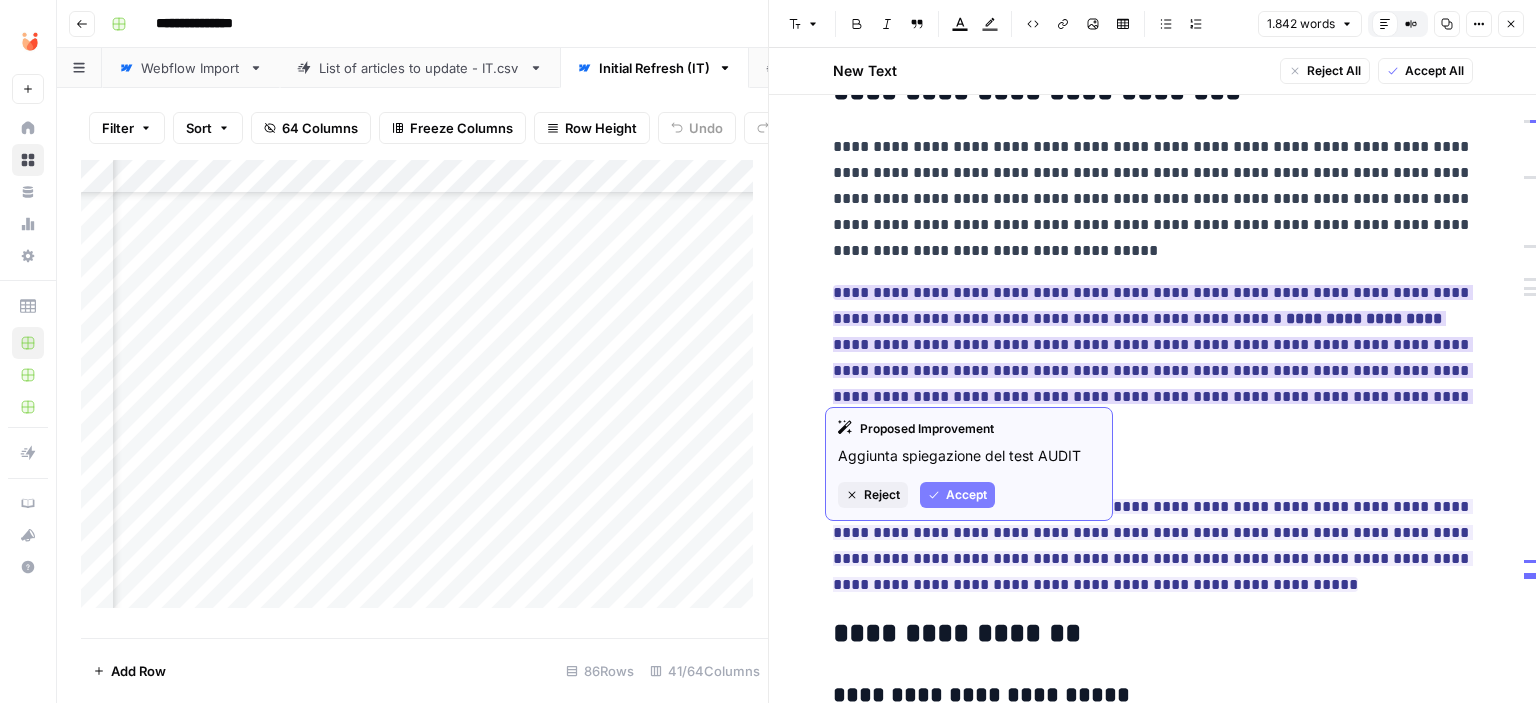 click on "[FIRST] [LAST]" at bounding box center (1153, 357) 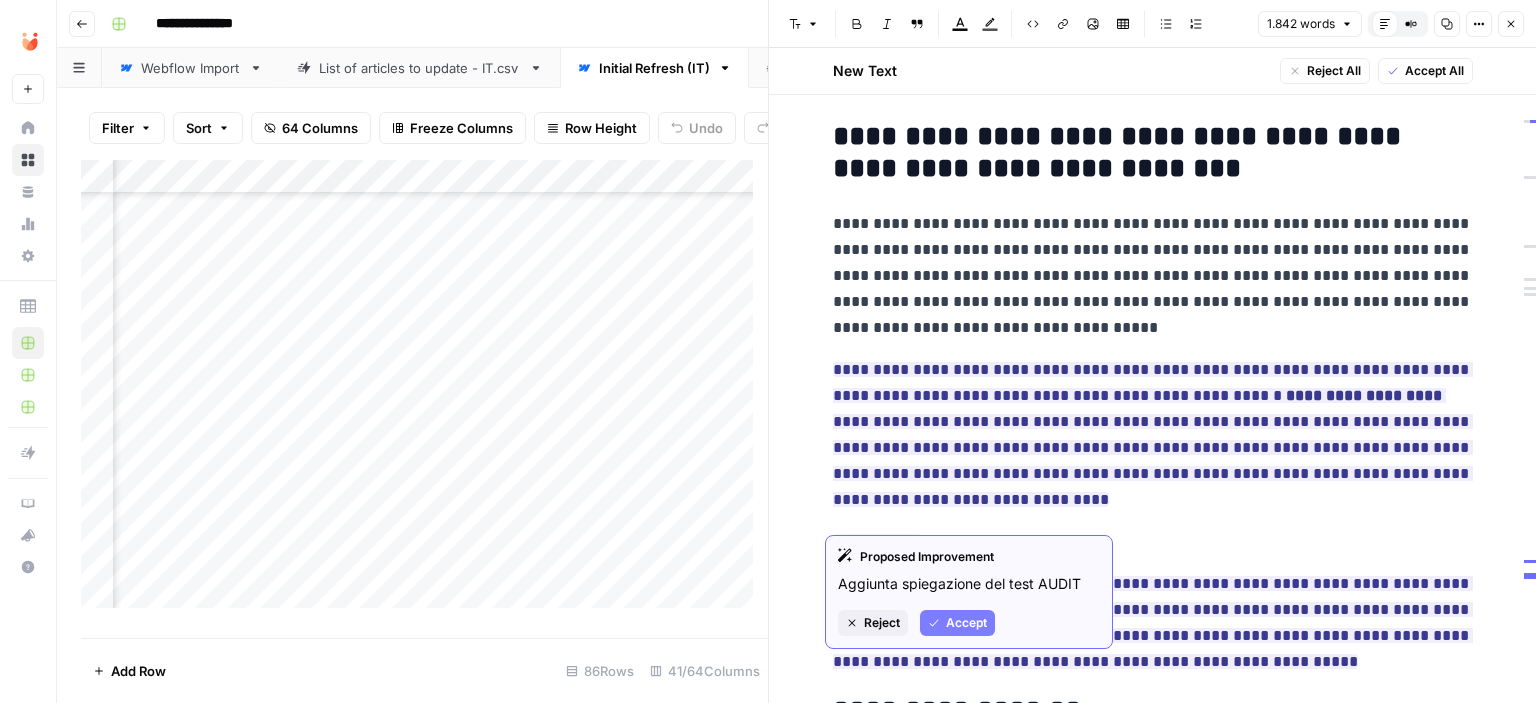 scroll, scrollTop: 5305, scrollLeft: 0, axis: vertical 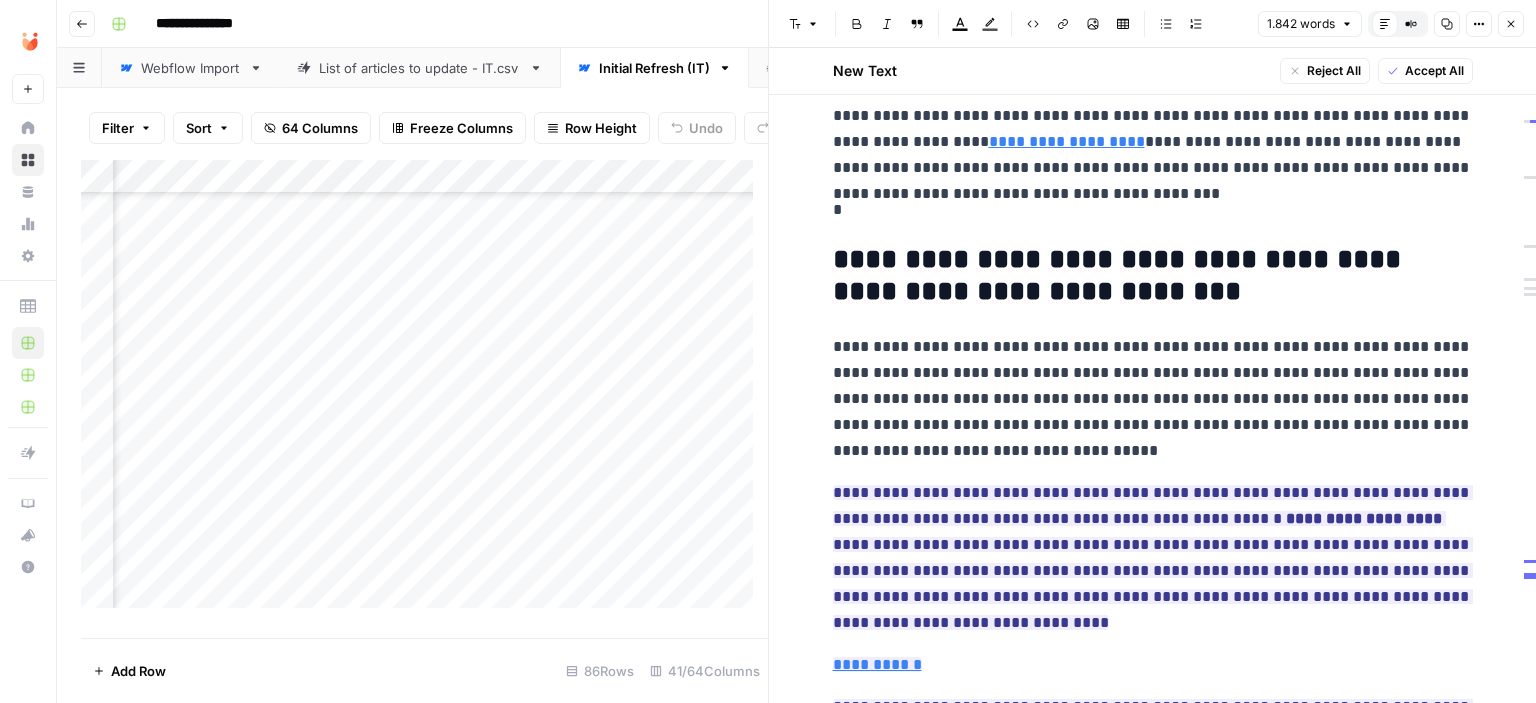 click on "**********" at bounding box center [1153, 399] 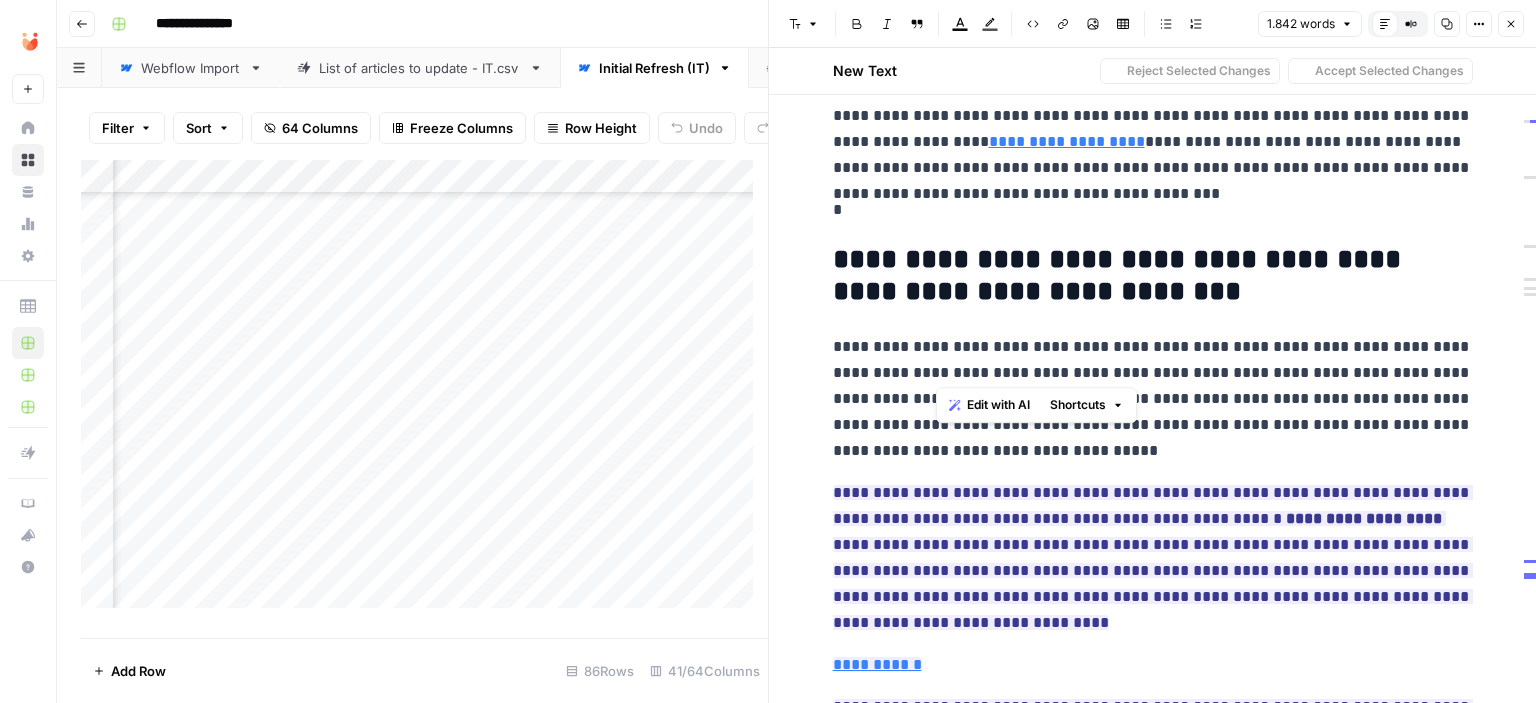 click on "**********" at bounding box center (1153, 399) 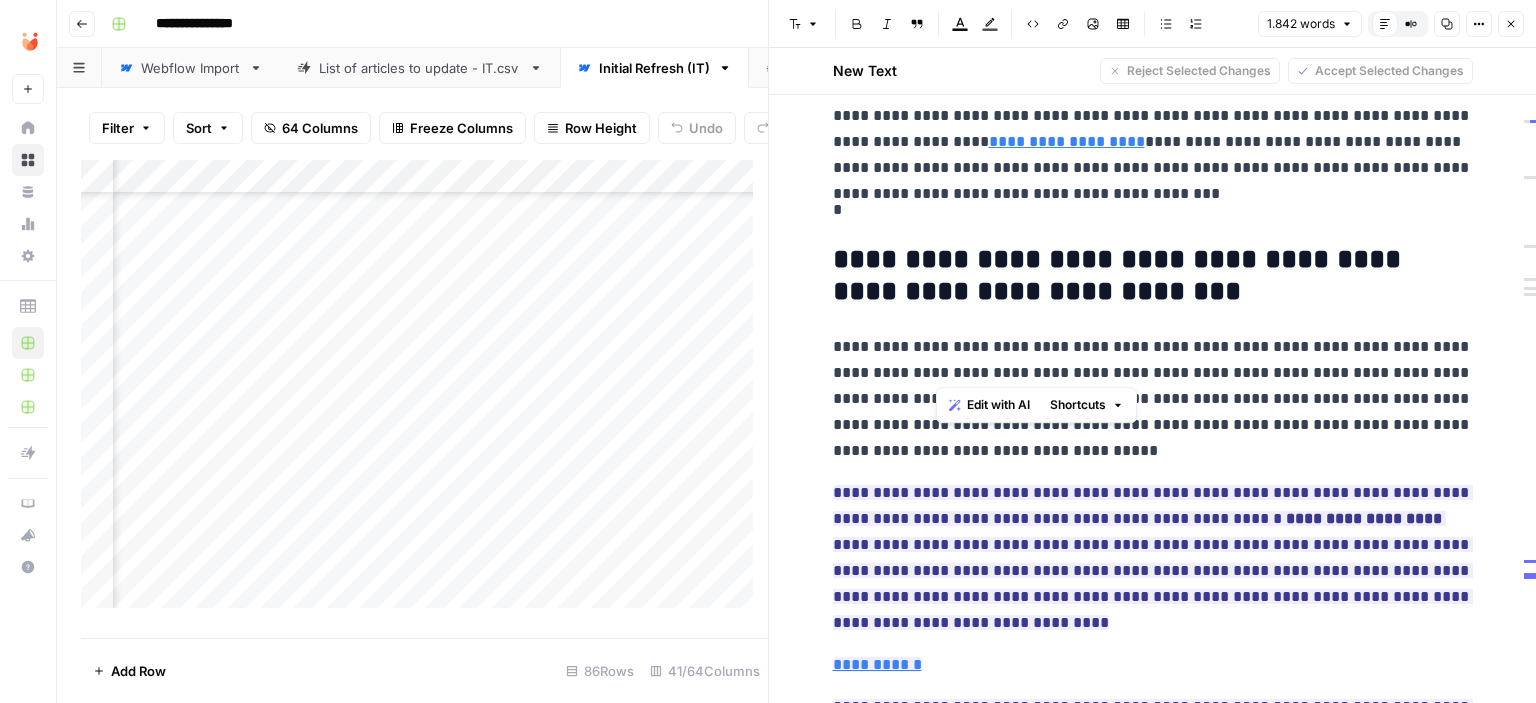 click on "**********" at bounding box center [1153, -1535] 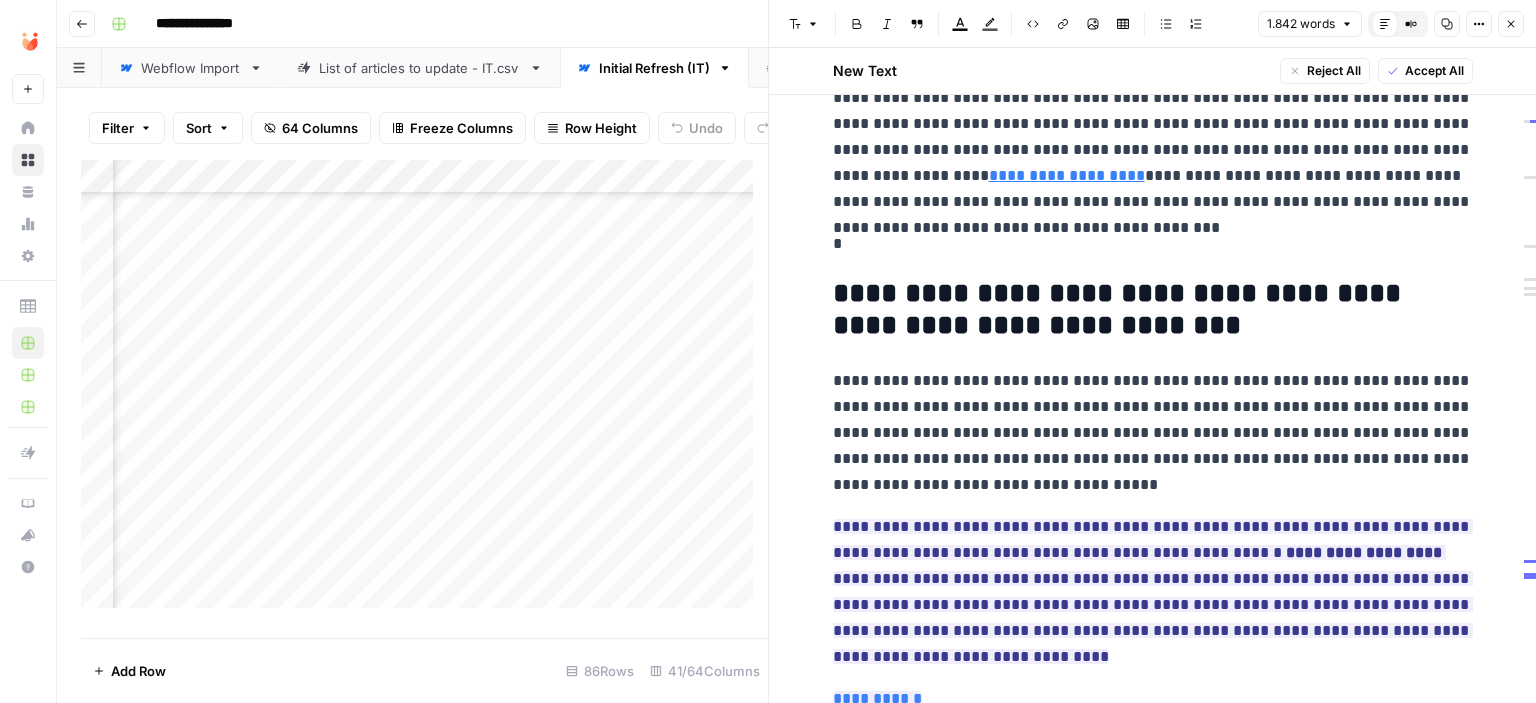 scroll, scrollTop: 5305, scrollLeft: 0, axis: vertical 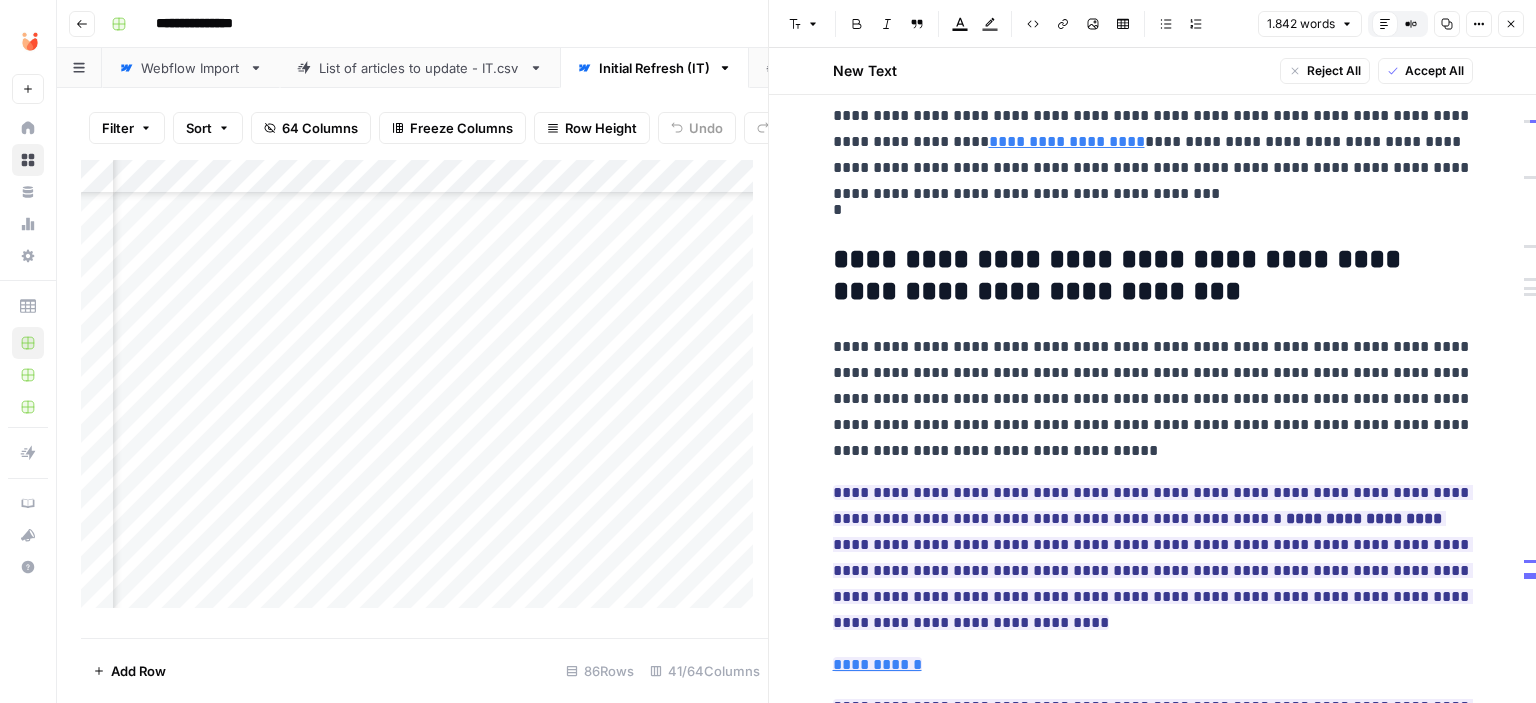 click on "**********" at bounding box center [1153, 399] 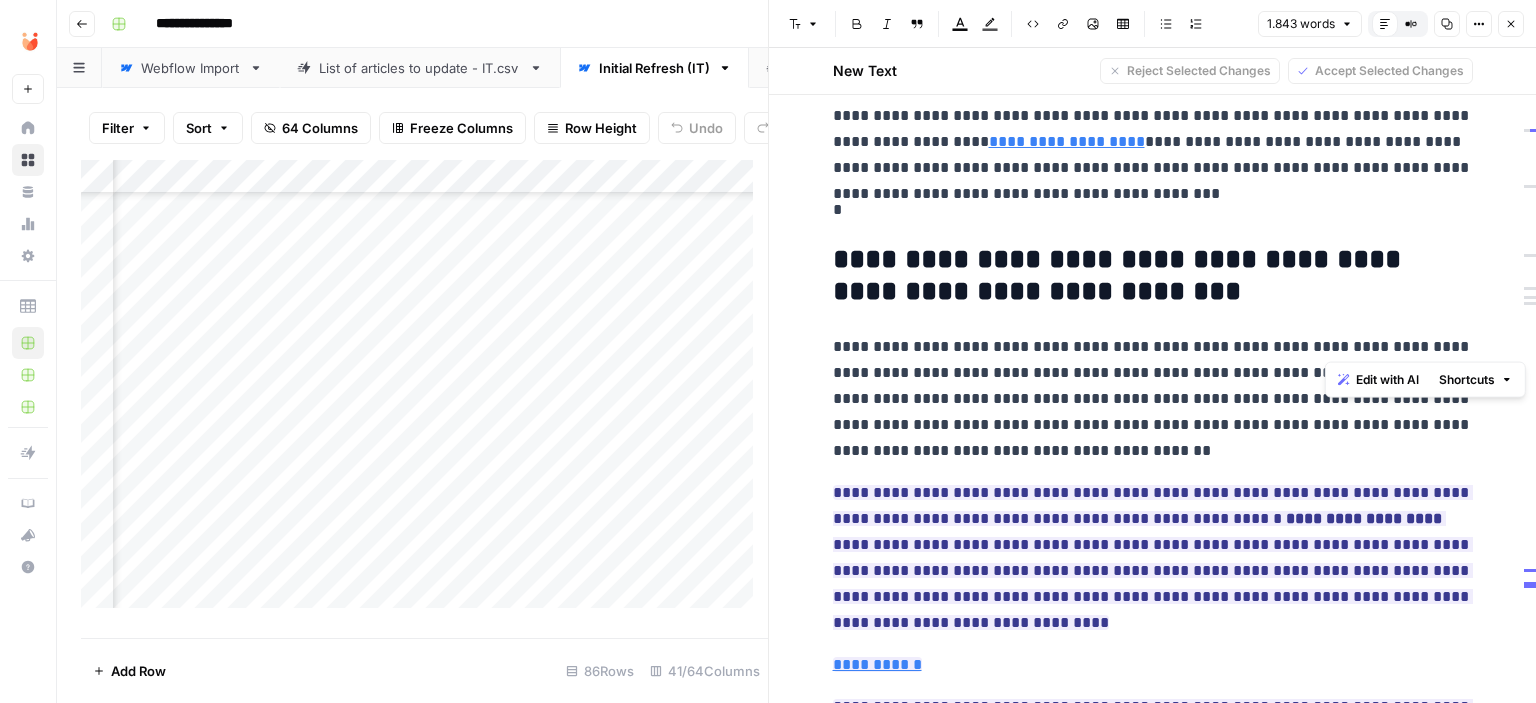 drag, startPoint x: 1421, startPoint y: 349, endPoint x: 1356, endPoint y: 344, distance: 65.192024 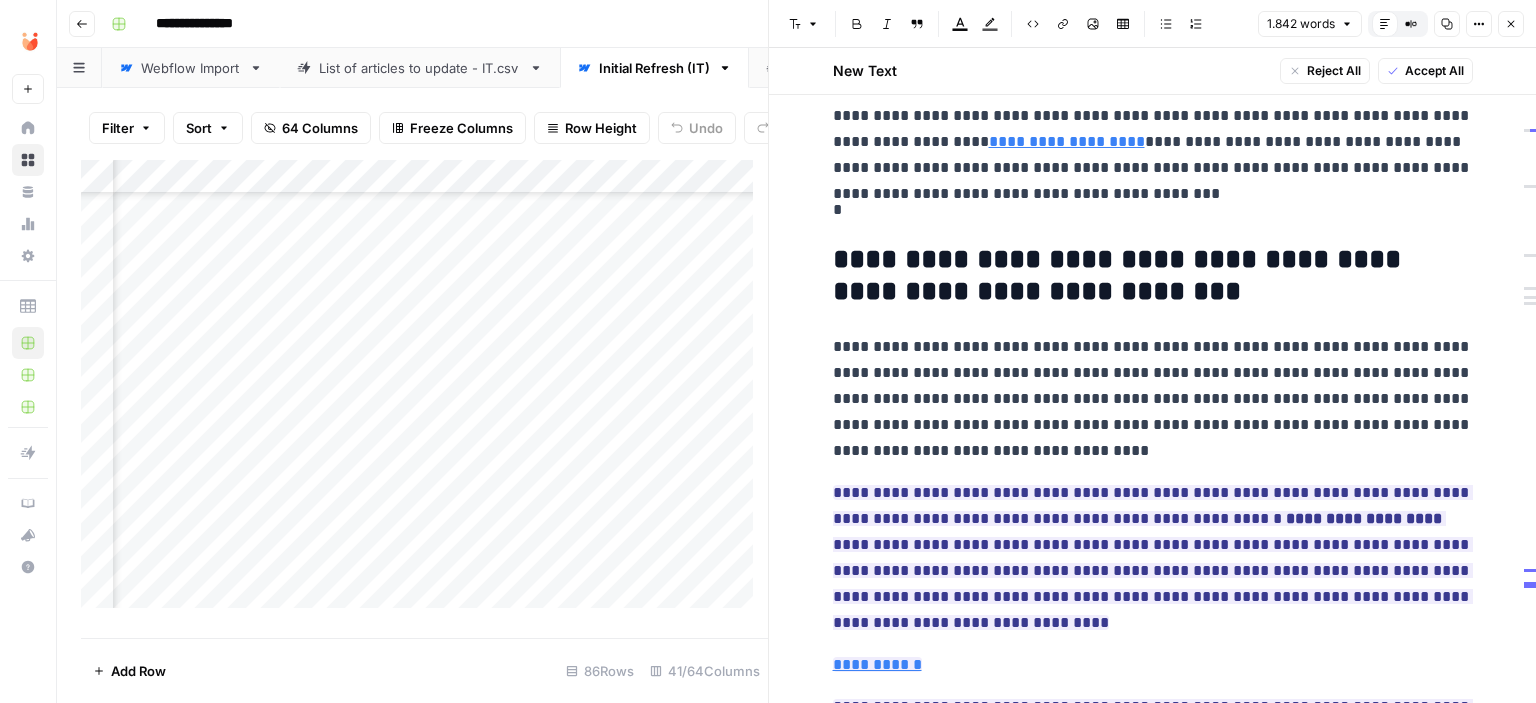 click on "**********" at bounding box center [1153, 399] 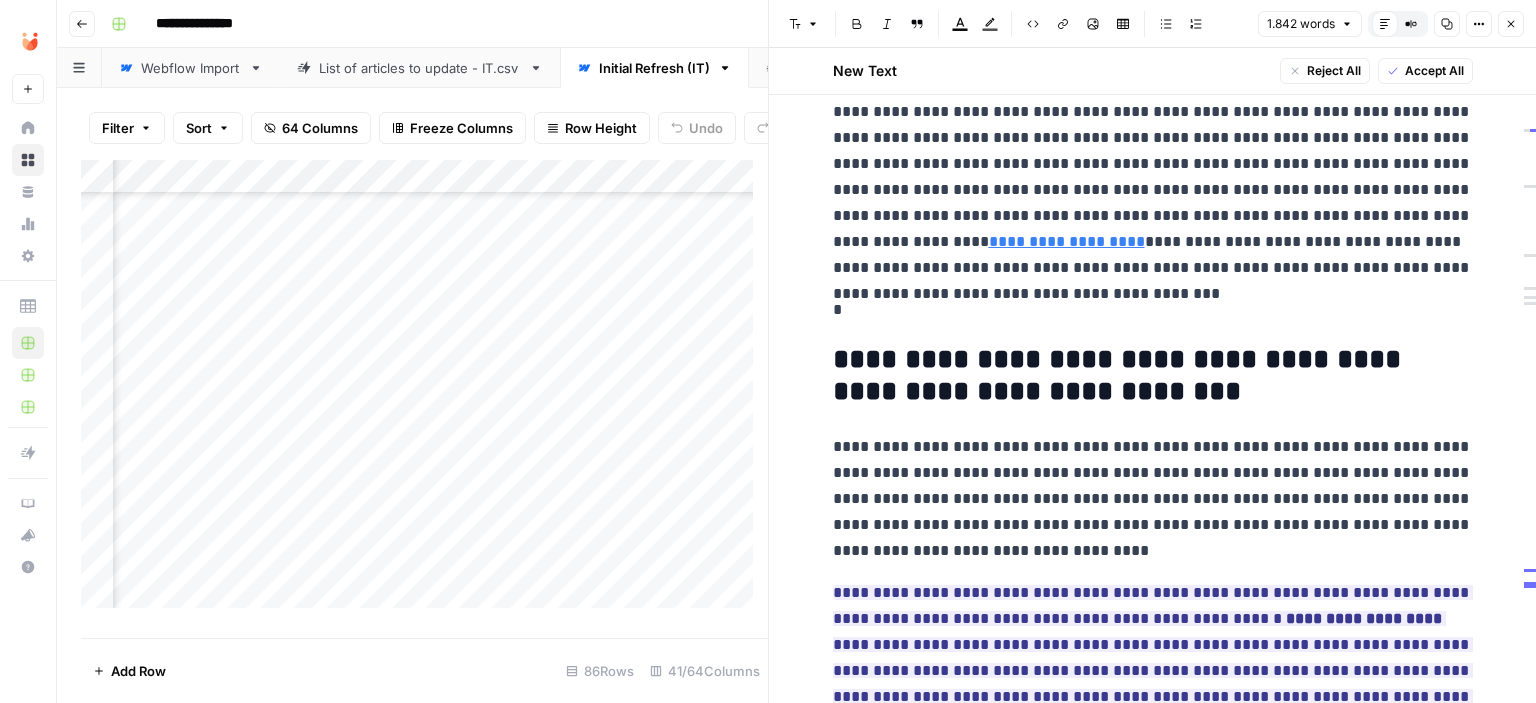 scroll, scrollTop: 5305, scrollLeft: 0, axis: vertical 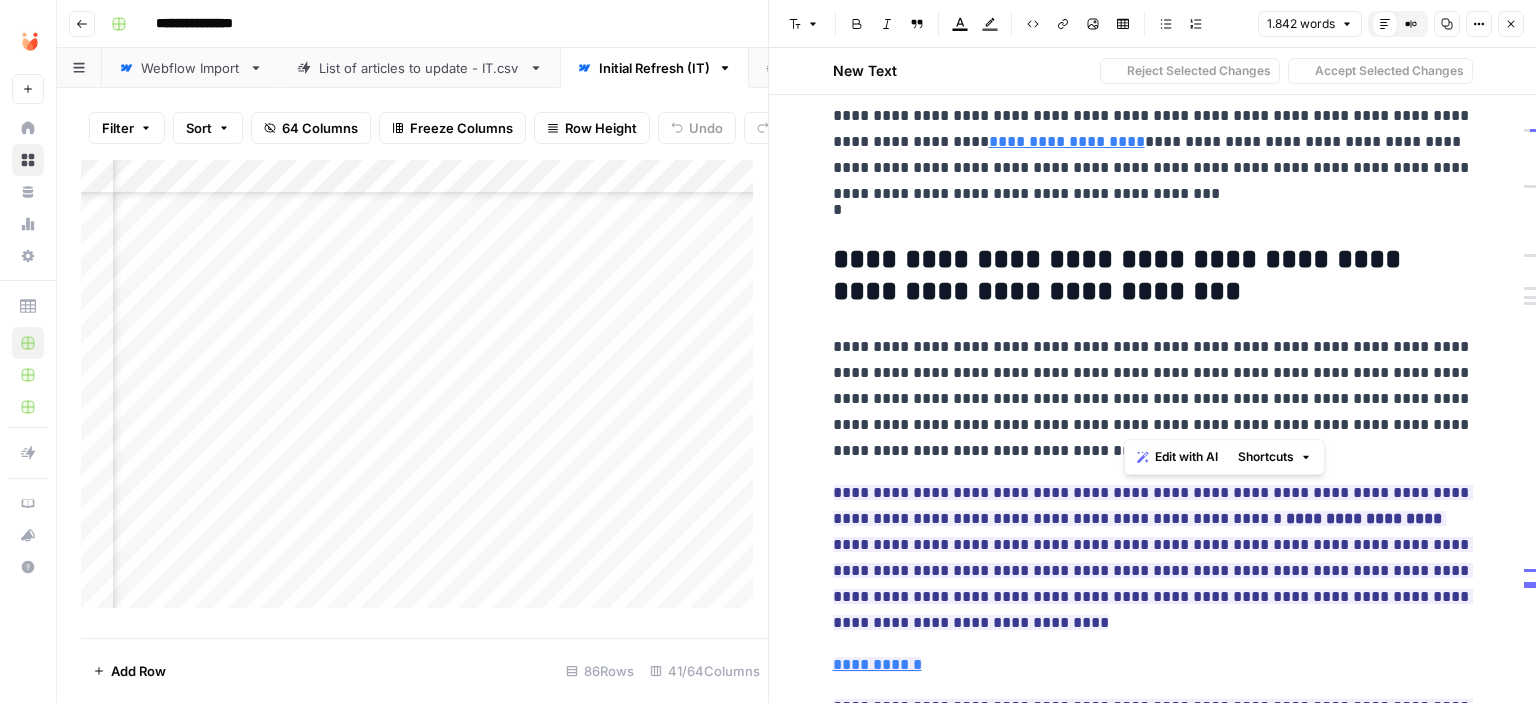 click on "**********" at bounding box center [1153, 399] 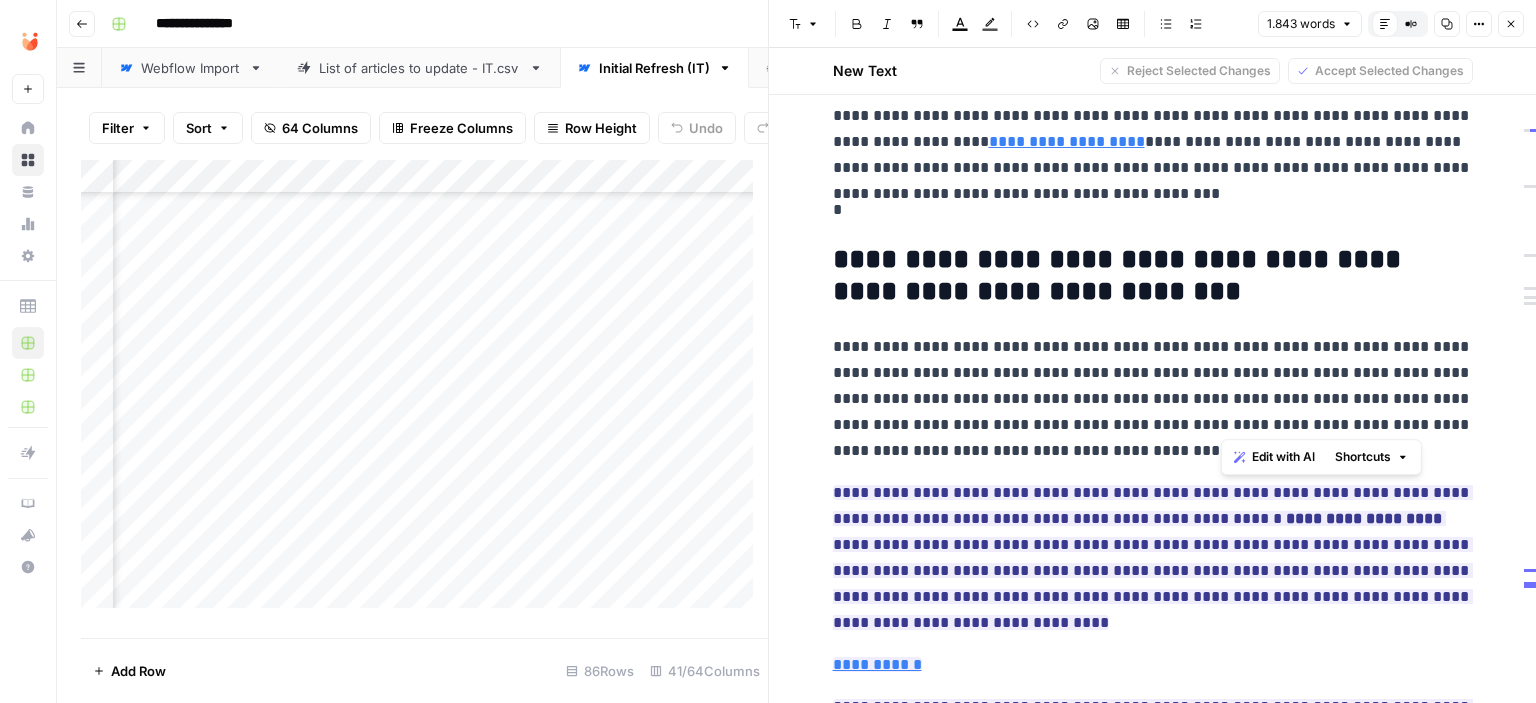 drag, startPoint x: 1254, startPoint y: 421, endPoint x: 1220, endPoint y: 421, distance: 34 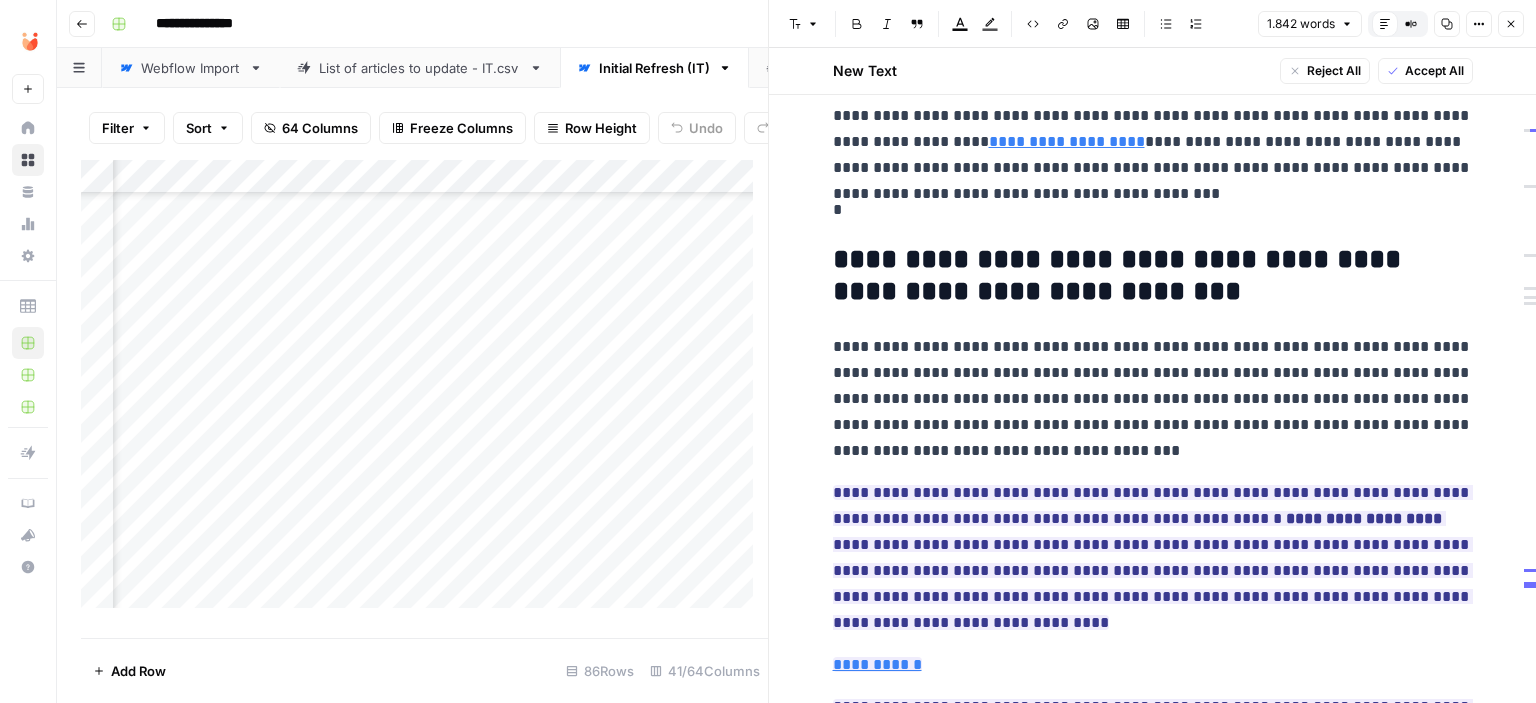 click on "**********" at bounding box center [1153, 399] 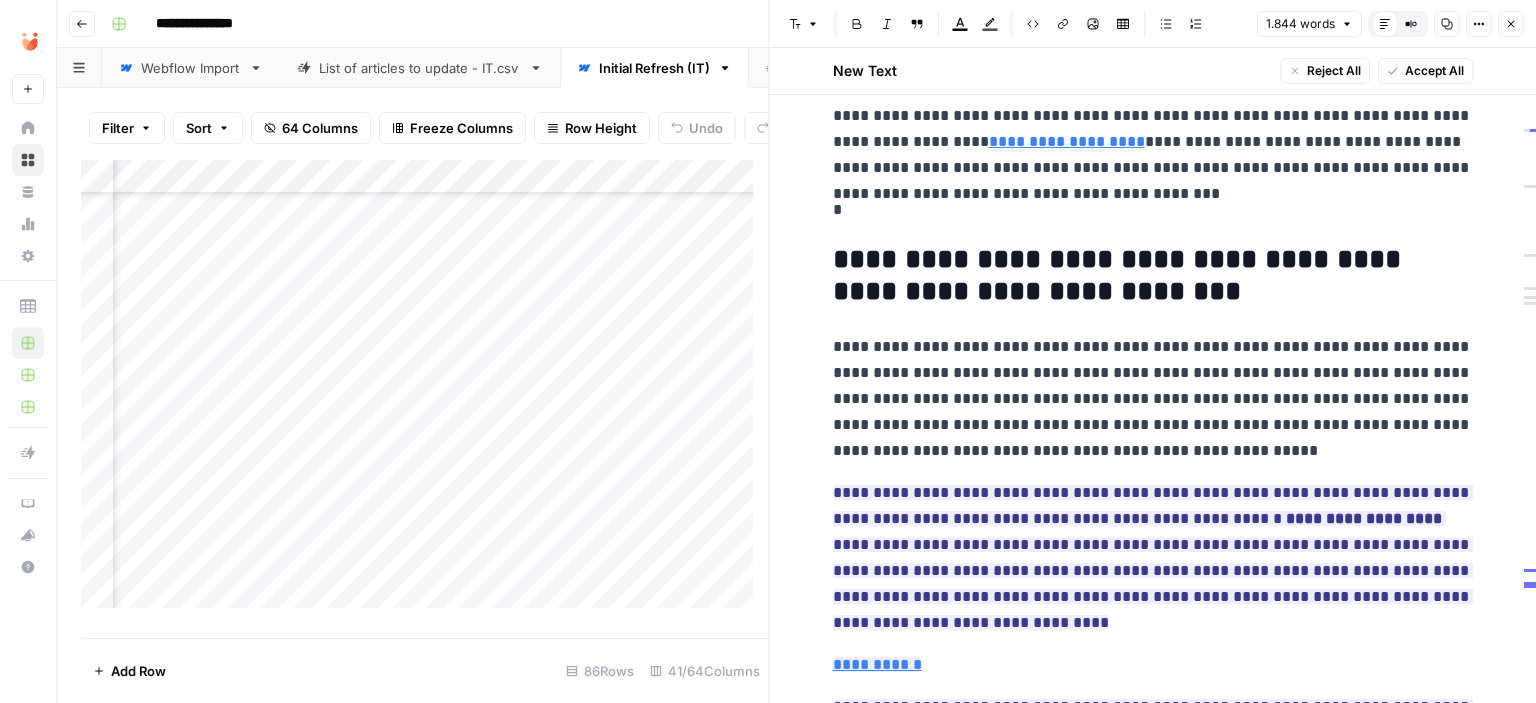 click on "**********" at bounding box center [1121, 275] 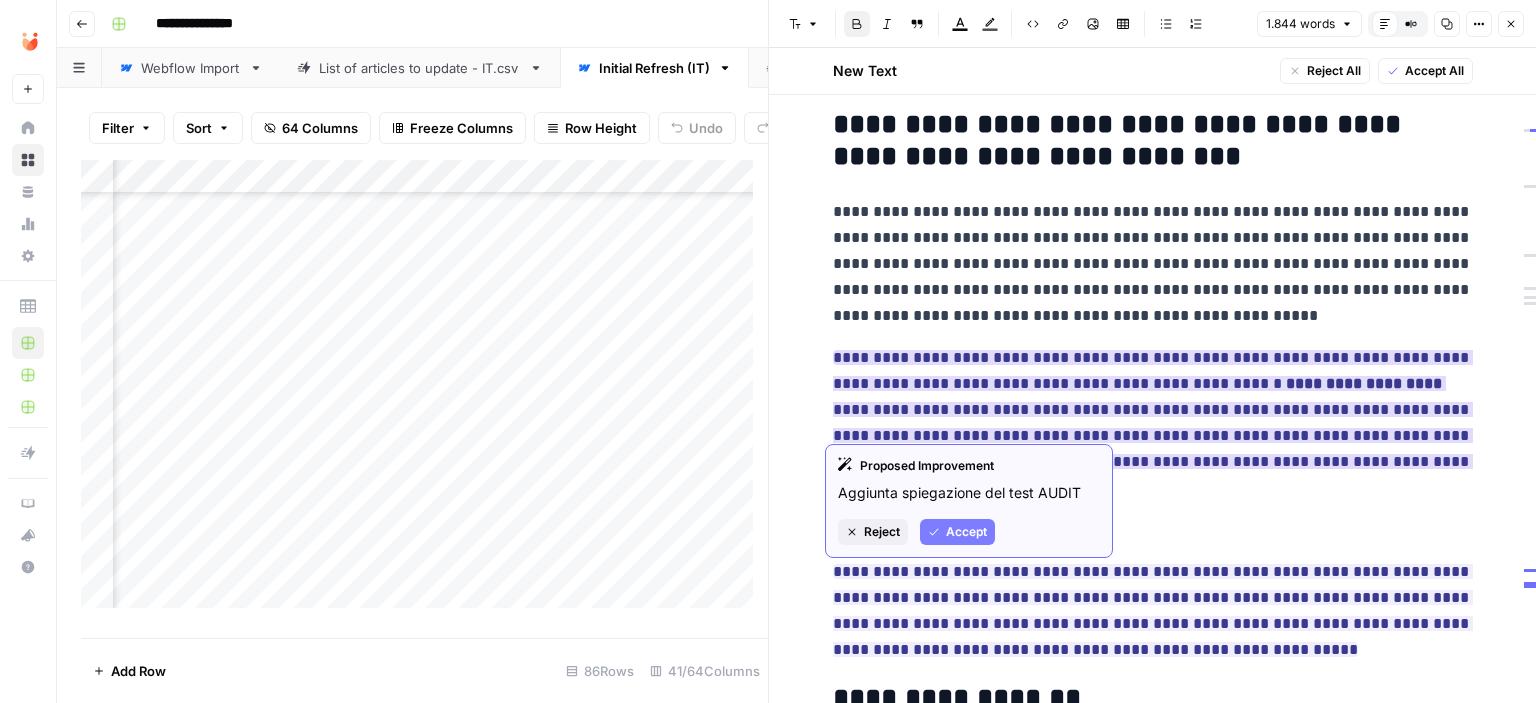 scroll, scrollTop: 5405, scrollLeft: 0, axis: vertical 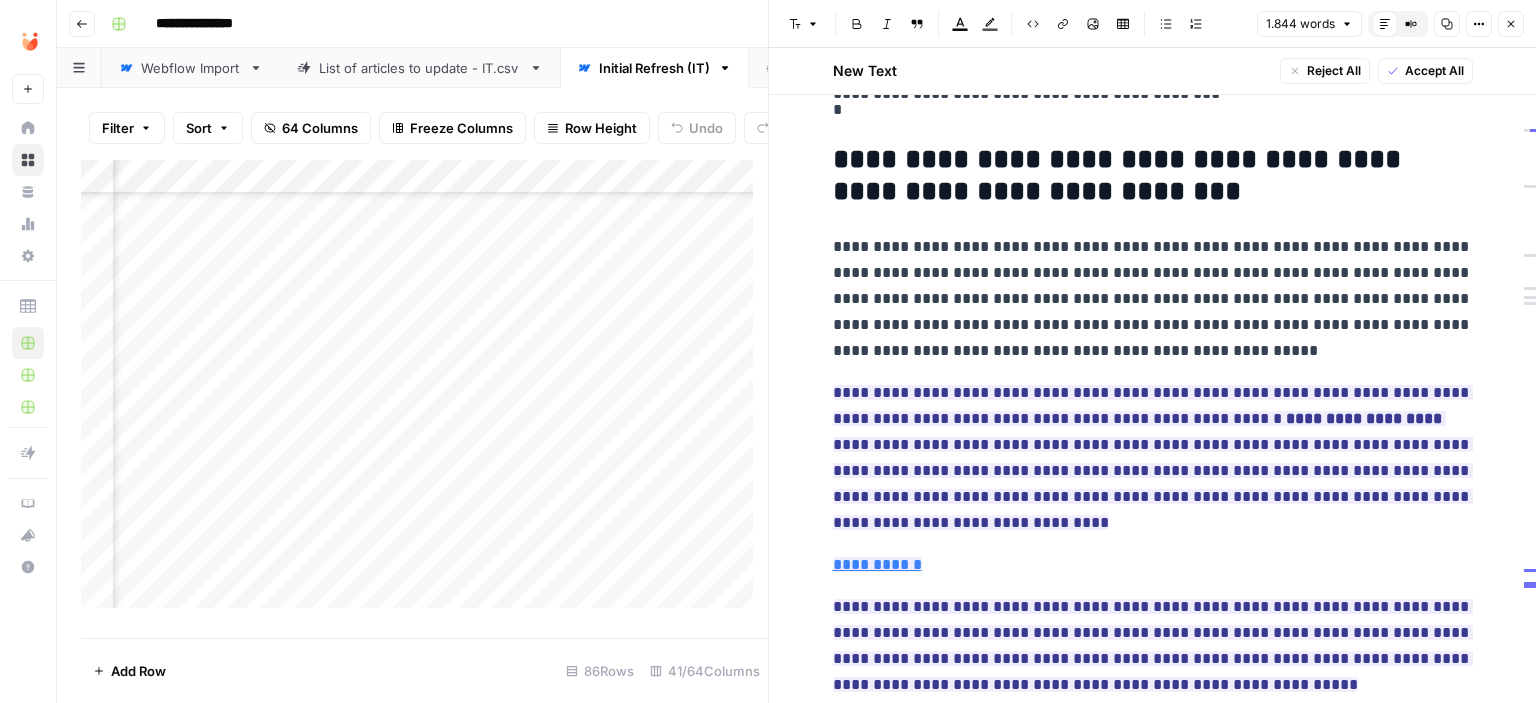 click on "**********" at bounding box center [1153, 299] 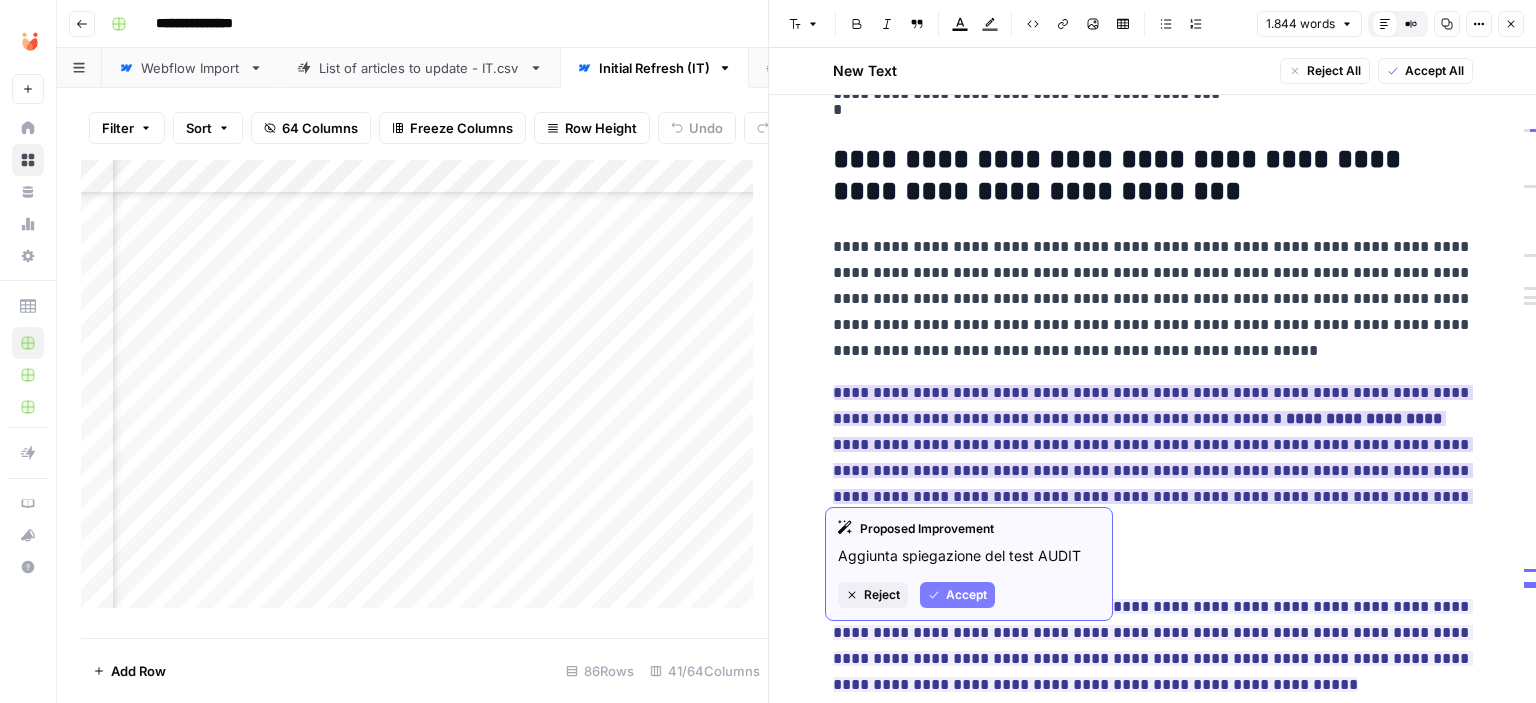 click on "[FIRST] [LAST]" at bounding box center (1153, 457) 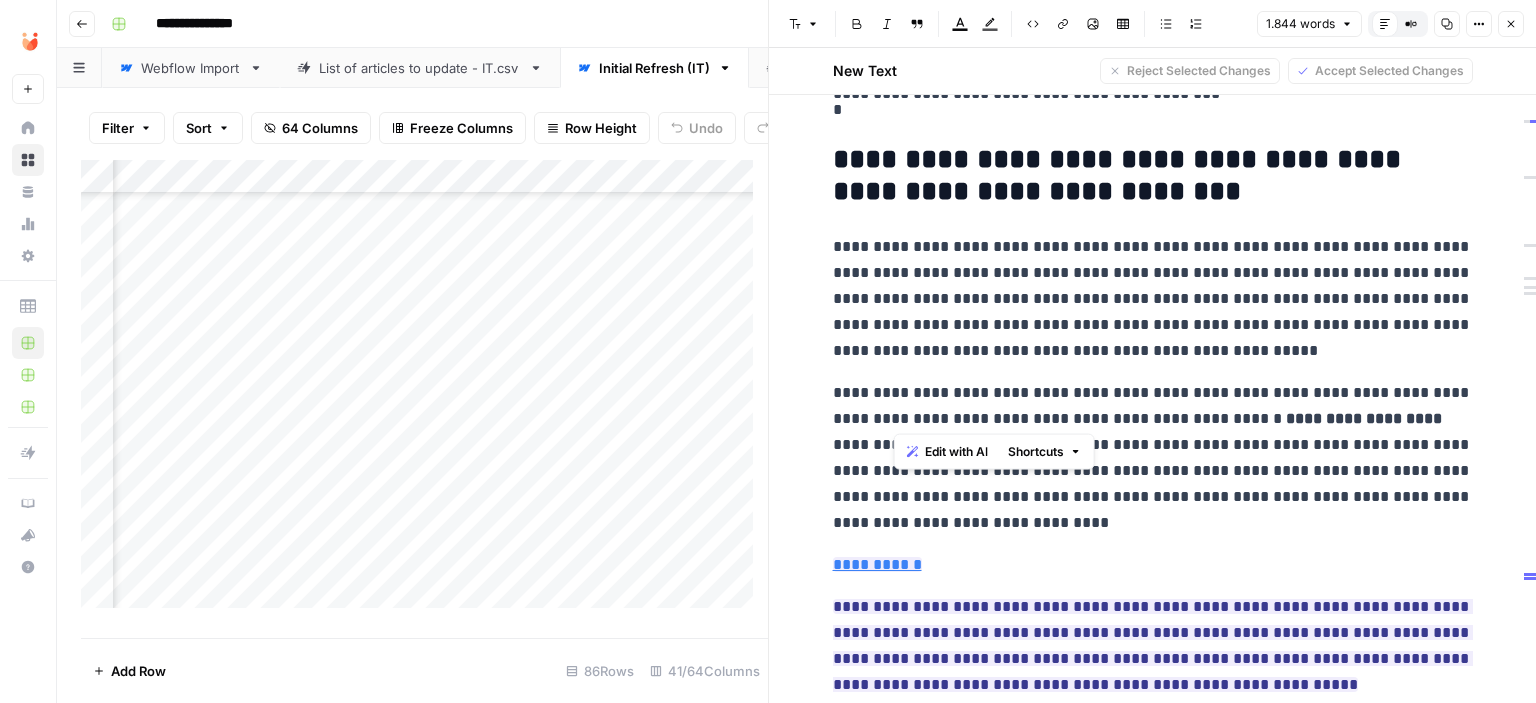 drag, startPoint x: 890, startPoint y: 418, endPoint x: 1356, endPoint y: 393, distance: 466.6701 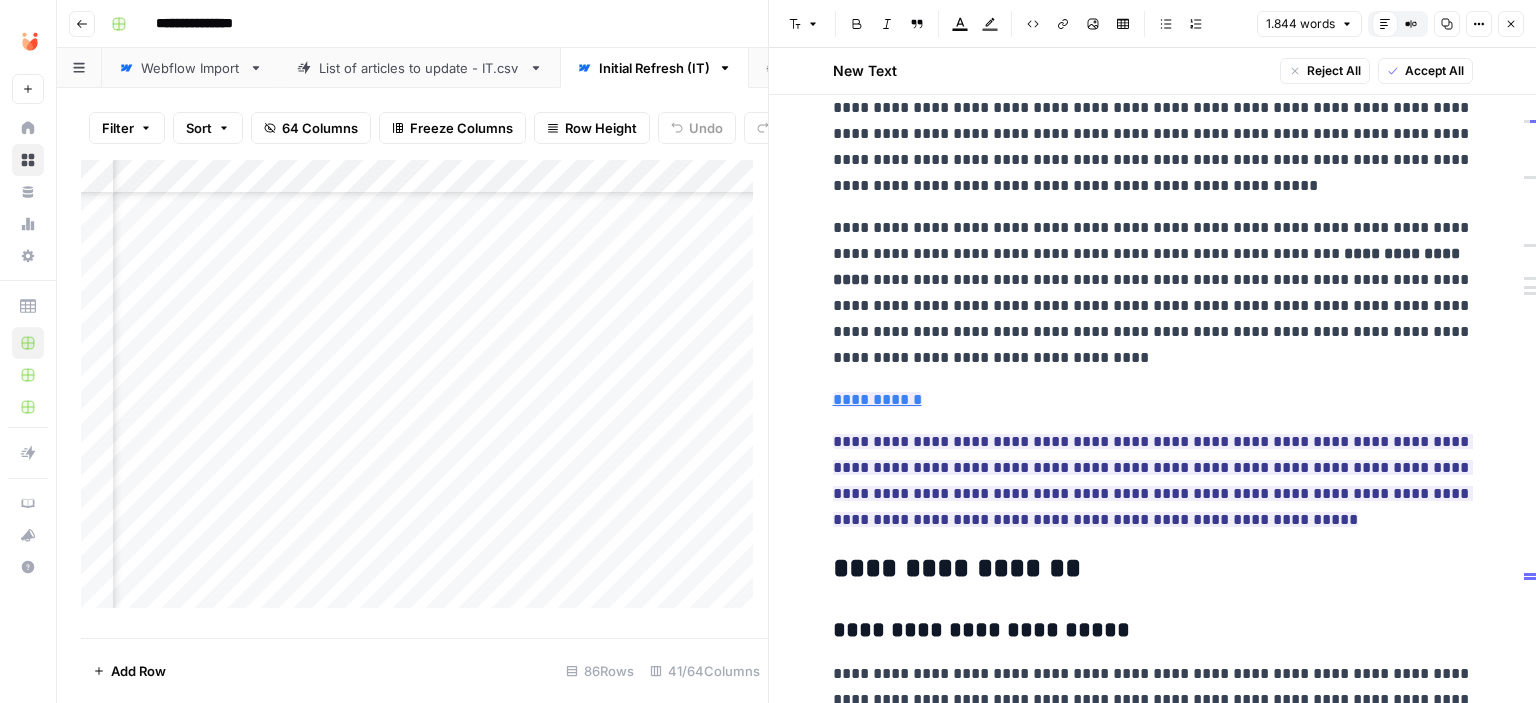 scroll, scrollTop: 5605, scrollLeft: 0, axis: vertical 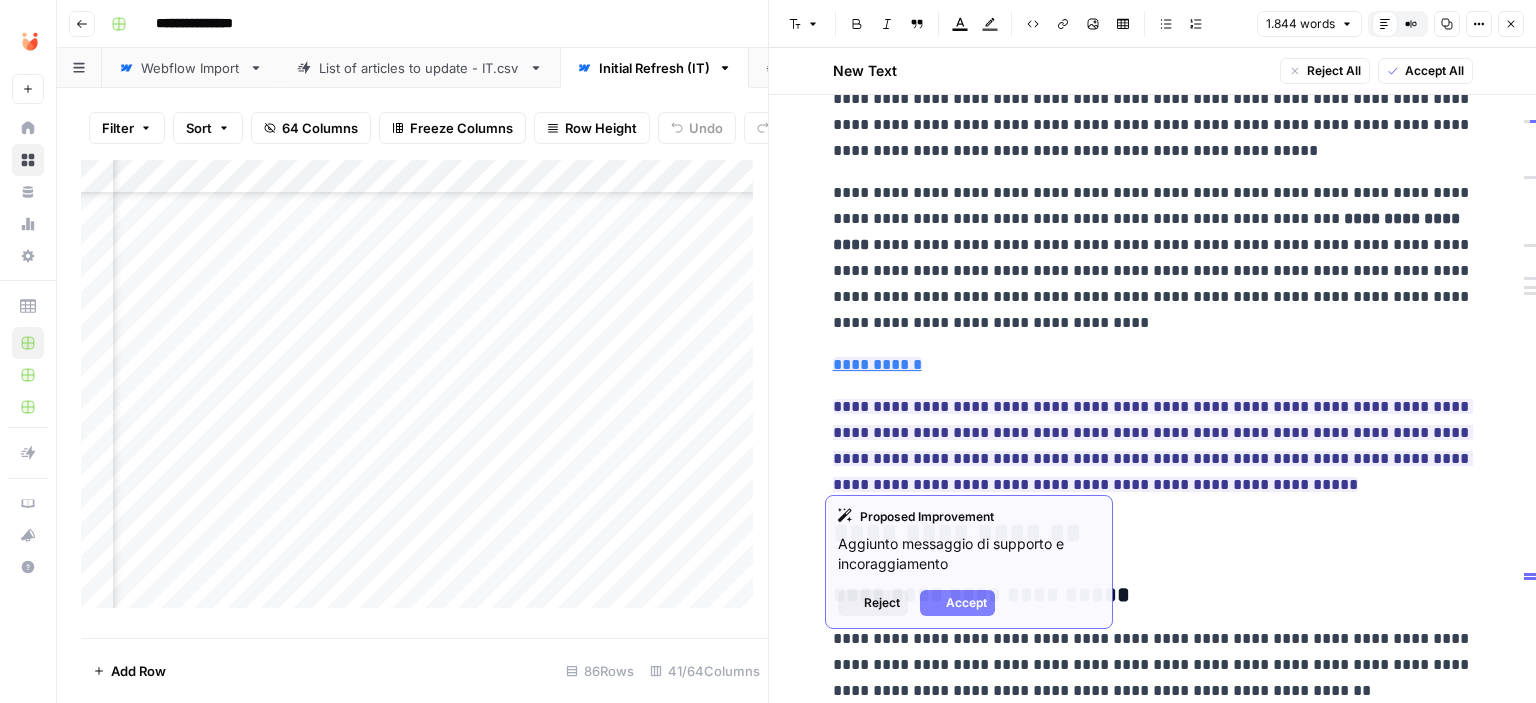 click on "**********" at bounding box center (1153, 445) 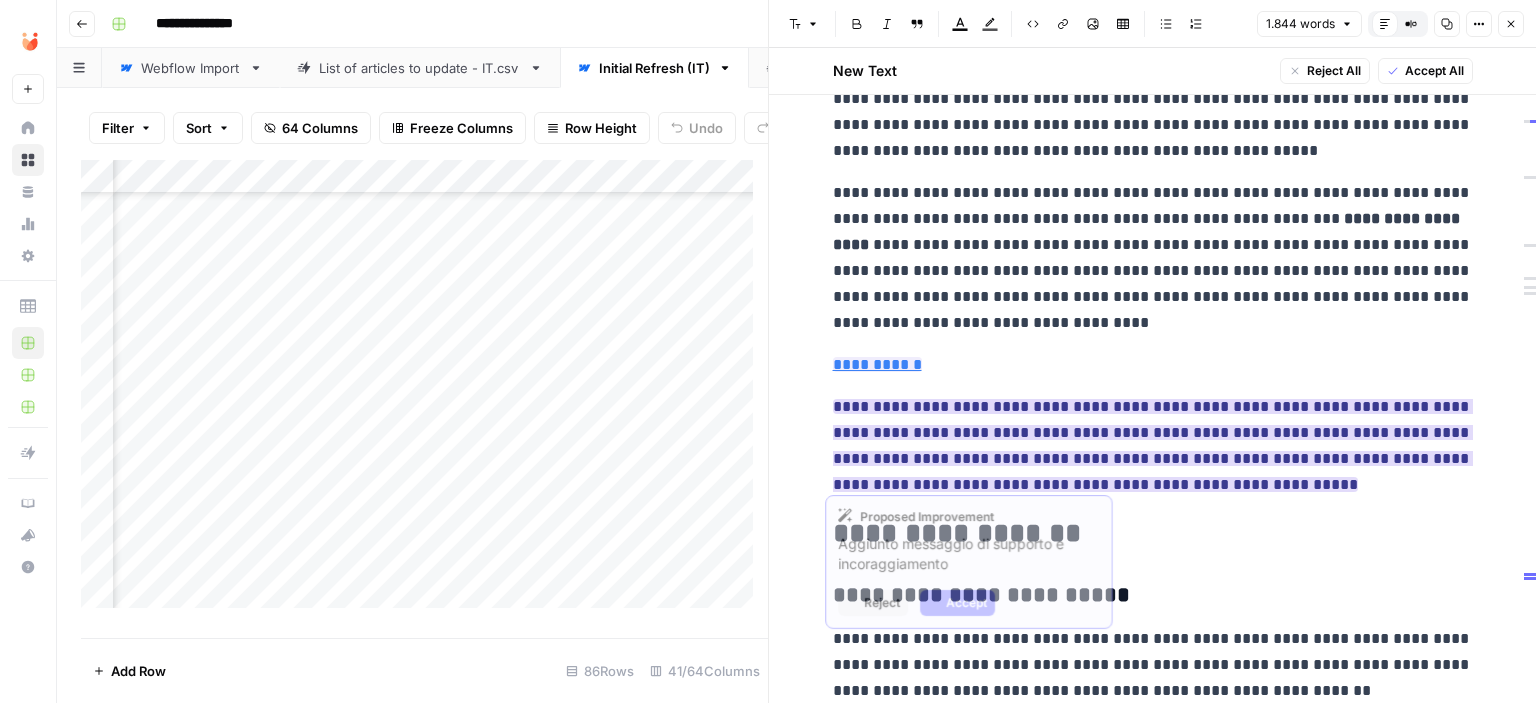 click on "**********" at bounding box center [1153, 445] 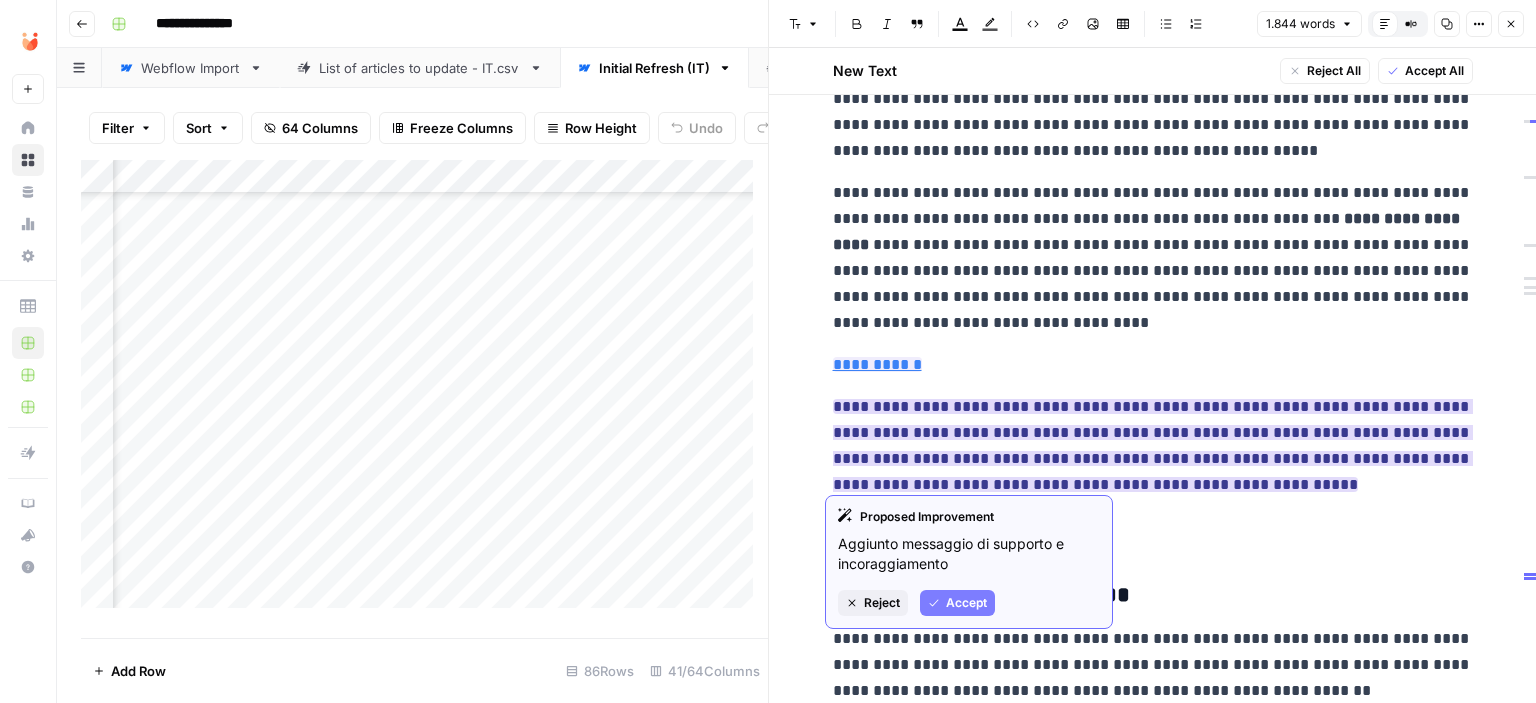 click on "Accept" at bounding box center [966, 603] 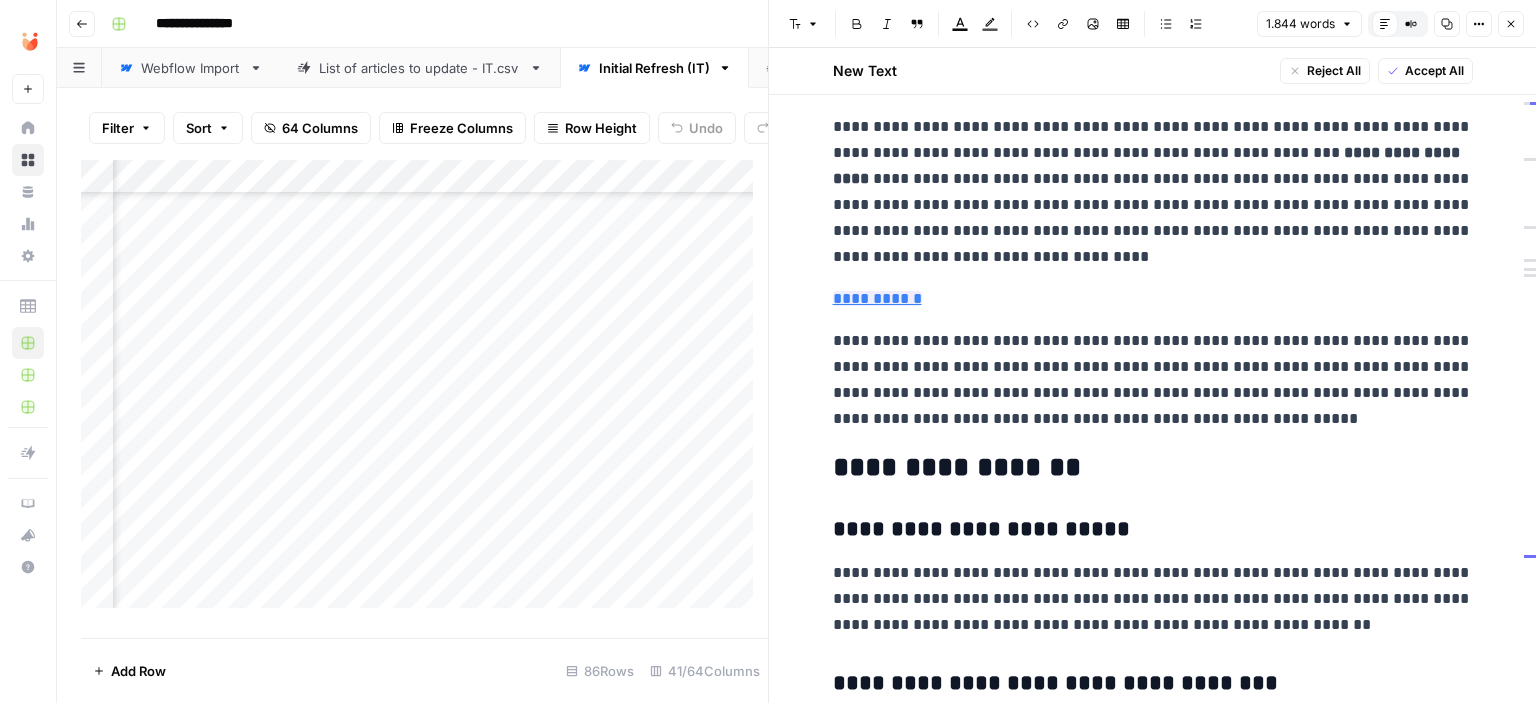 scroll, scrollTop: 5705, scrollLeft: 0, axis: vertical 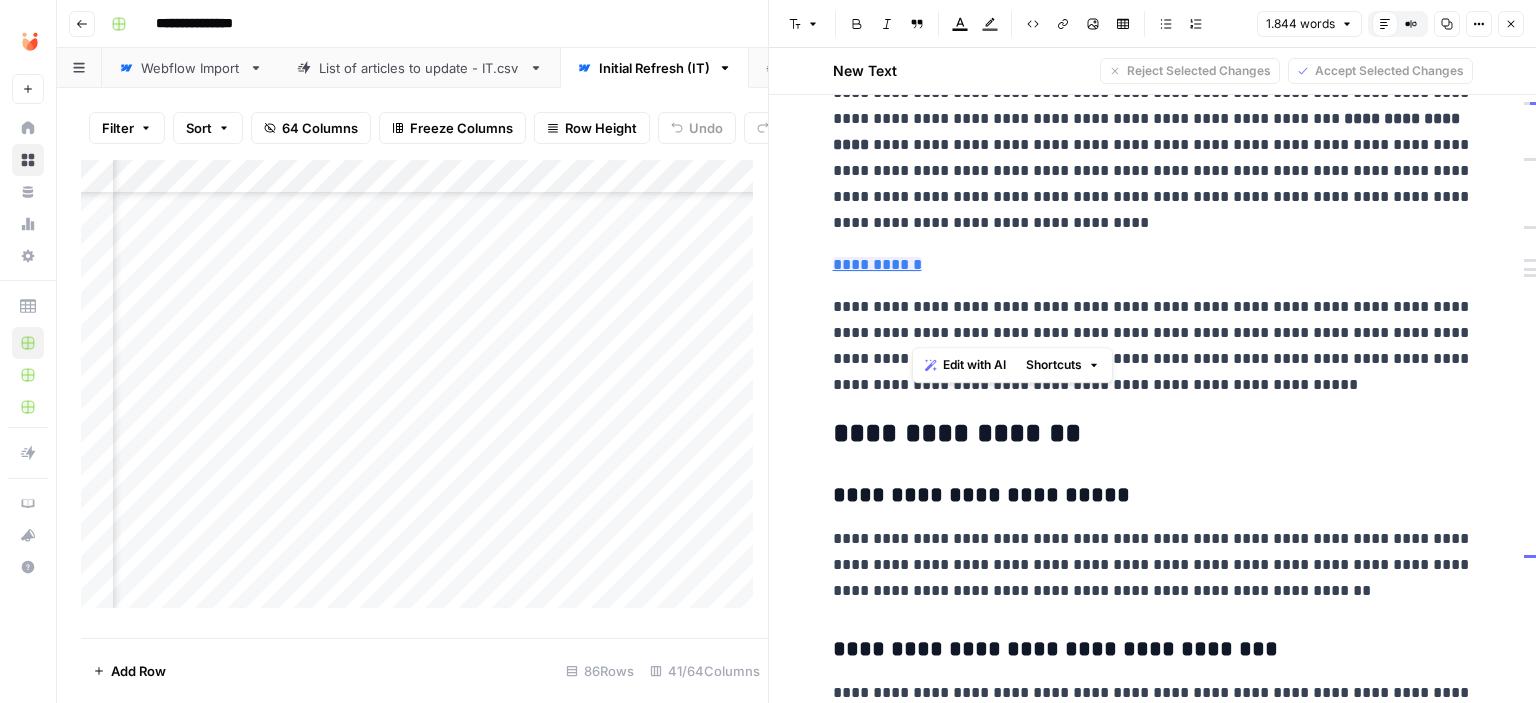 drag, startPoint x: 951, startPoint y: 327, endPoint x: 913, endPoint y: 324, distance: 38.118237 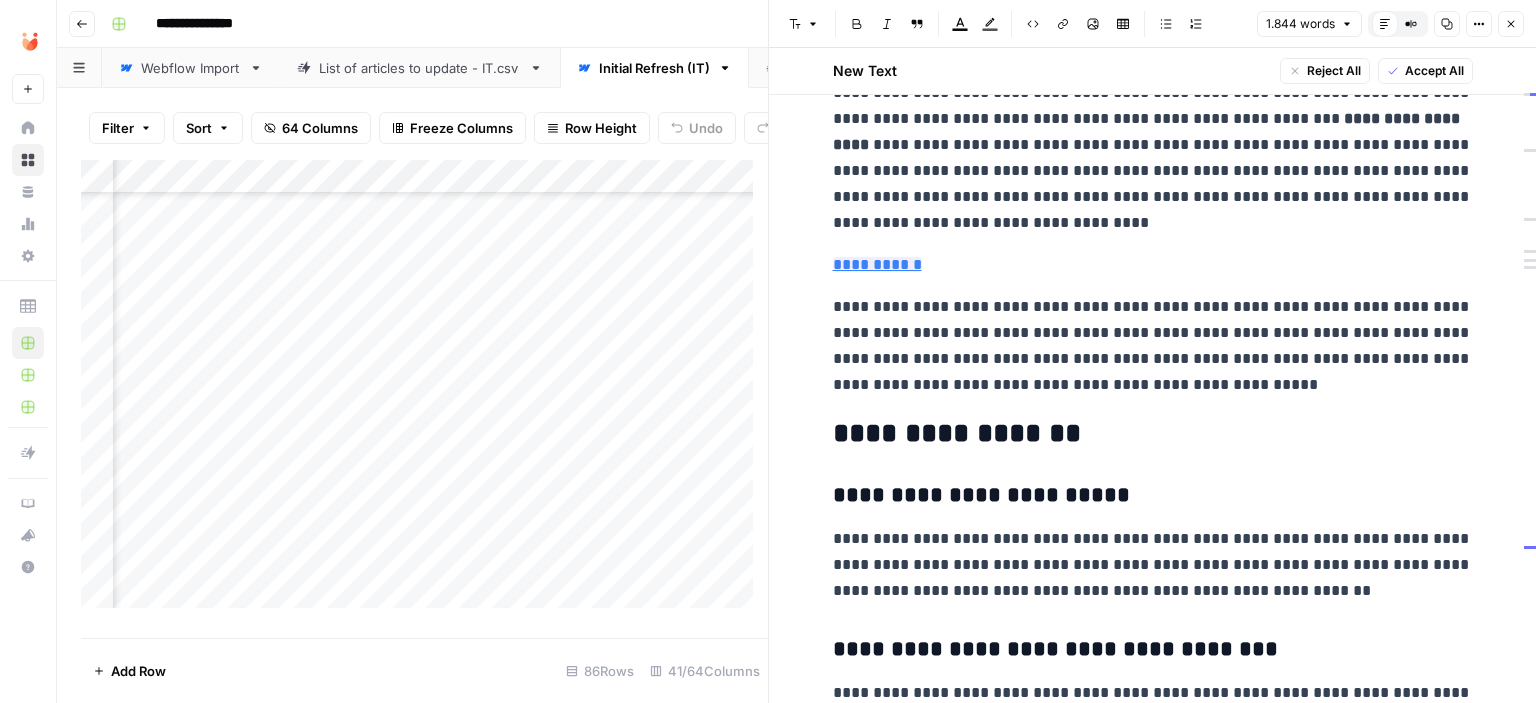 click on "**********" at bounding box center (1153, 346) 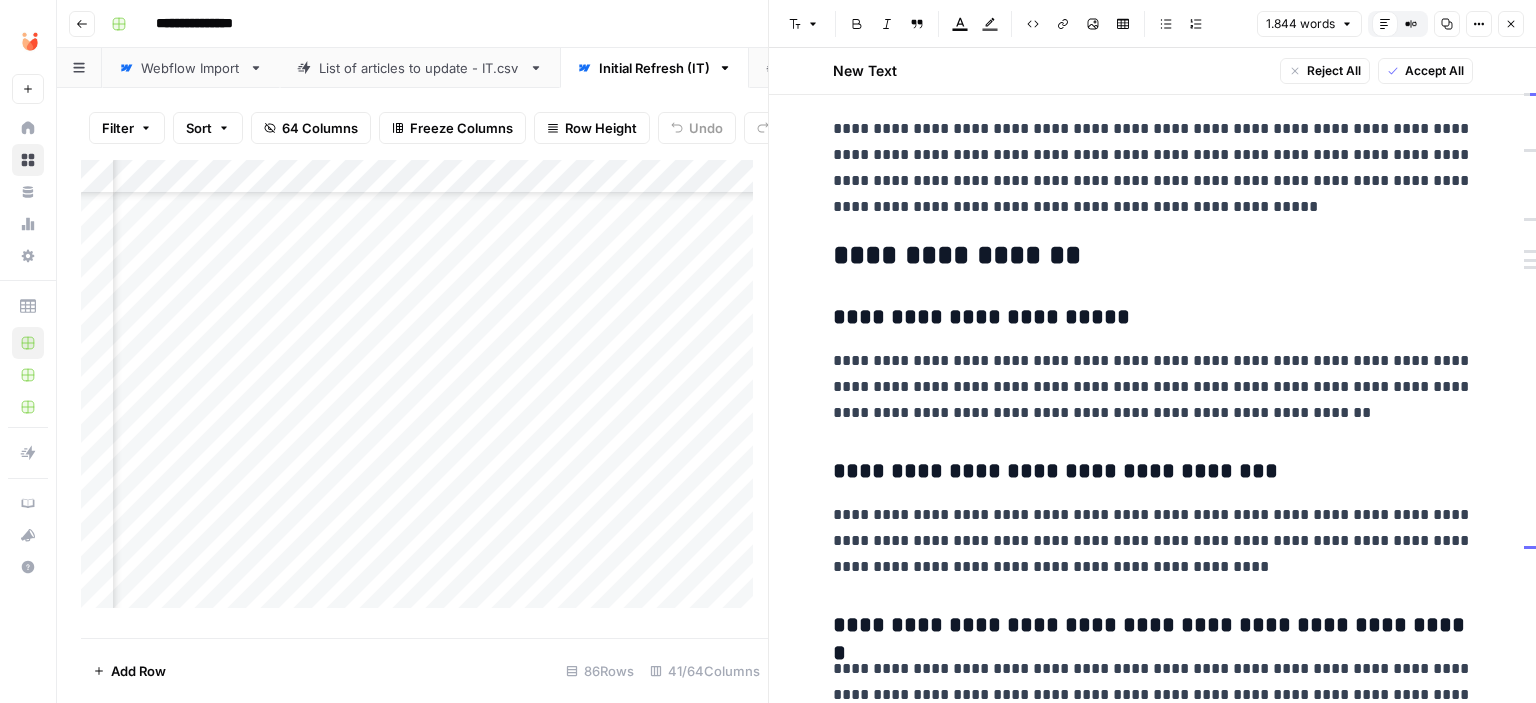 scroll, scrollTop: 6005, scrollLeft: 0, axis: vertical 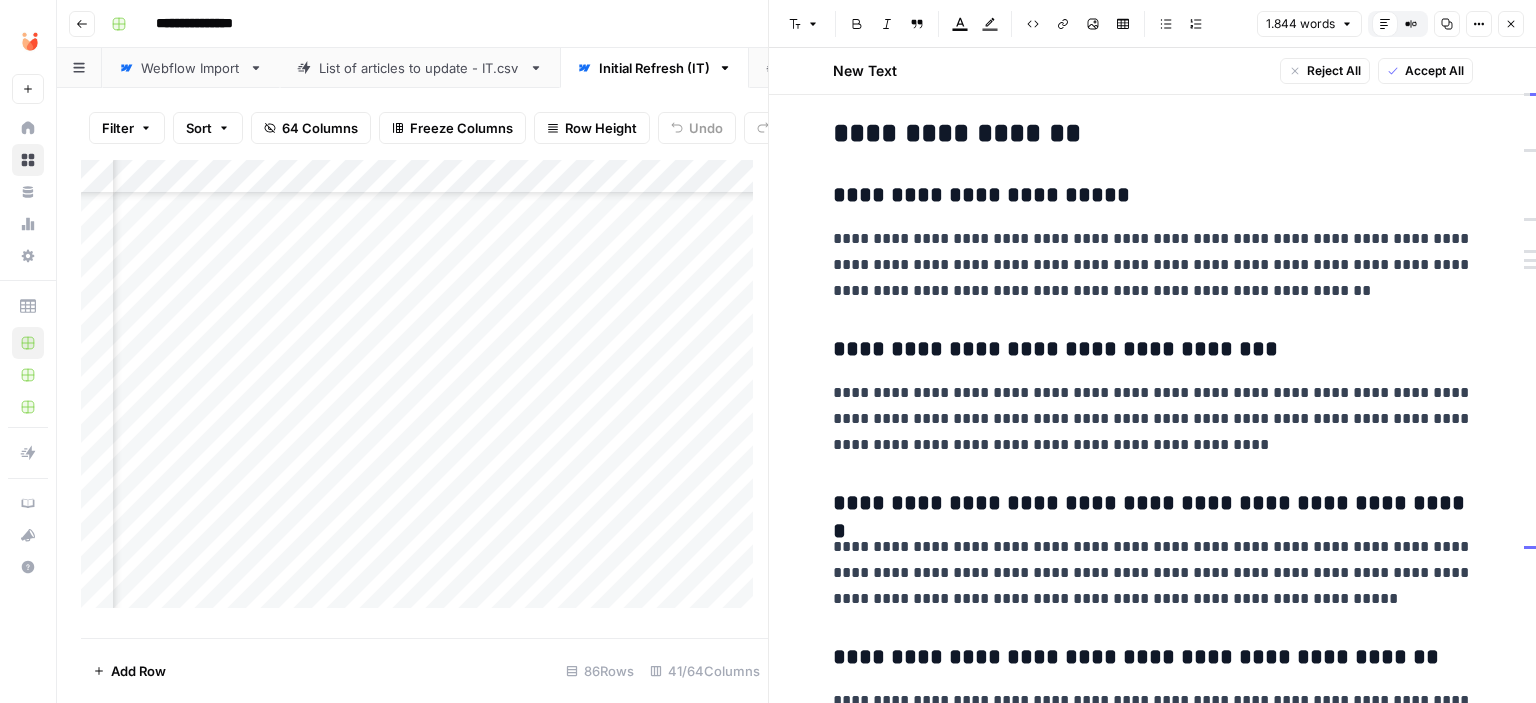 click on "**********" at bounding box center [1153, 265] 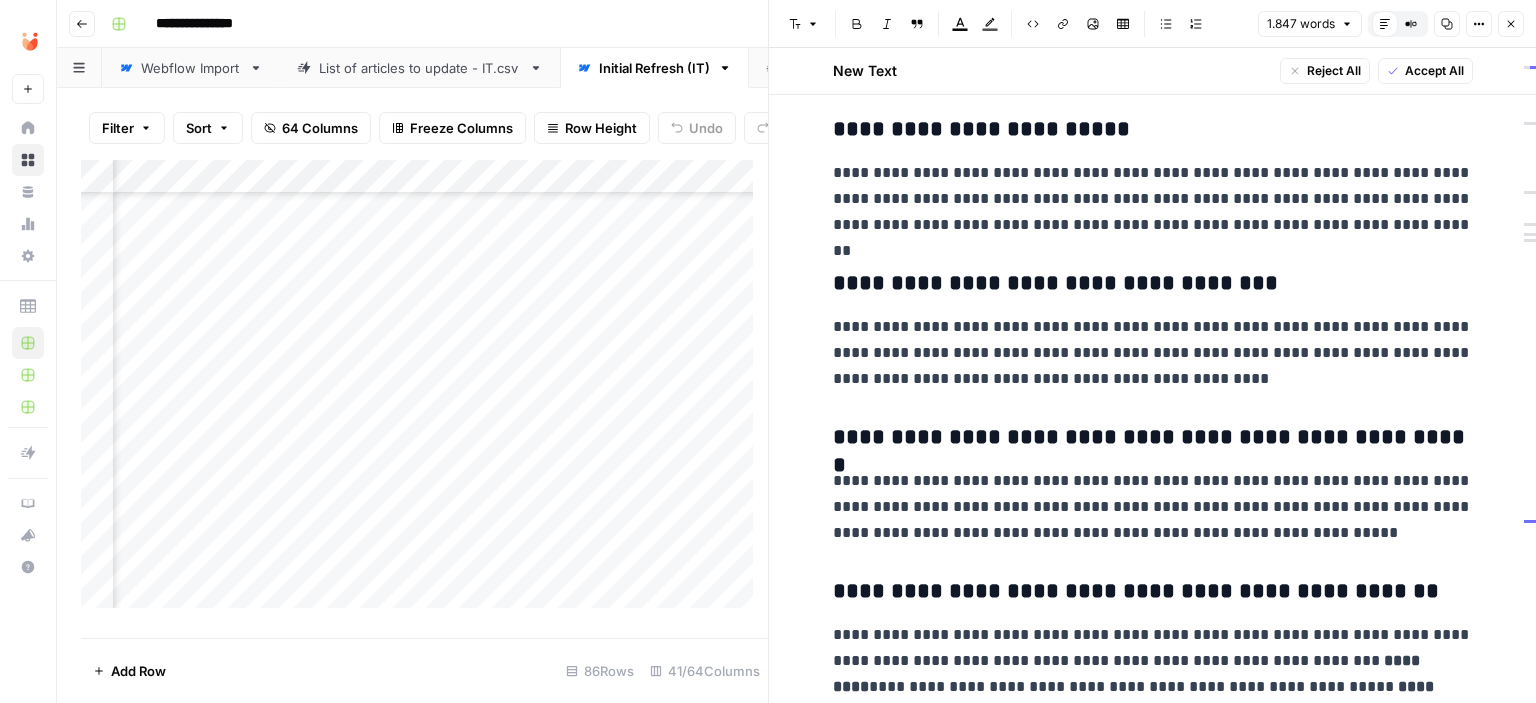 scroll, scrollTop: 6105, scrollLeft: 0, axis: vertical 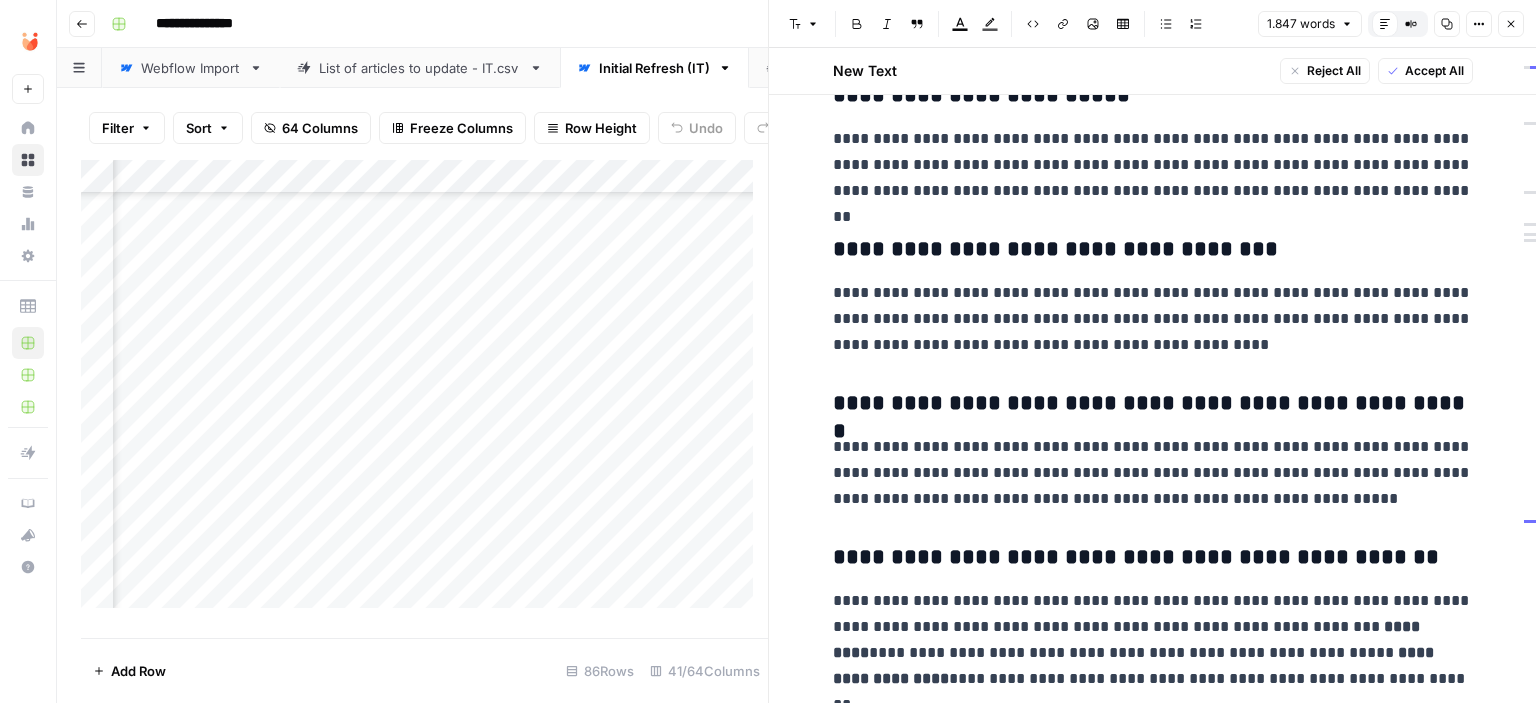 click on "**********" at bounding box center (1153, 319) 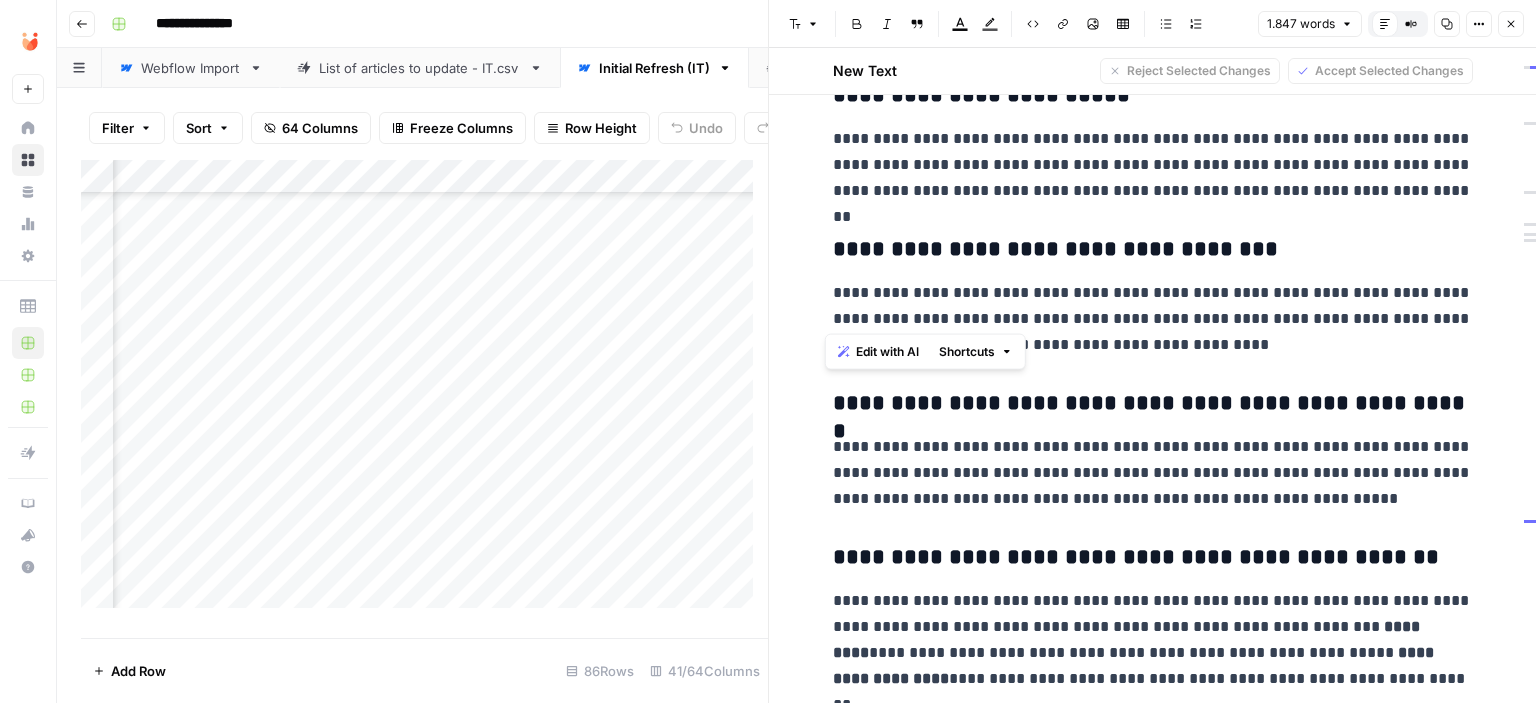 drag, startPoint x: 900, startPoint y: 316, endPoint x: 818, endPoint y: 311, distance: 82.1523 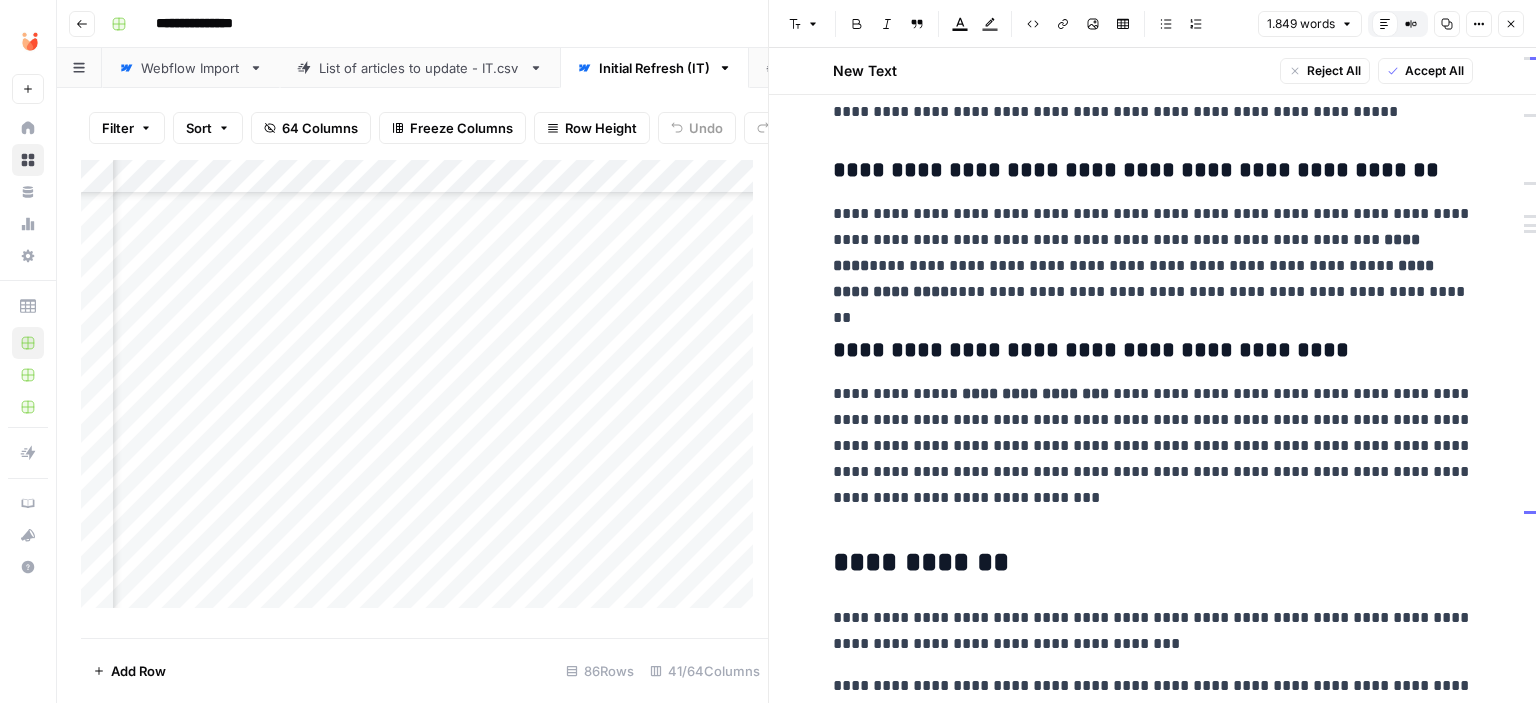 scroll, scrollTop: 6505, scrollLeft: 0, axis: vertical 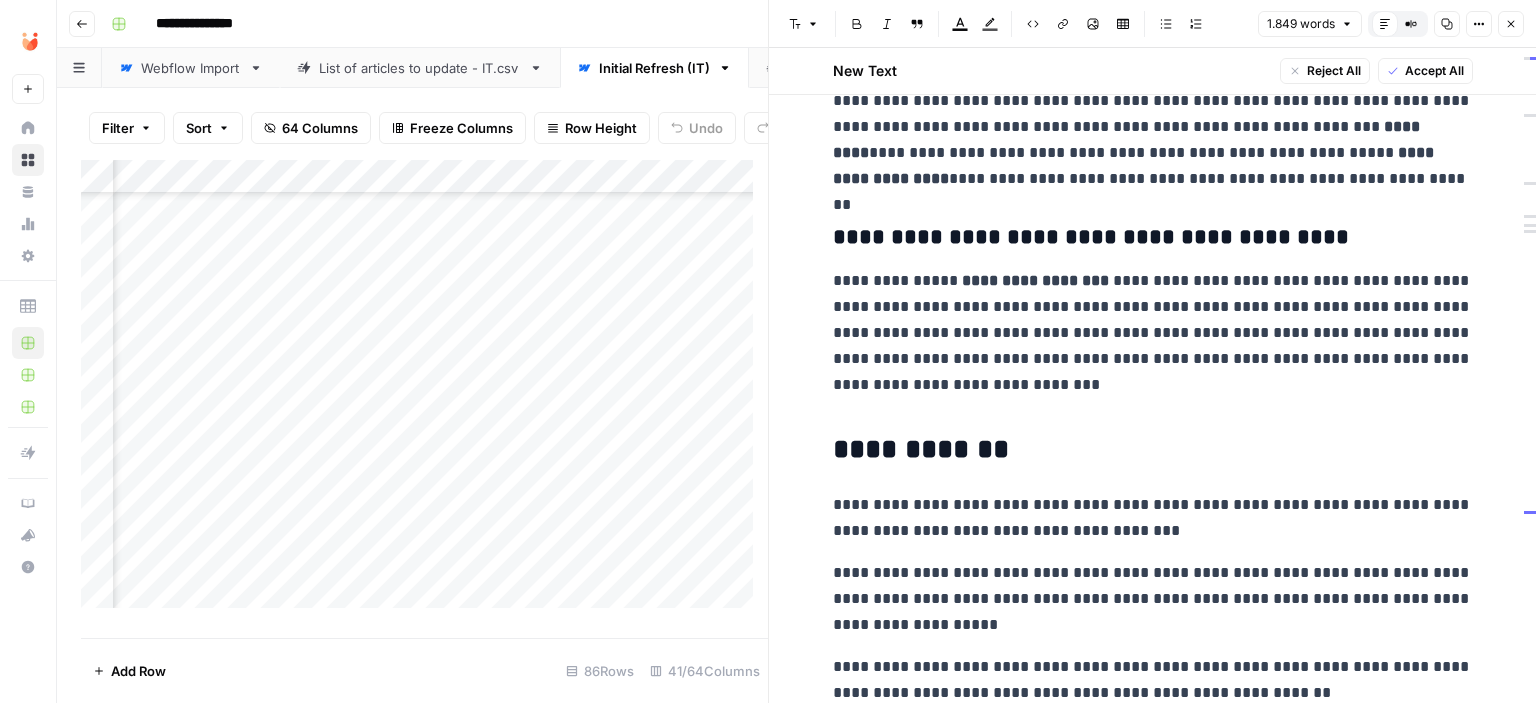 click at bounding box center [1153, 401] 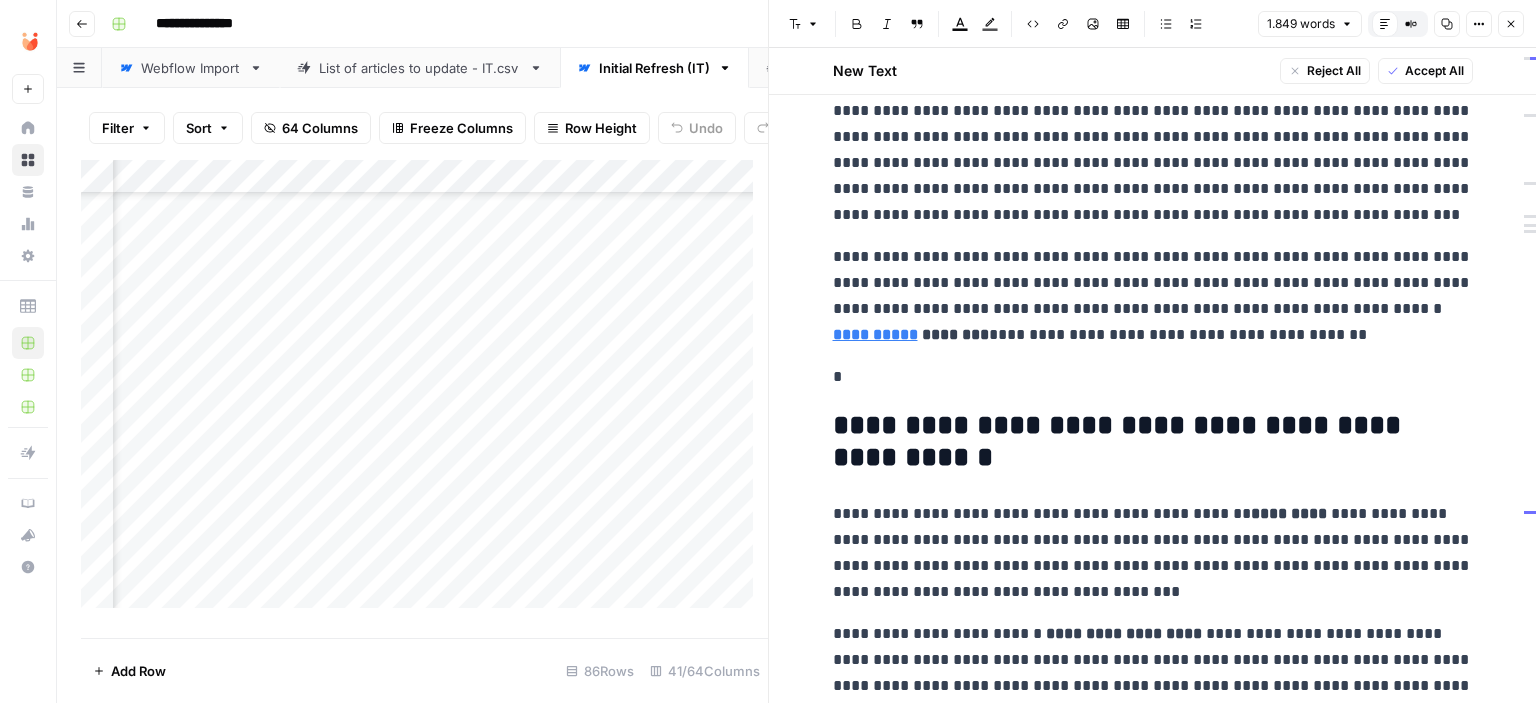 scroll, scrollTop: 0, scrollLeft: 0, axis: both 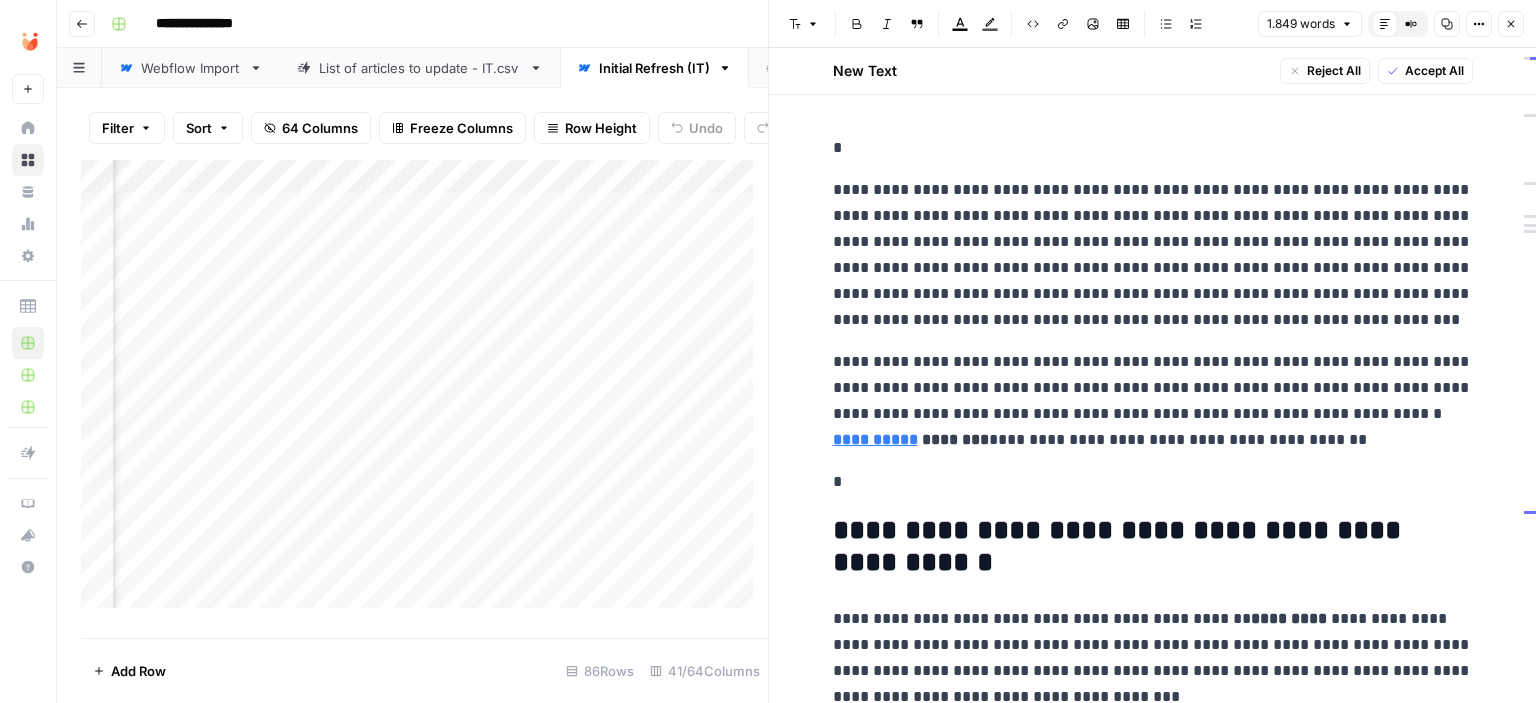 click on "Add Column" at bounding box center [424, 392] 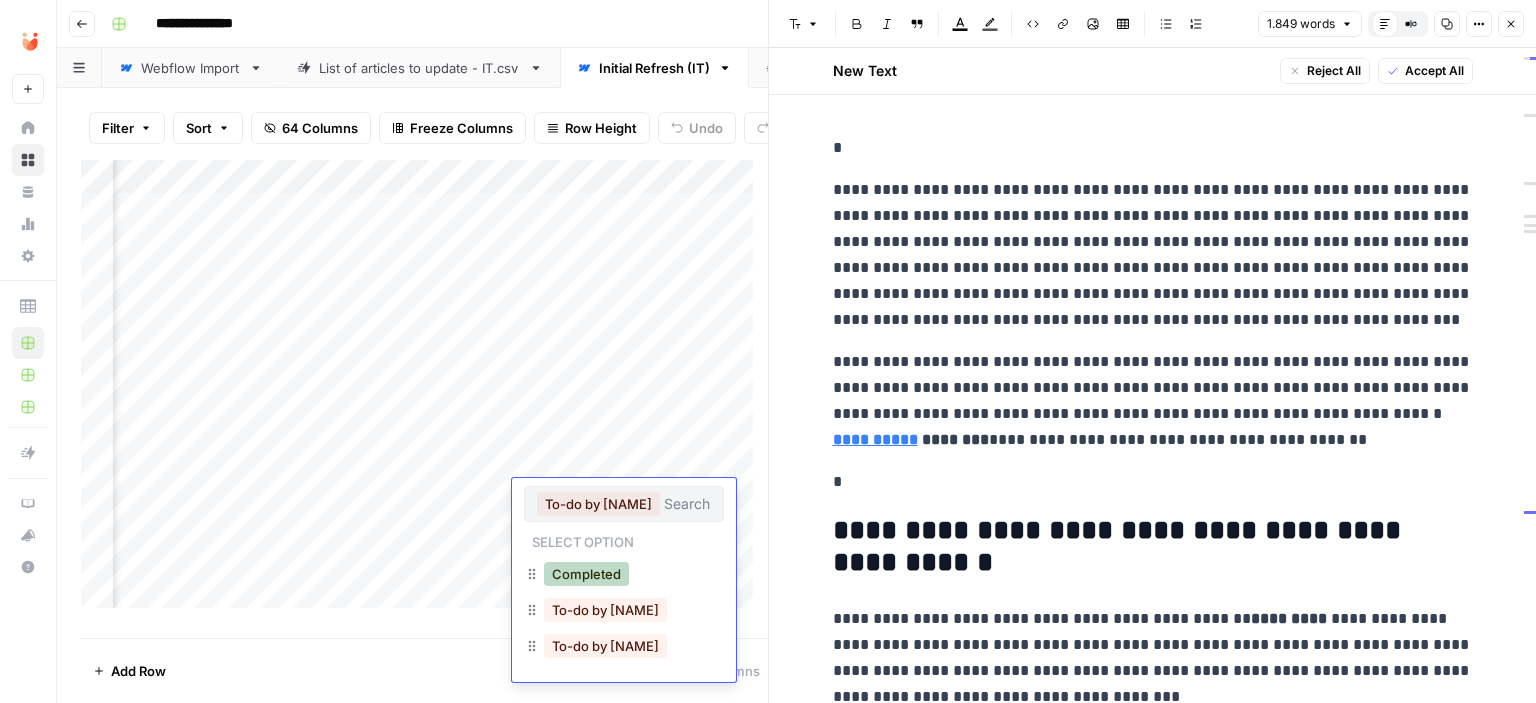 click on "Completed" at bounding box center (586, 574) 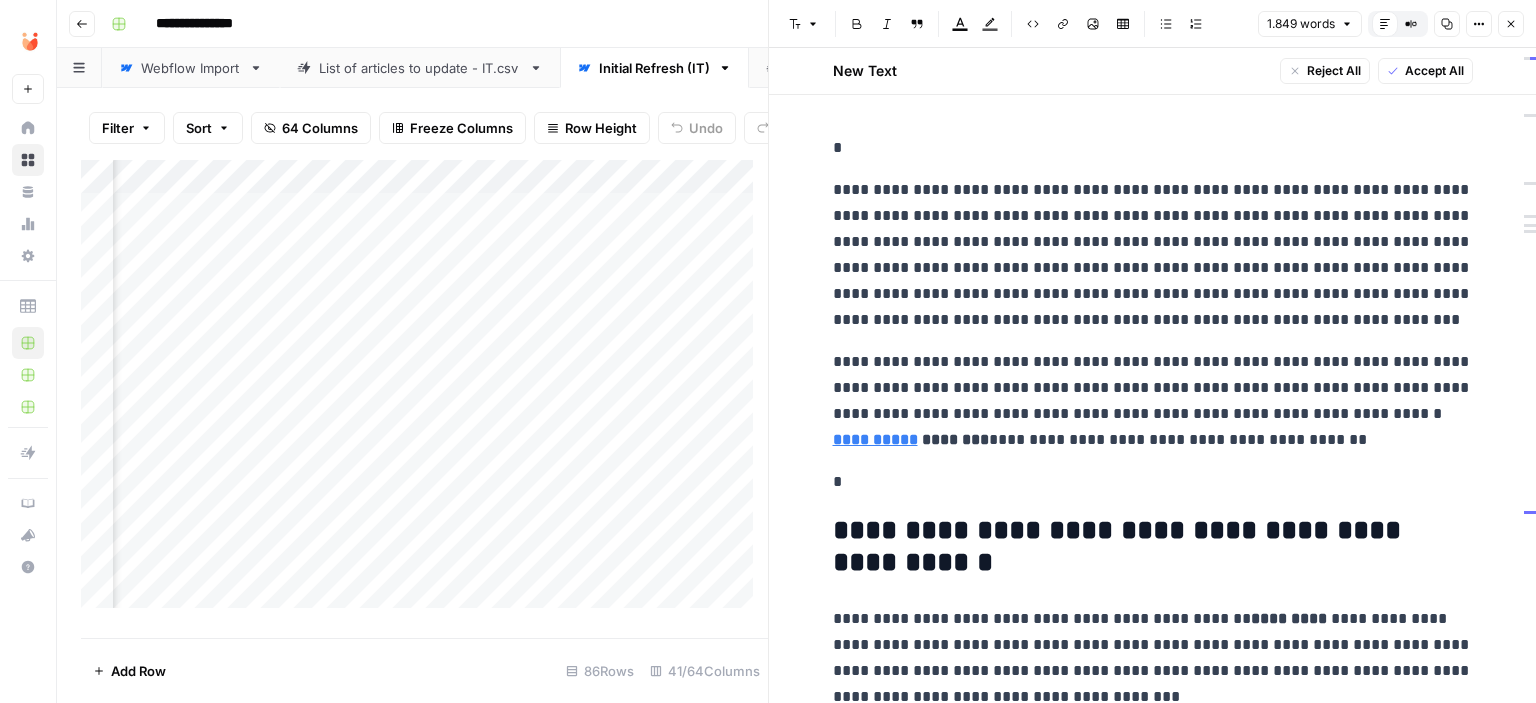 scroll, scrollTop: 0, scrollLeft: 2292, axis: horizontal 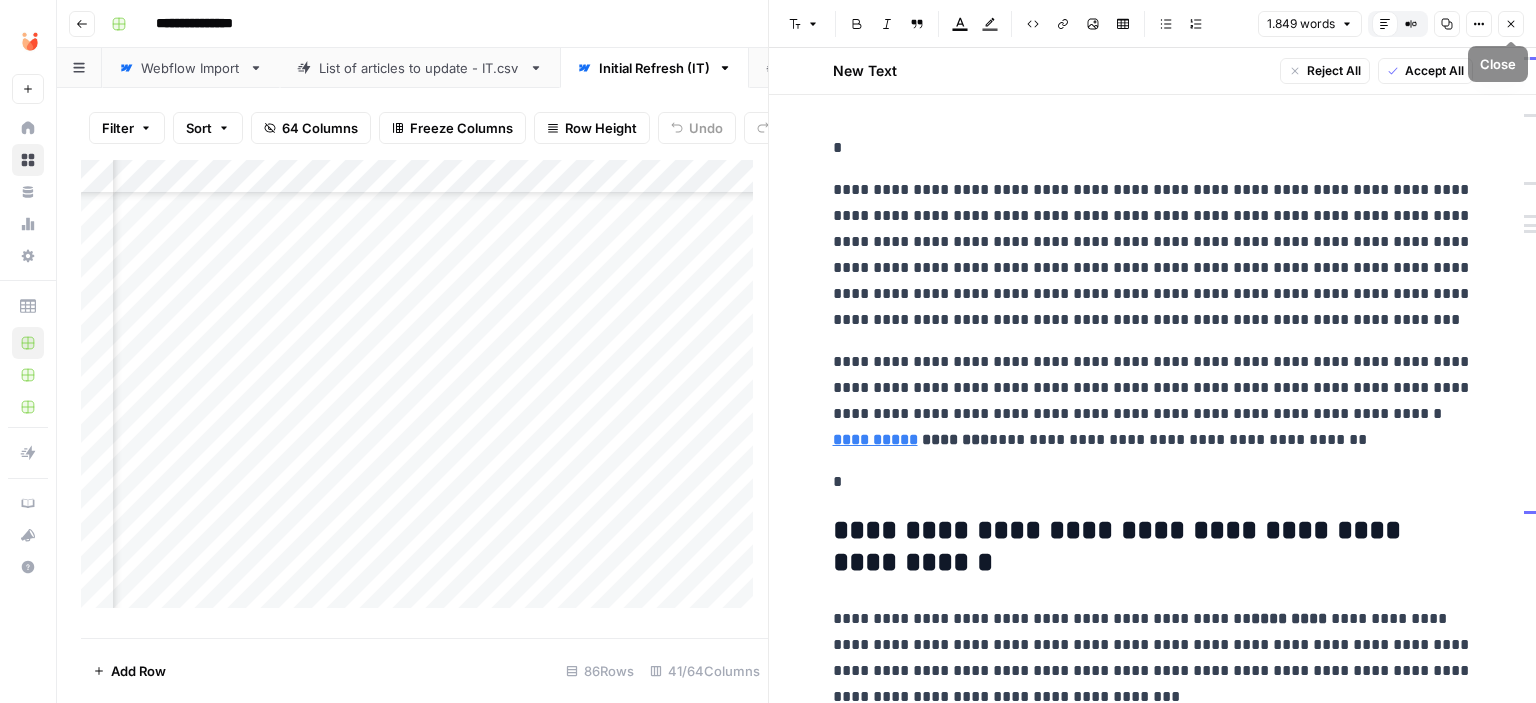 click 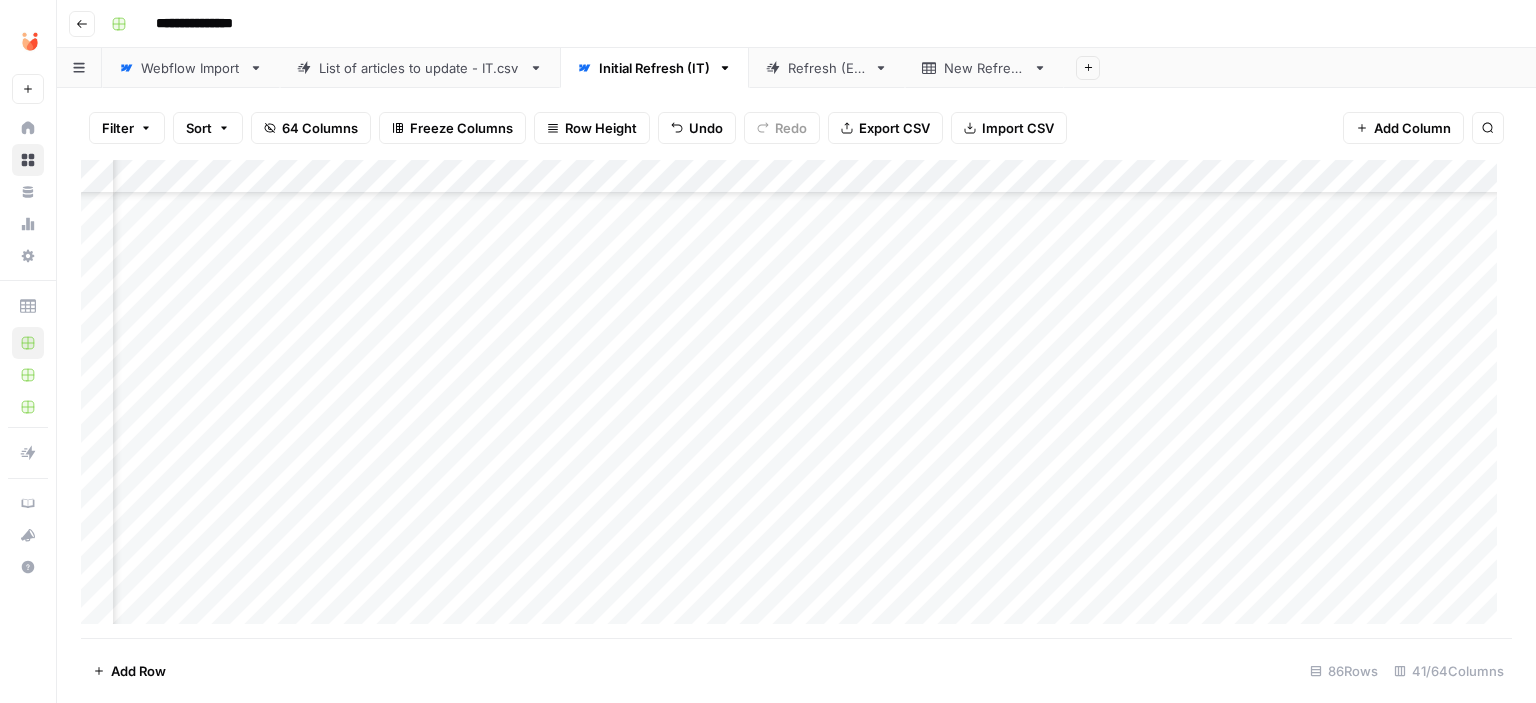 scroll, scrollTop: 200, scrollLeft: 561, axis: both 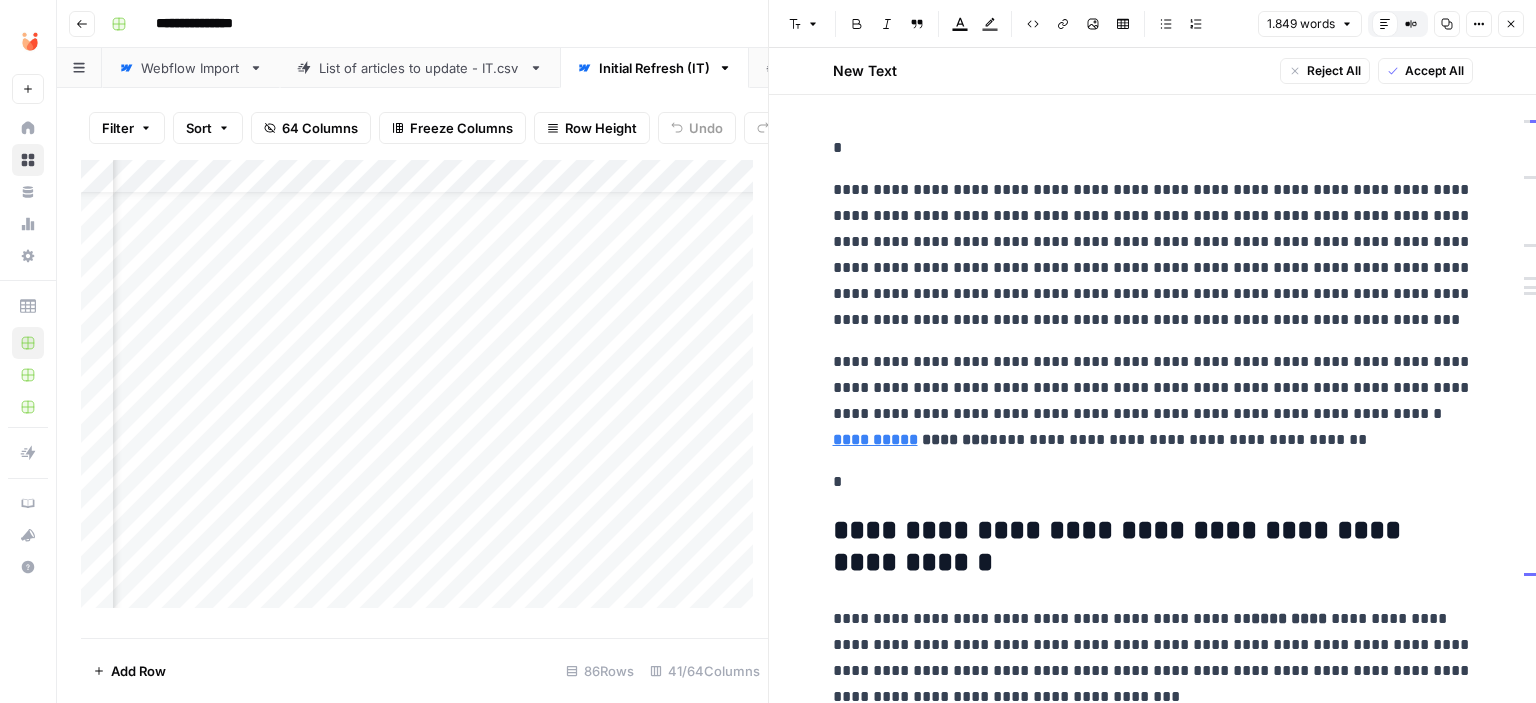 click on "Add Column" at bounding box center (424, 392) 